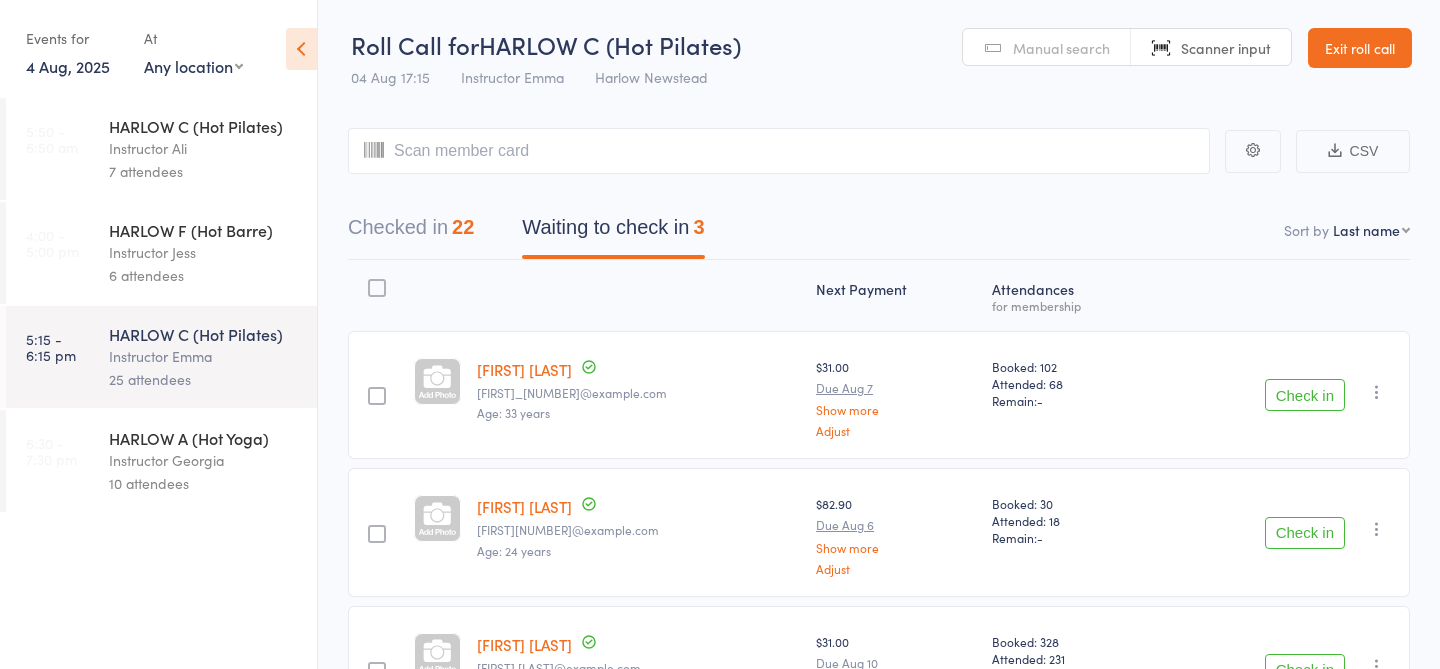 scroll, scrollTop: 152, scrollLeft: 0, axis: vertical 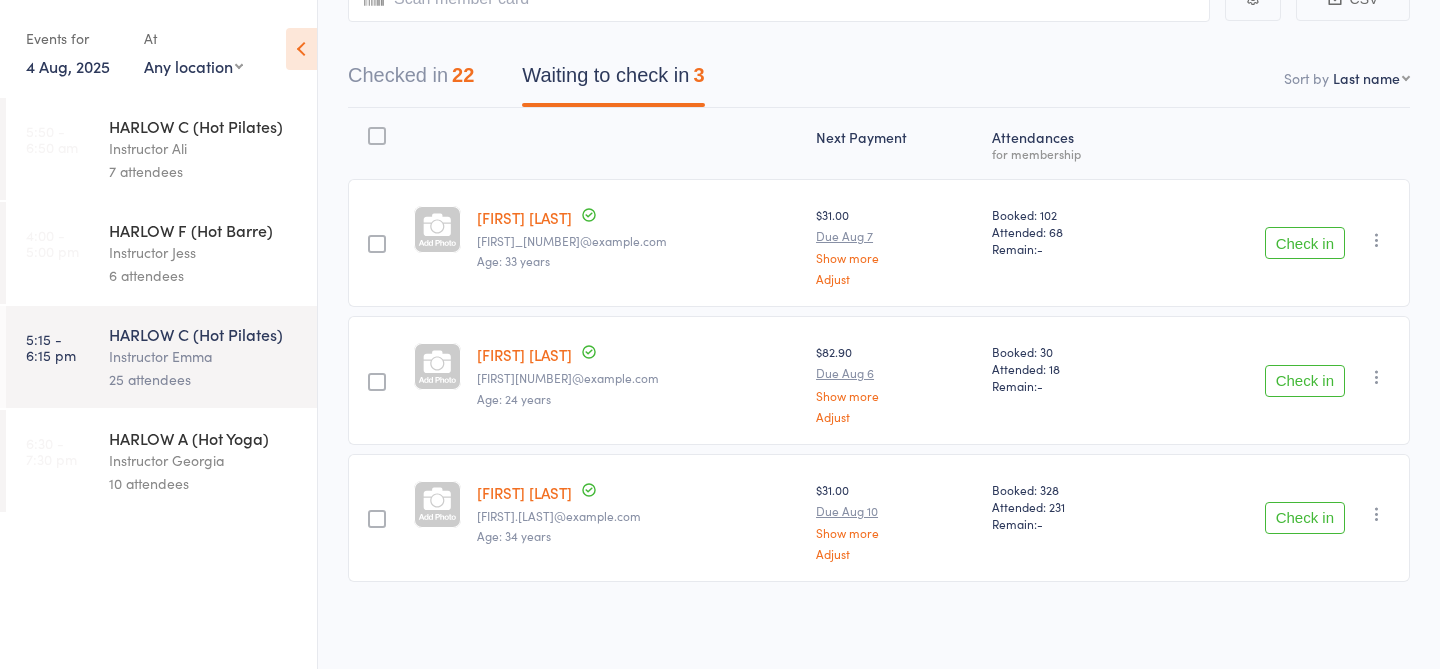 click on "HARLOW A (Hot Yoga) Instructor Georgia 10 attendees" at bounding box center (213, 461) 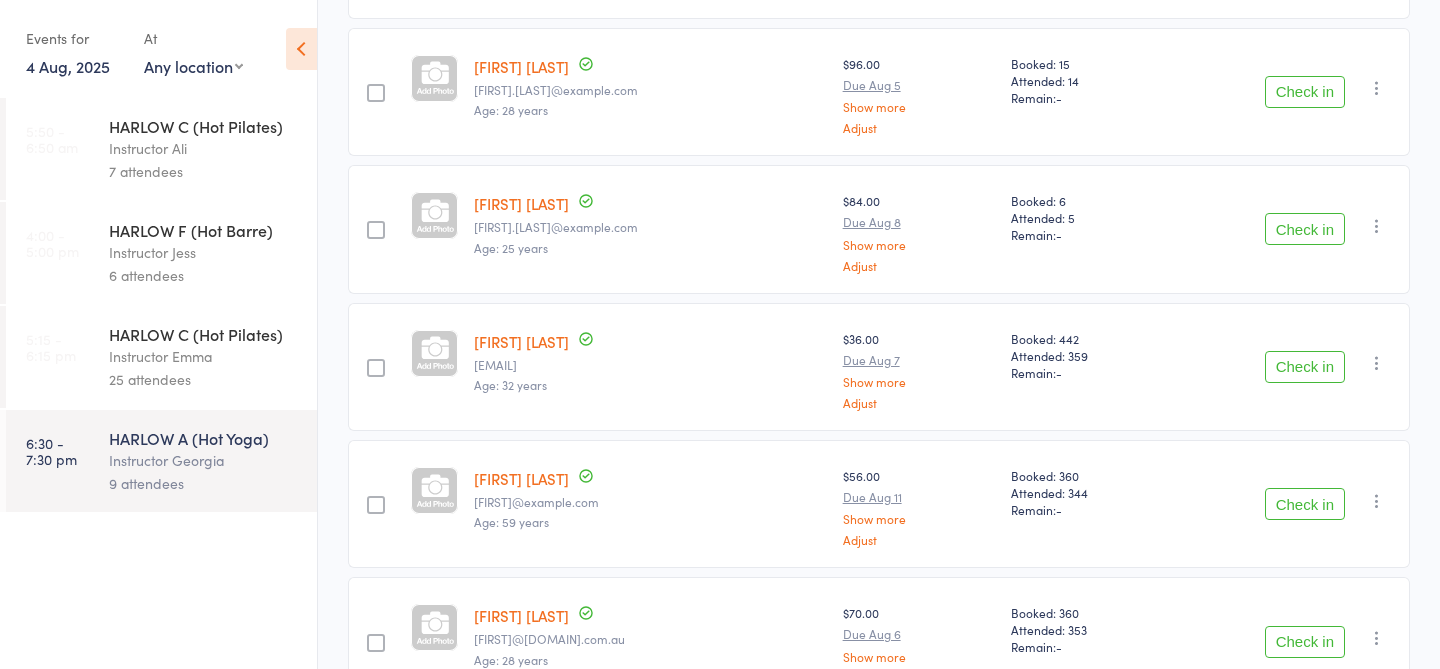 scroll, scrollTop: 0, scrollLeft: 0, axis: both 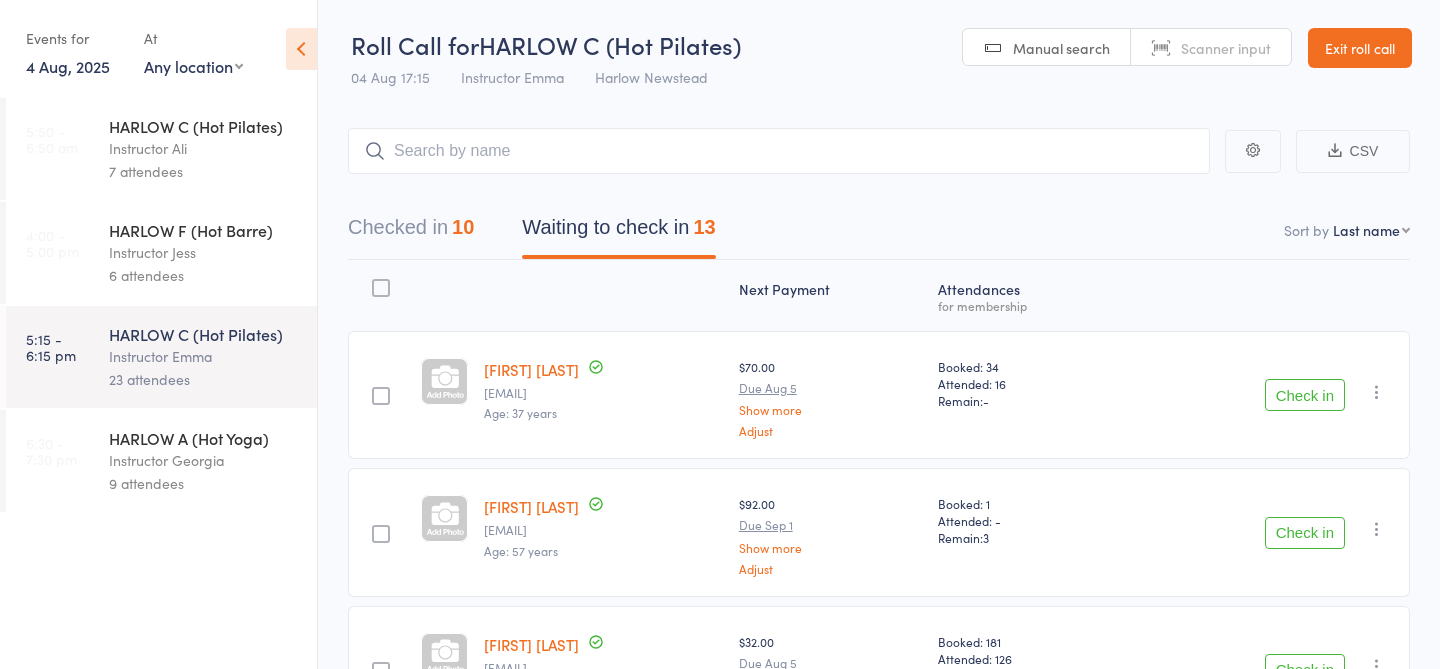 click on "Instructor Georgia" at bounding box center [204, 460] 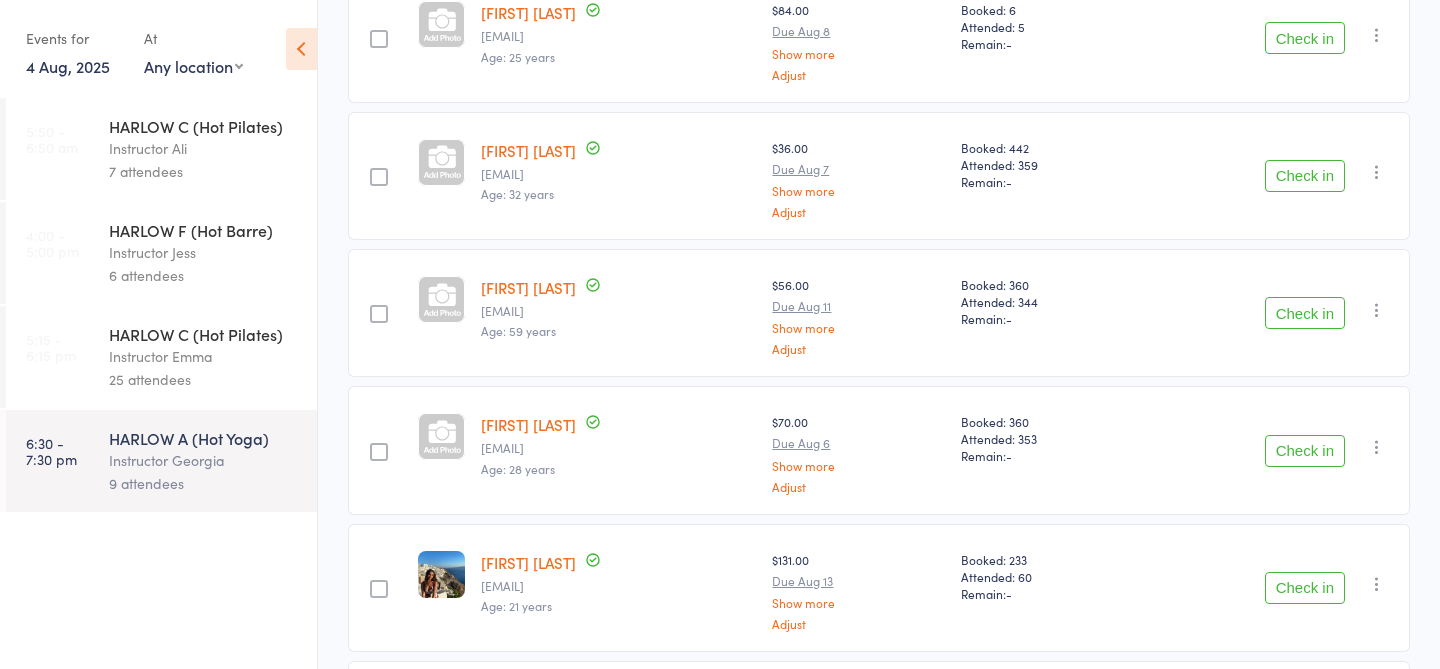scroll, scrollTop: 0, scrollLeft: 0, axis: both 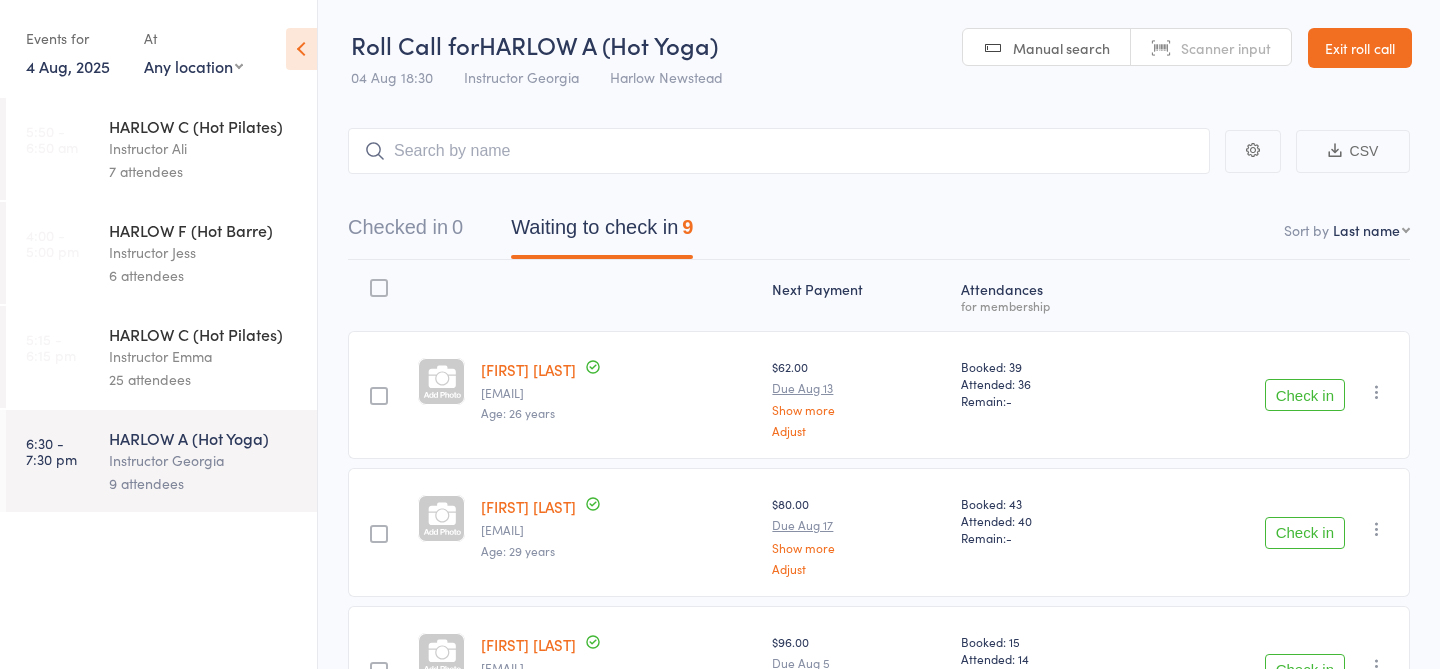 click on "Roll Call for  HARLOW A (Hot Yoga) 04 Aug 18:30  Instructor Georgia  Harlow Newstead  Manual search Scanner input Exit roll call" at bounding box center (879, 49) 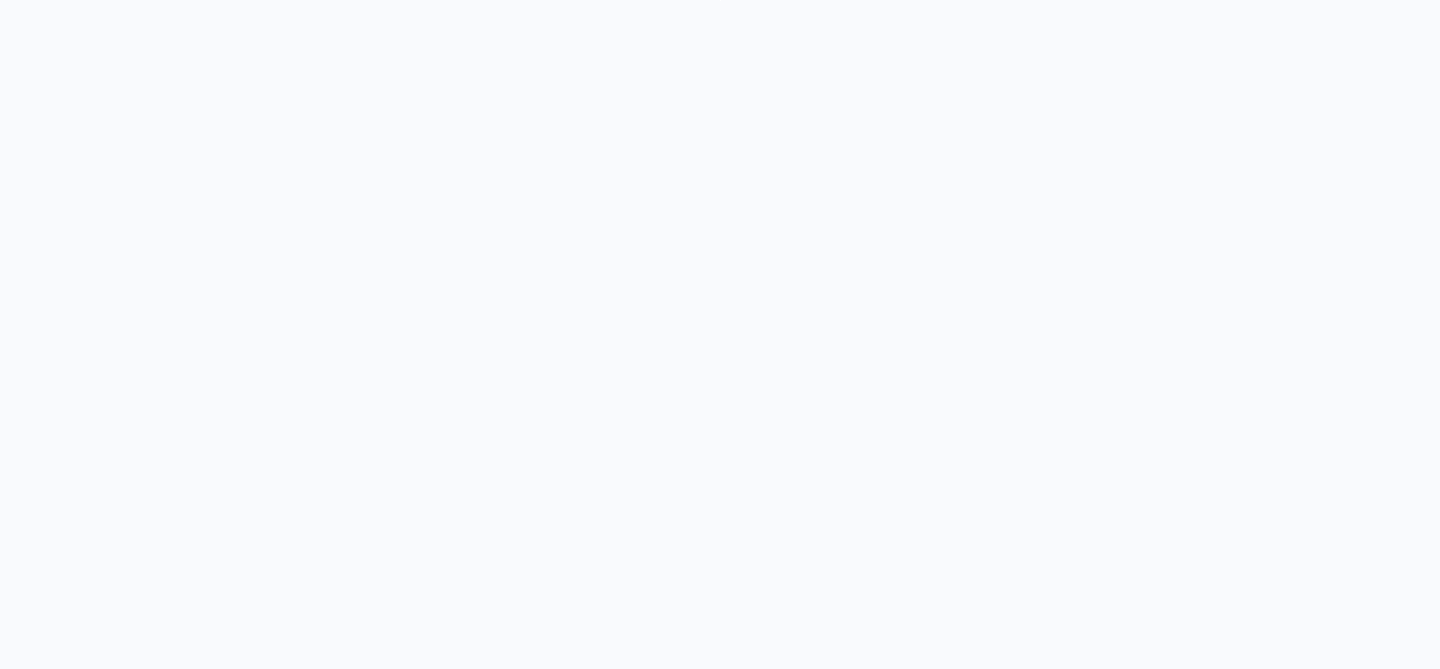 scroll, scrollTop: 0, scrollLeft: 0, axis: both 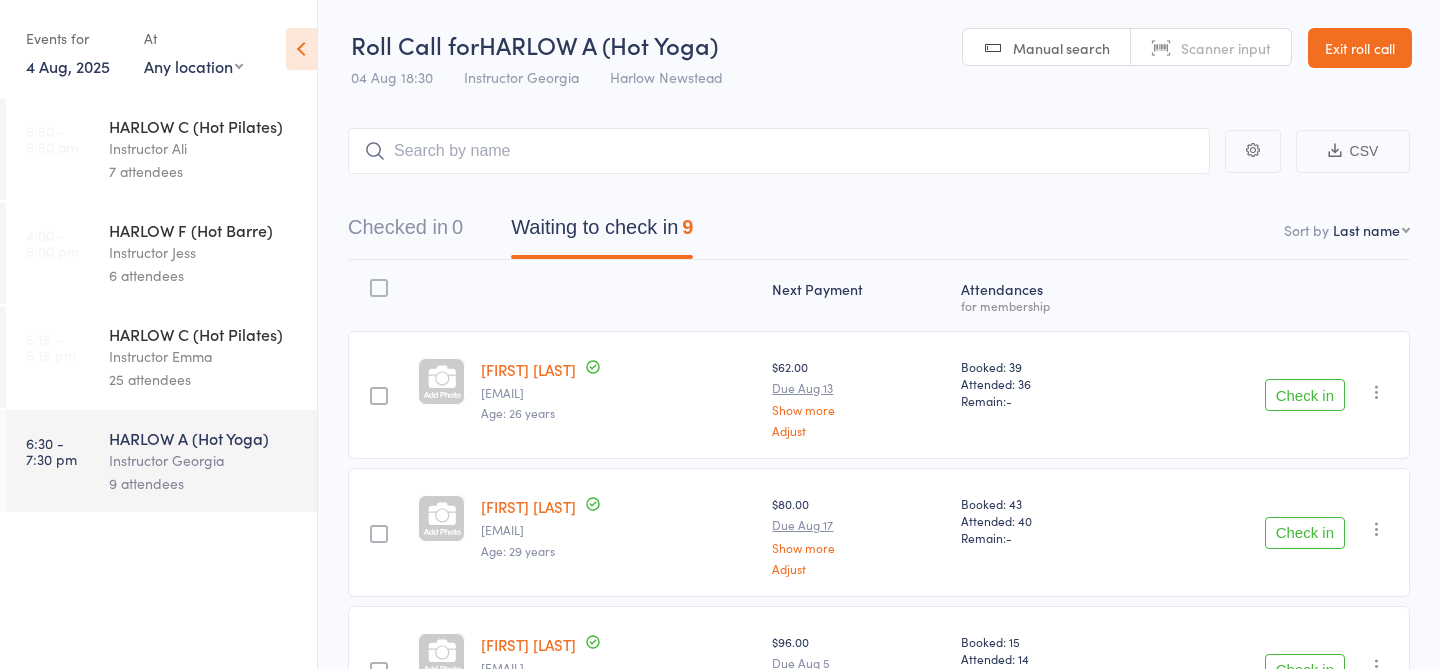 click on "4 Aug, 2025" at bounding box center [68, 66] 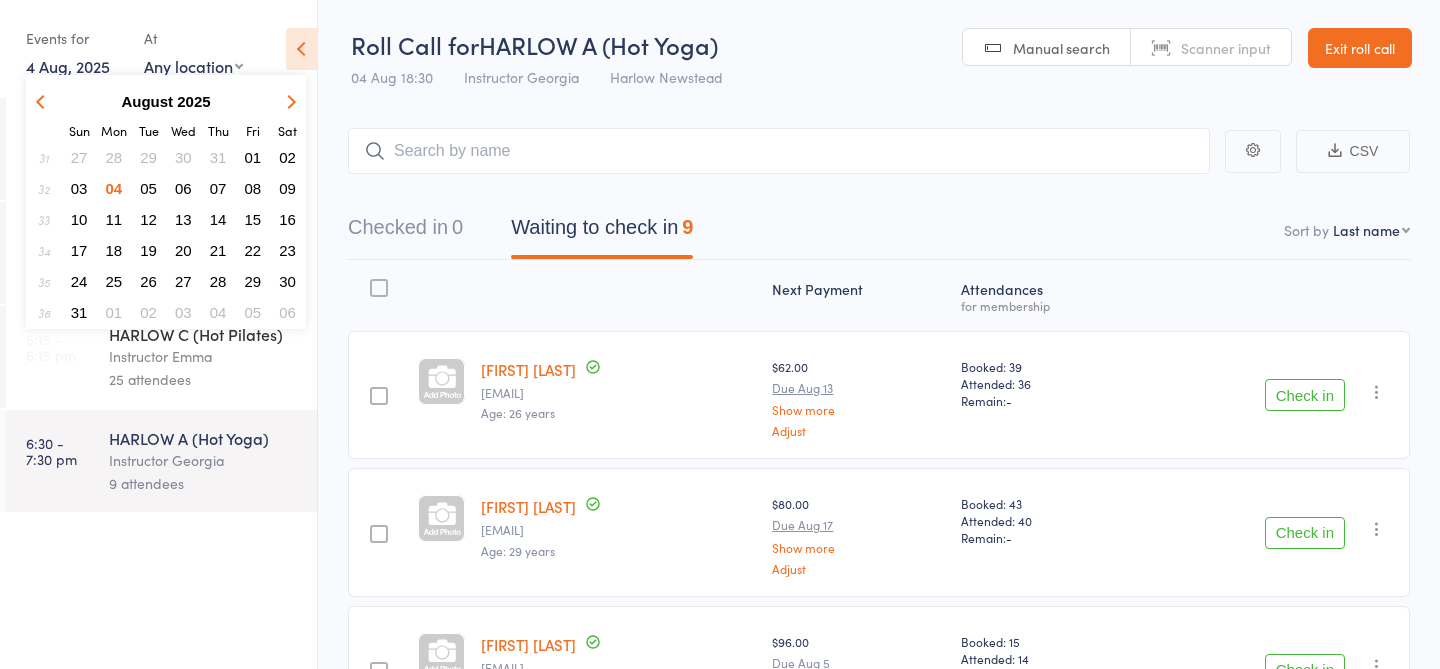 click on "28" at bounding box center [114, 157] 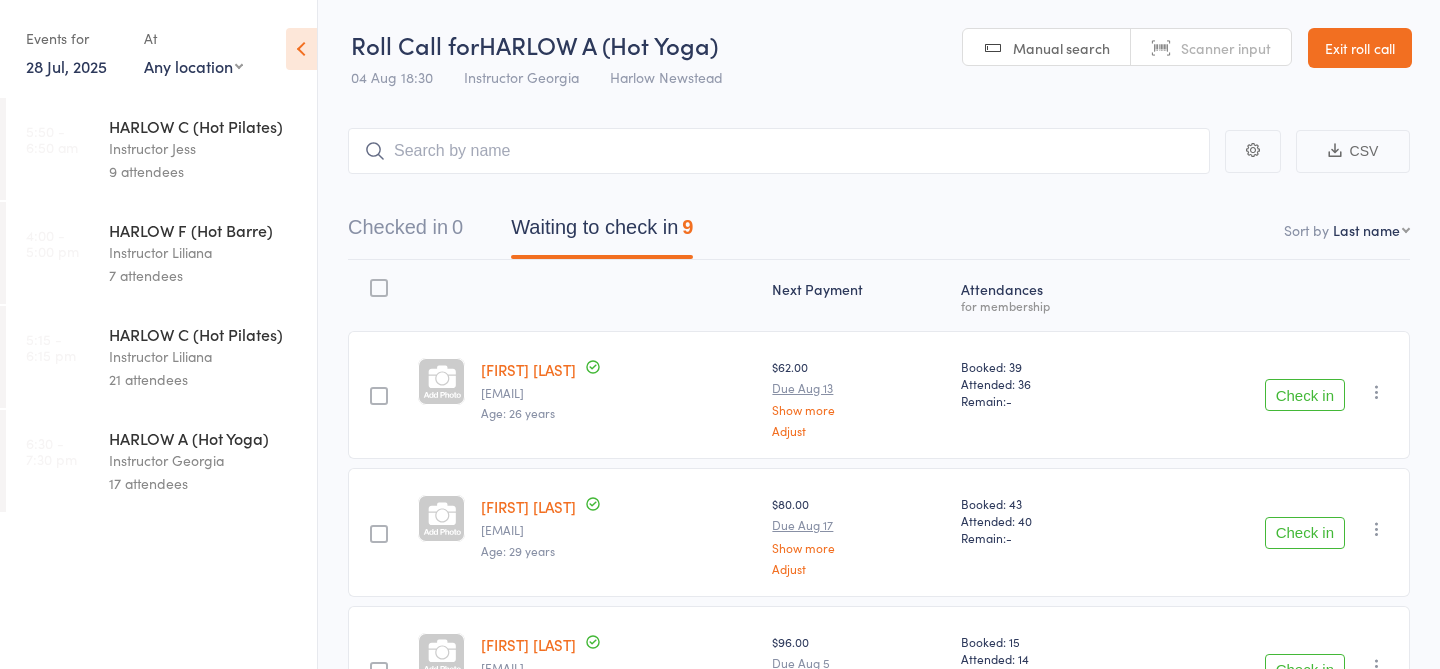 click on "28 Jul, 2025" at bounding box center (66, 66) 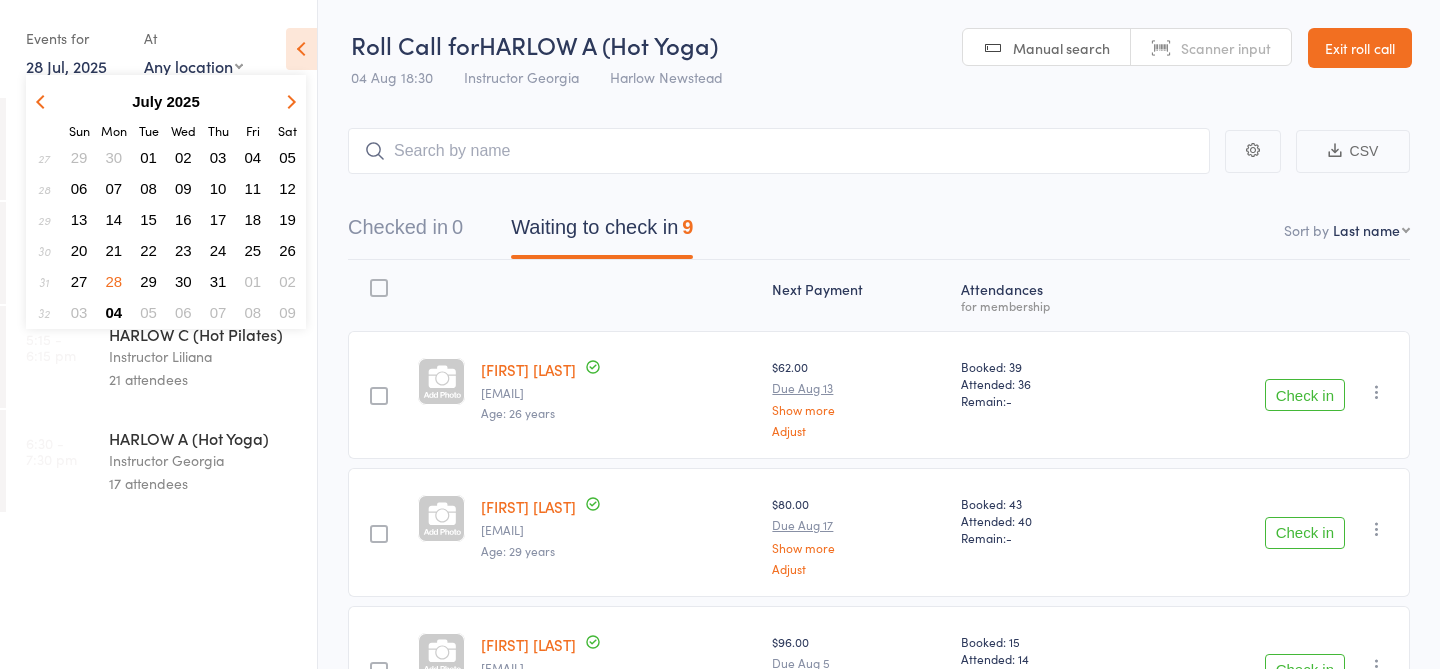 click on "04" at bounding box center [114, 312] 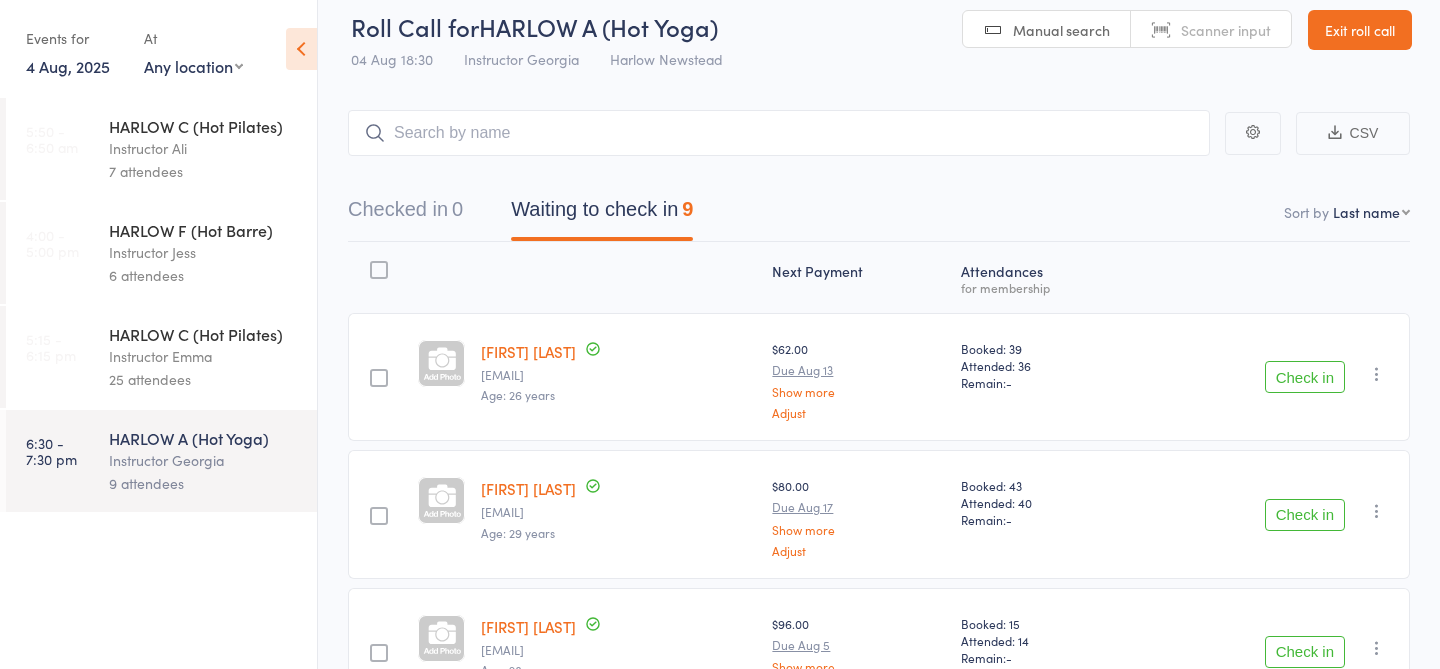 scroll, scrollTop: 0, scrollLeft: 0, axis: both 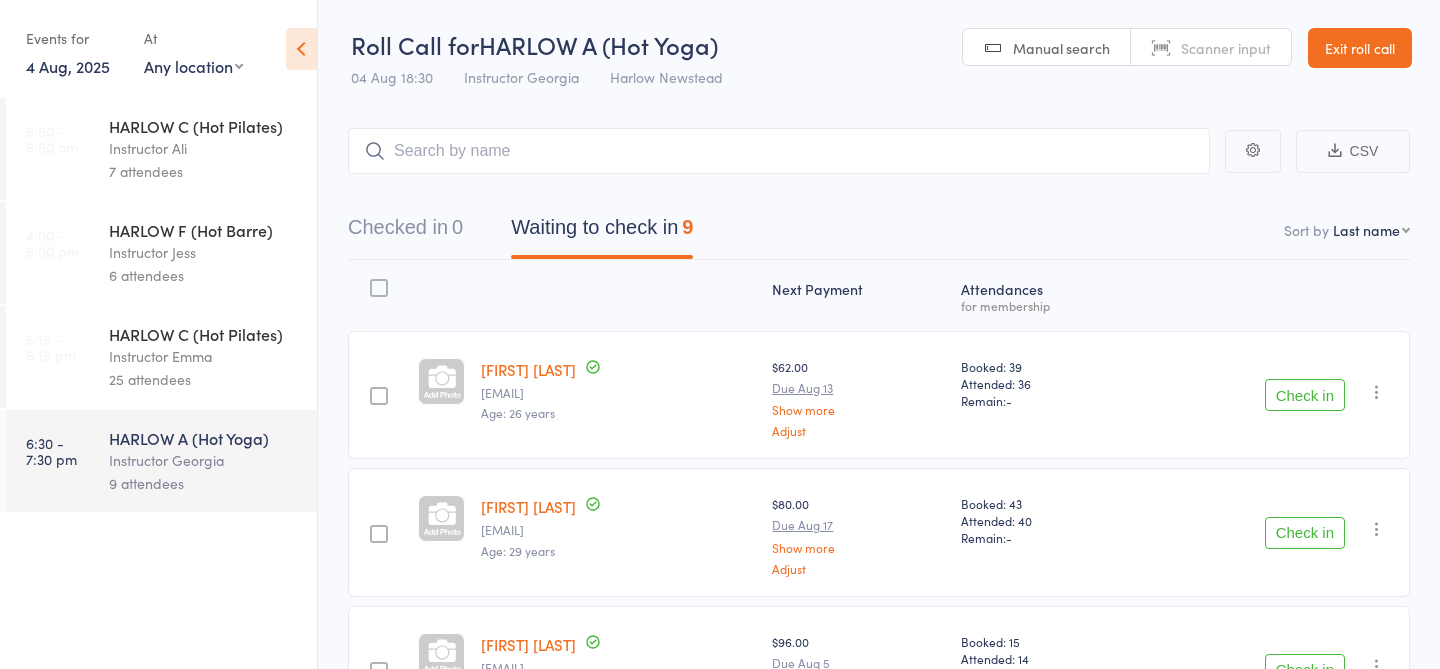 click on "Checked in  0 Waiting to check in  9" at bounding box center [879, 232] 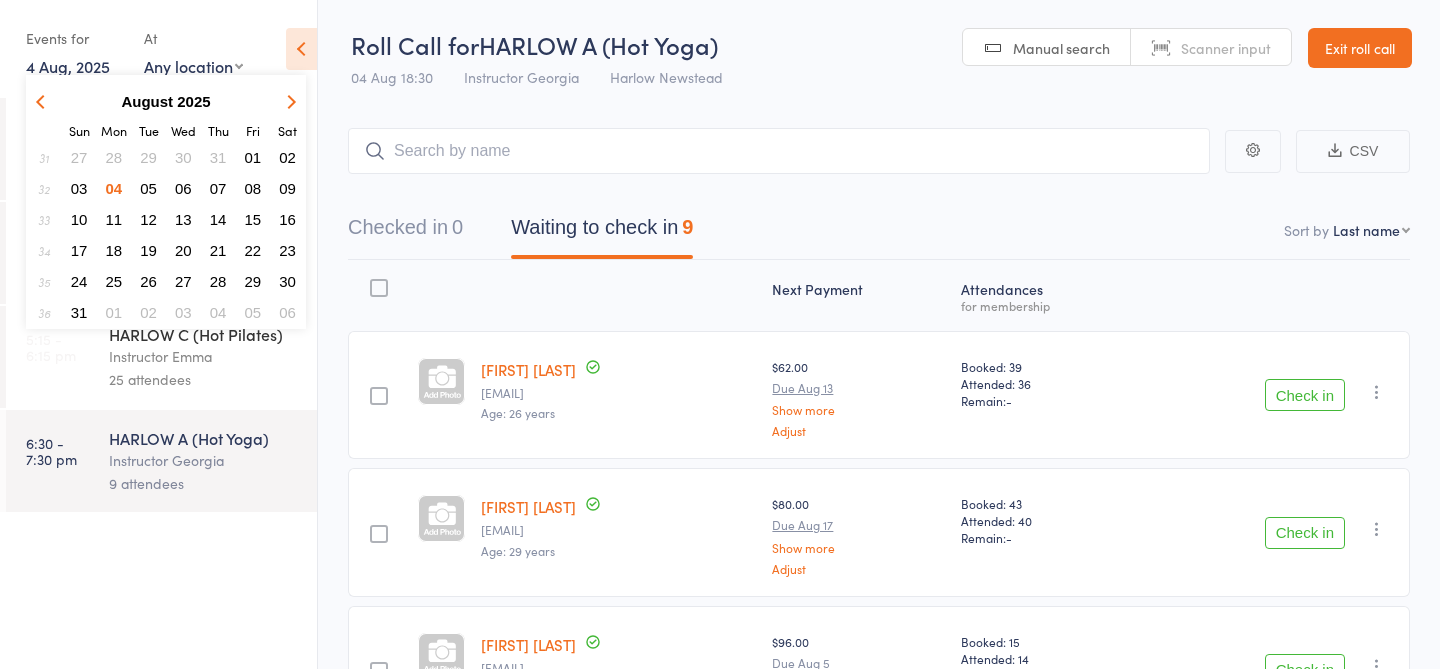 click at bounding box center (43, 101) 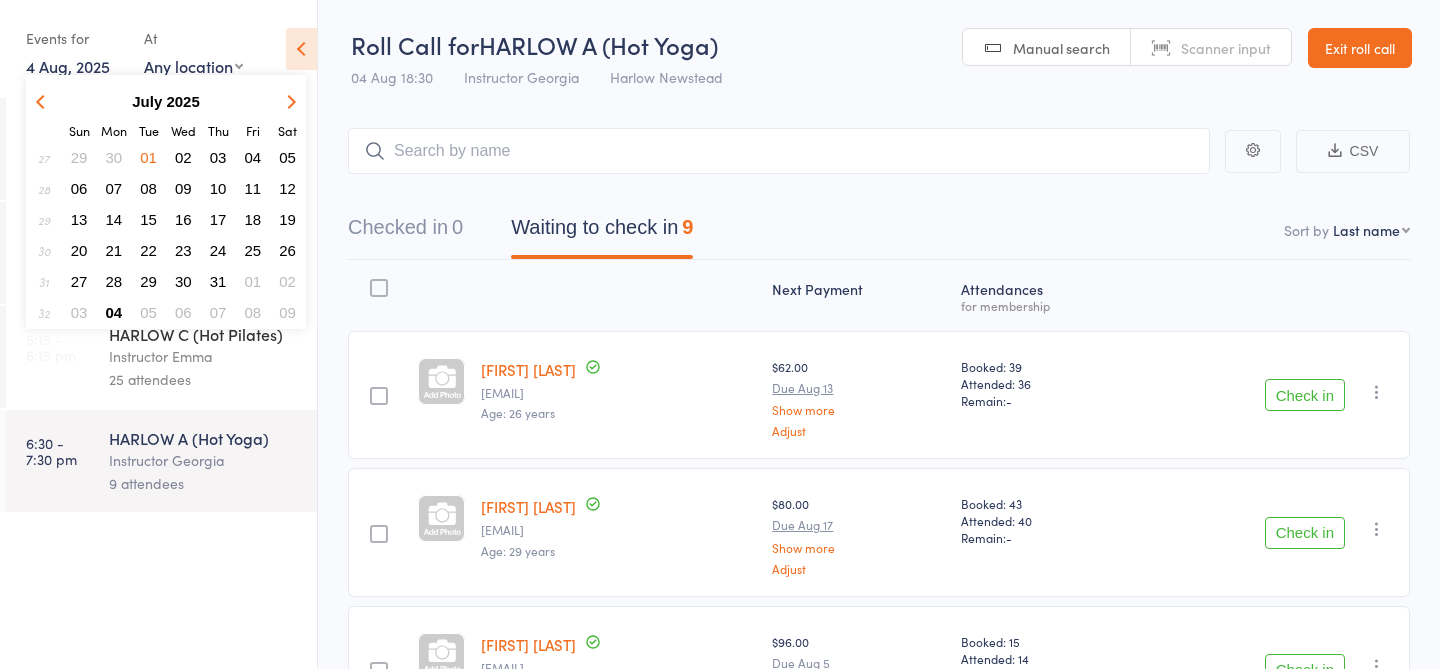 click on "21" at bounding box center (114, 250) 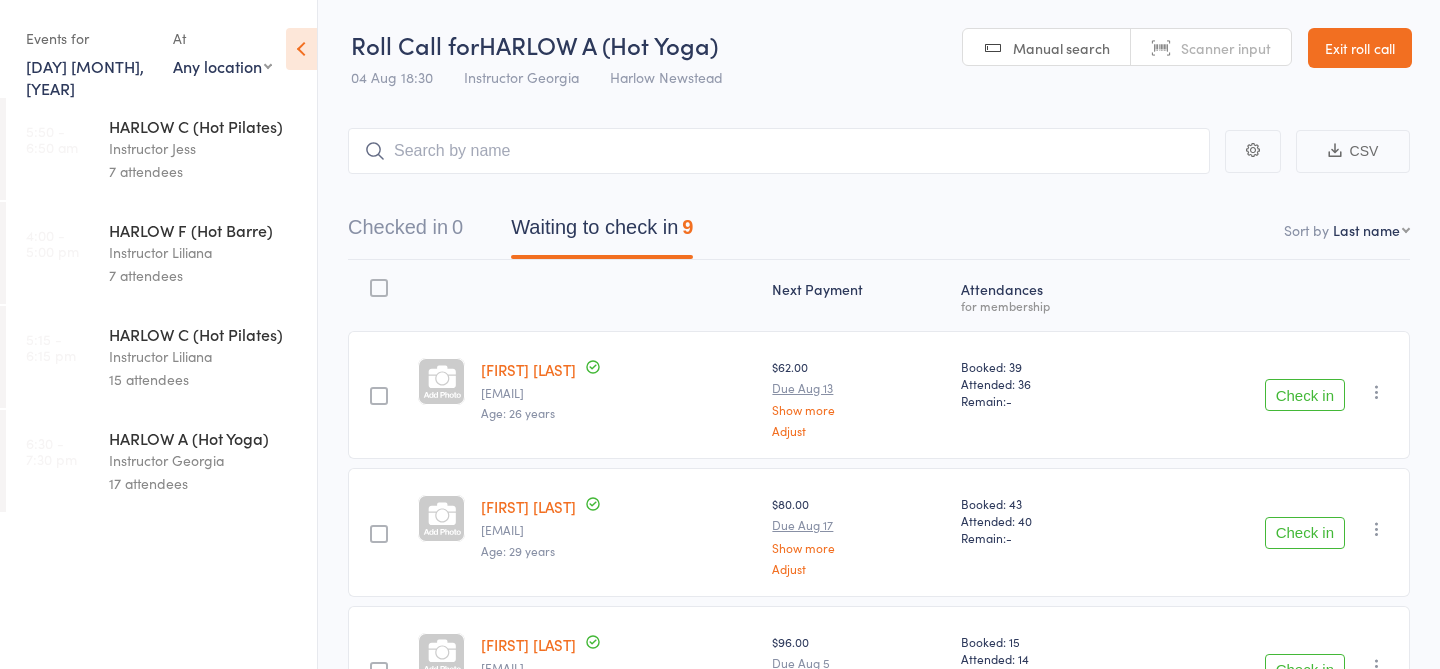 click on "21 Jul, 2025" at bounding box center [85, 77] 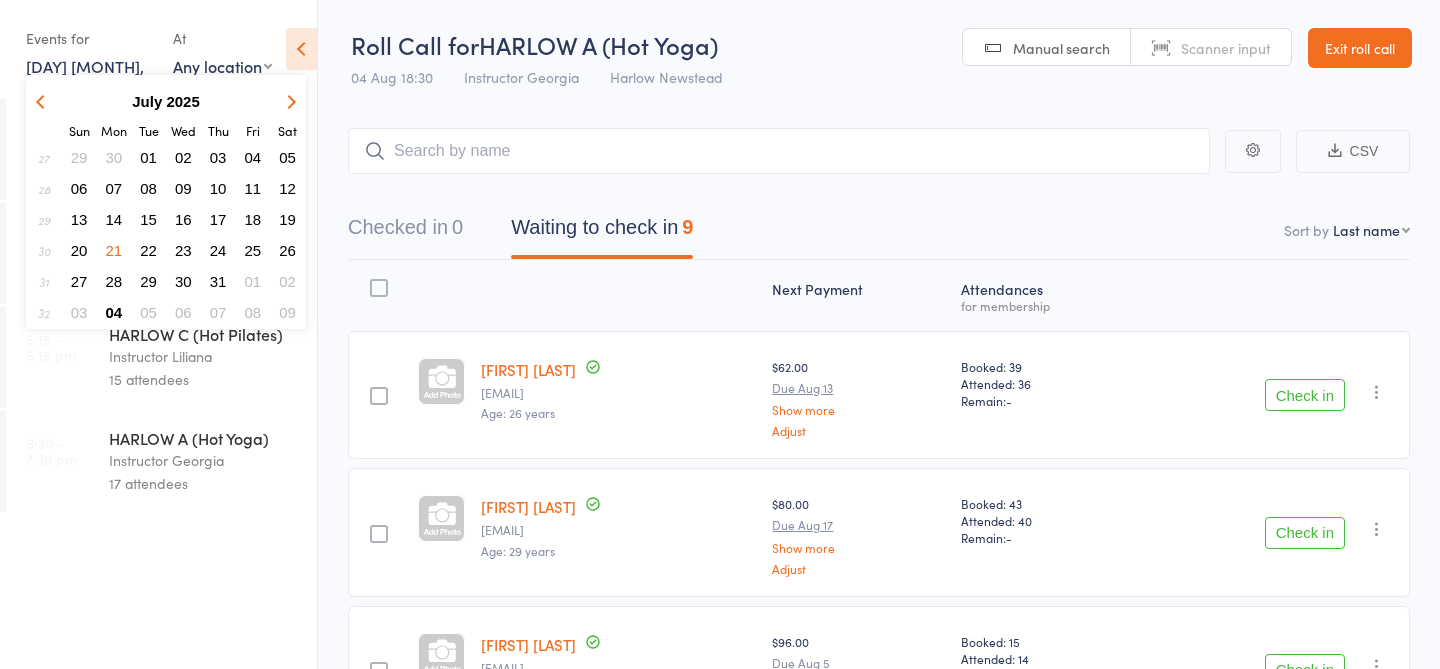 click on "04" at bounding box center (114, 312) 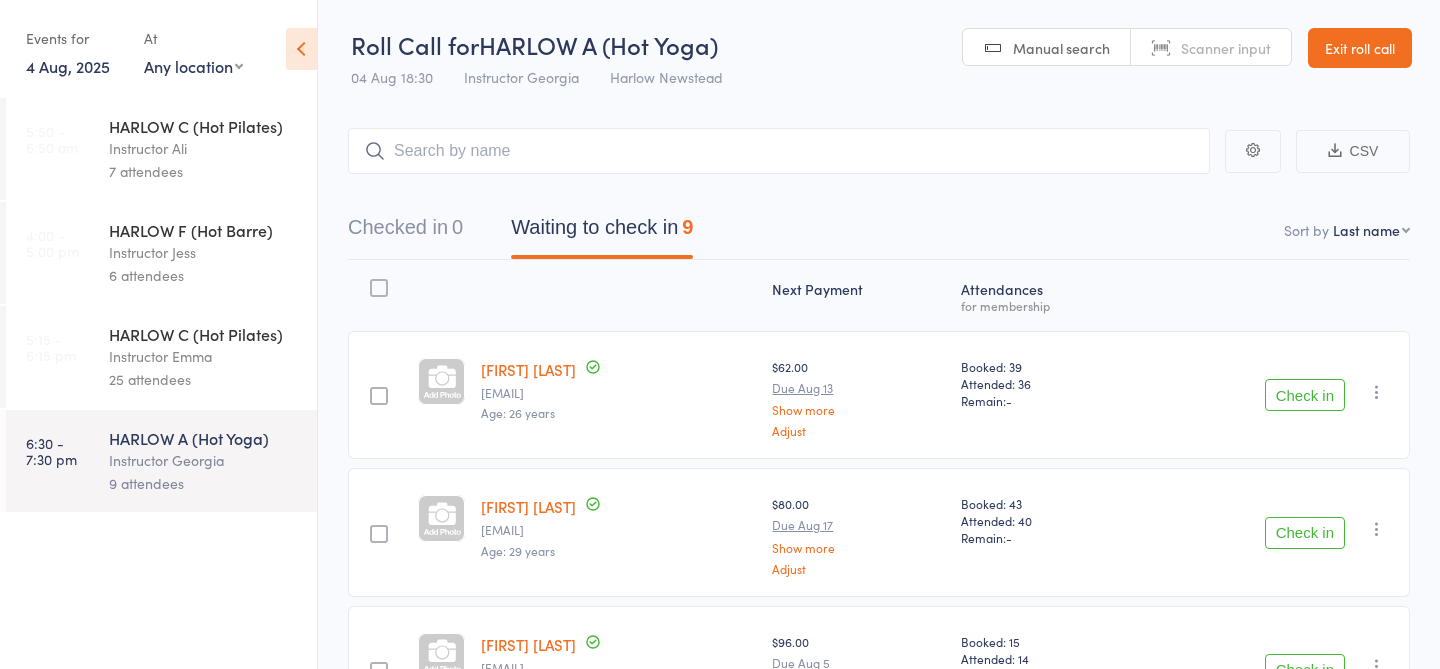 click on "25 attendees" at bounding box center (204, 379) 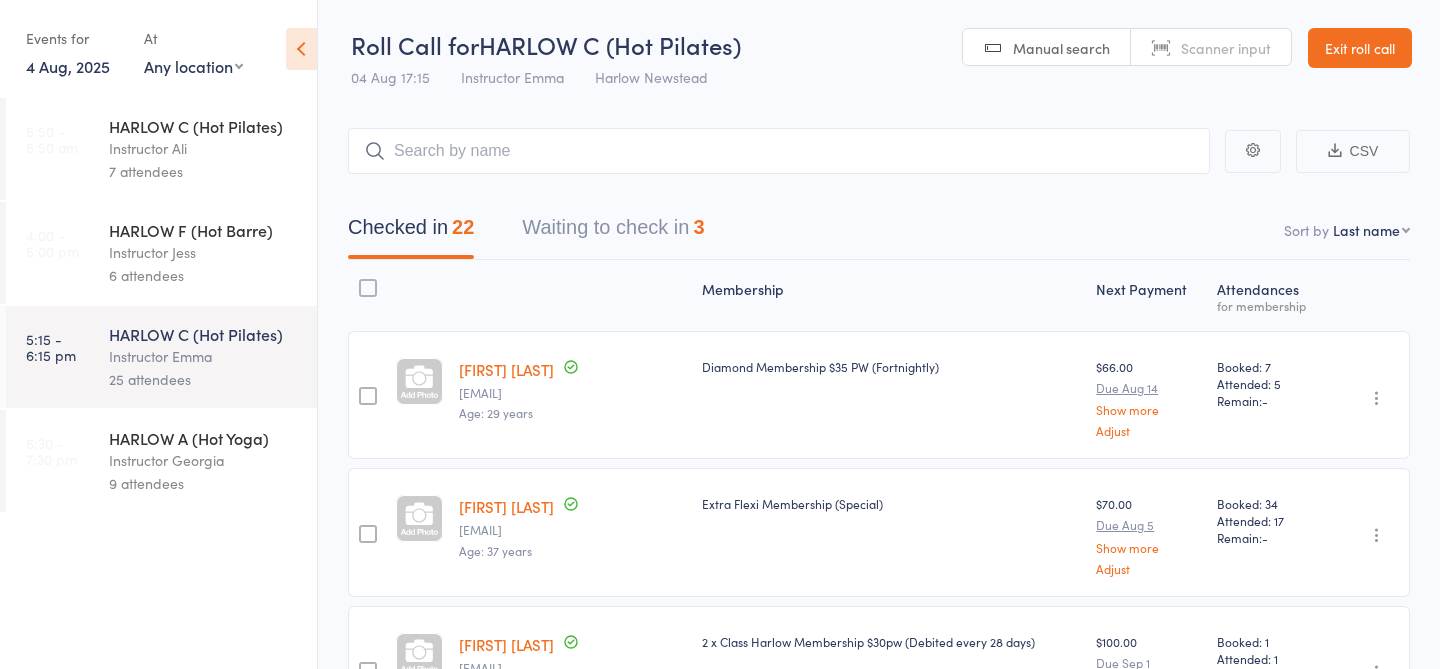 click on "Waiting to check in  3" at bounding box center (613, 232) 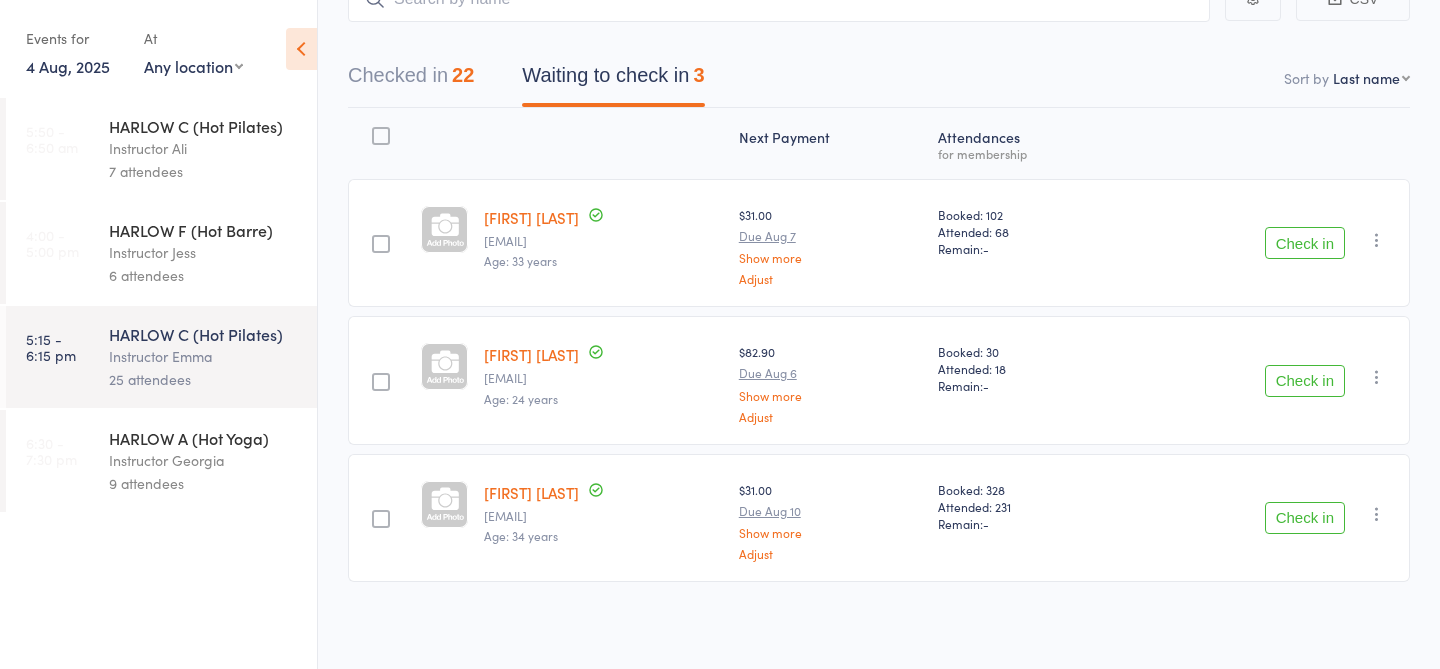 scroll, scrollTop: 0, scrollLeft: 0, axis: both 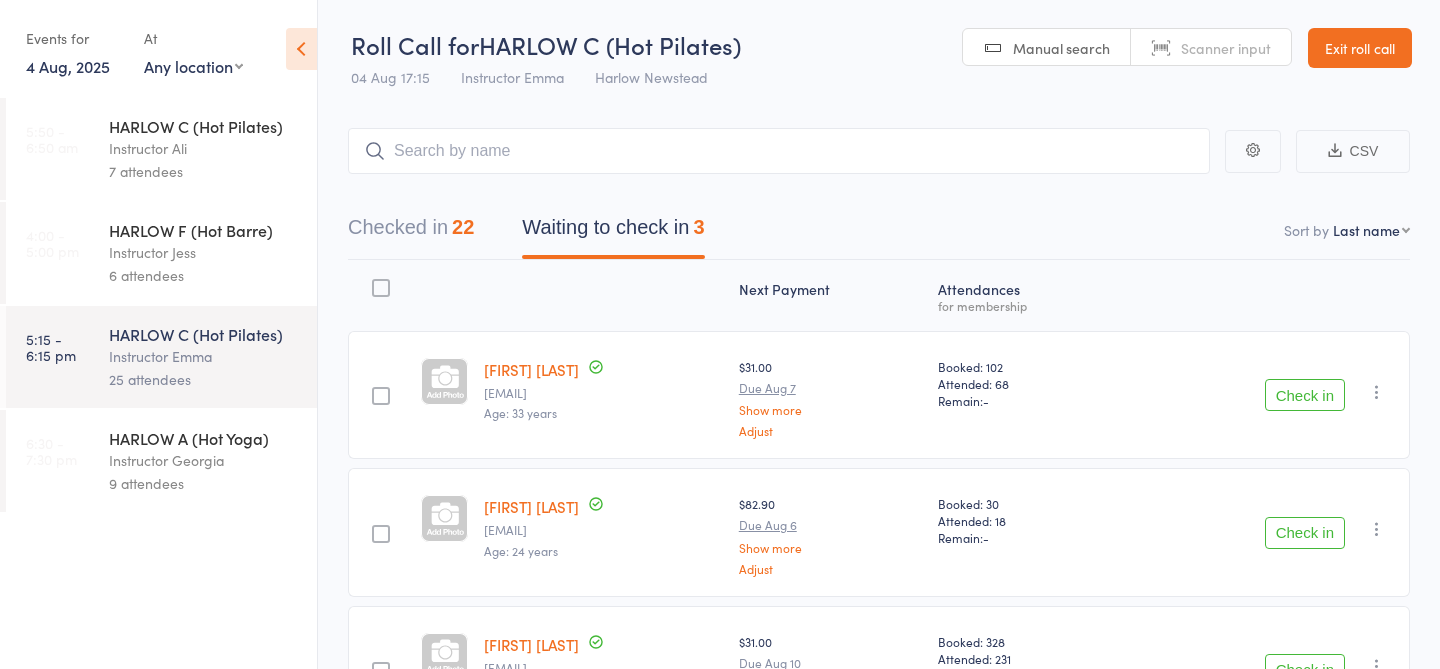 click on "HARLOW A (Hot Yoga)" at bounding box center (204, 438) 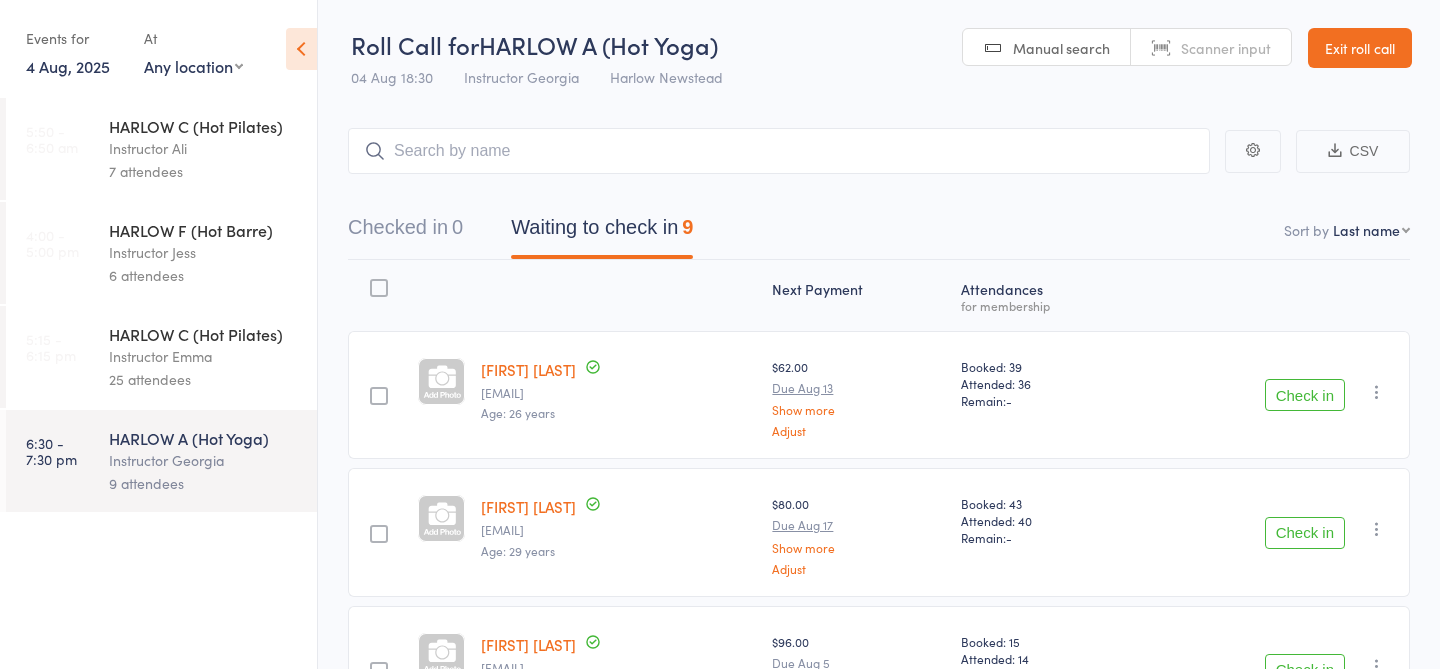 click at bounding box center (779, 151) 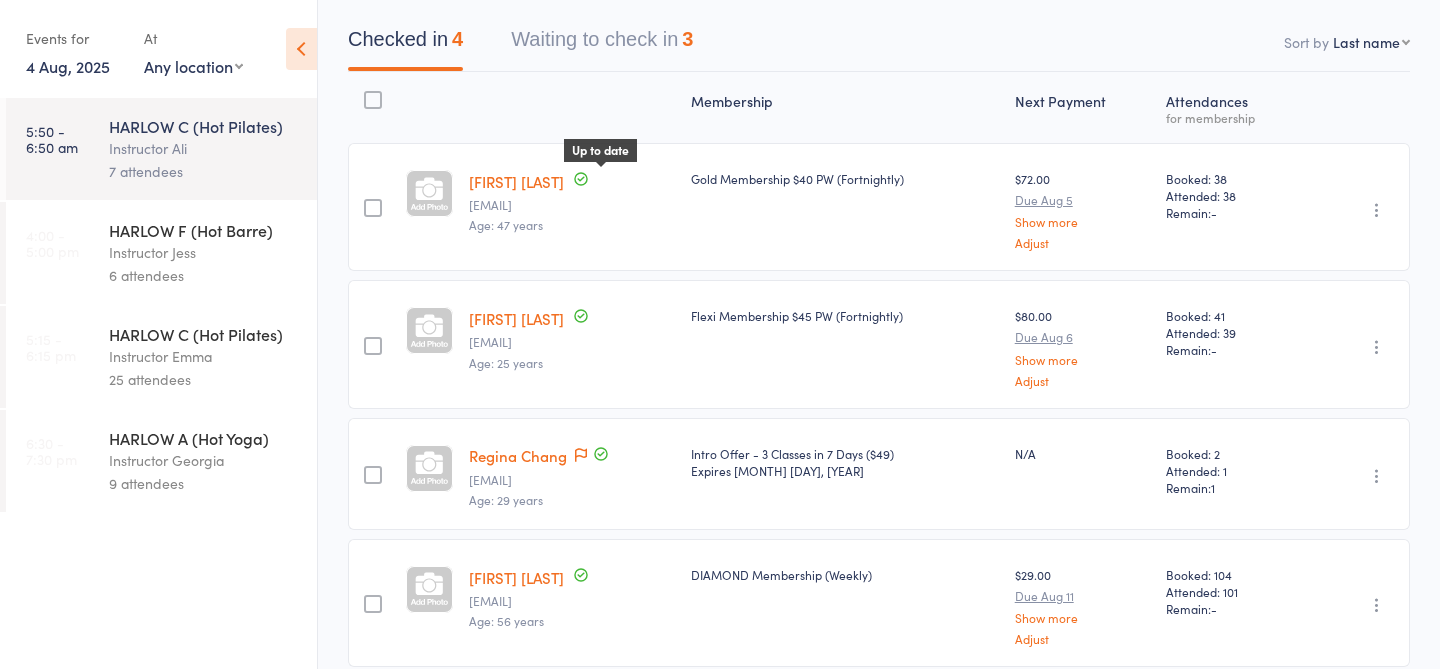 scroll, scrollTop: 167, scrollLeft: 0, axis: vertical 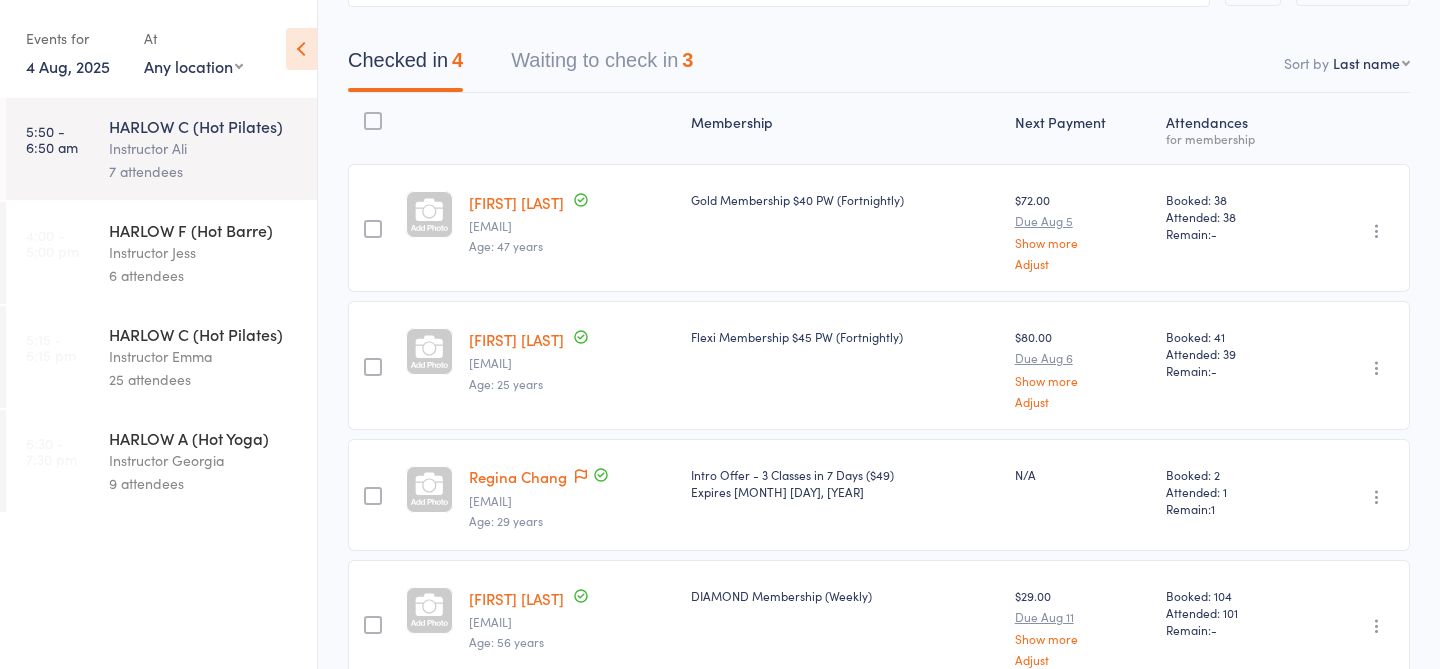 click on "6 attendees" at bounding box center (204, 275) 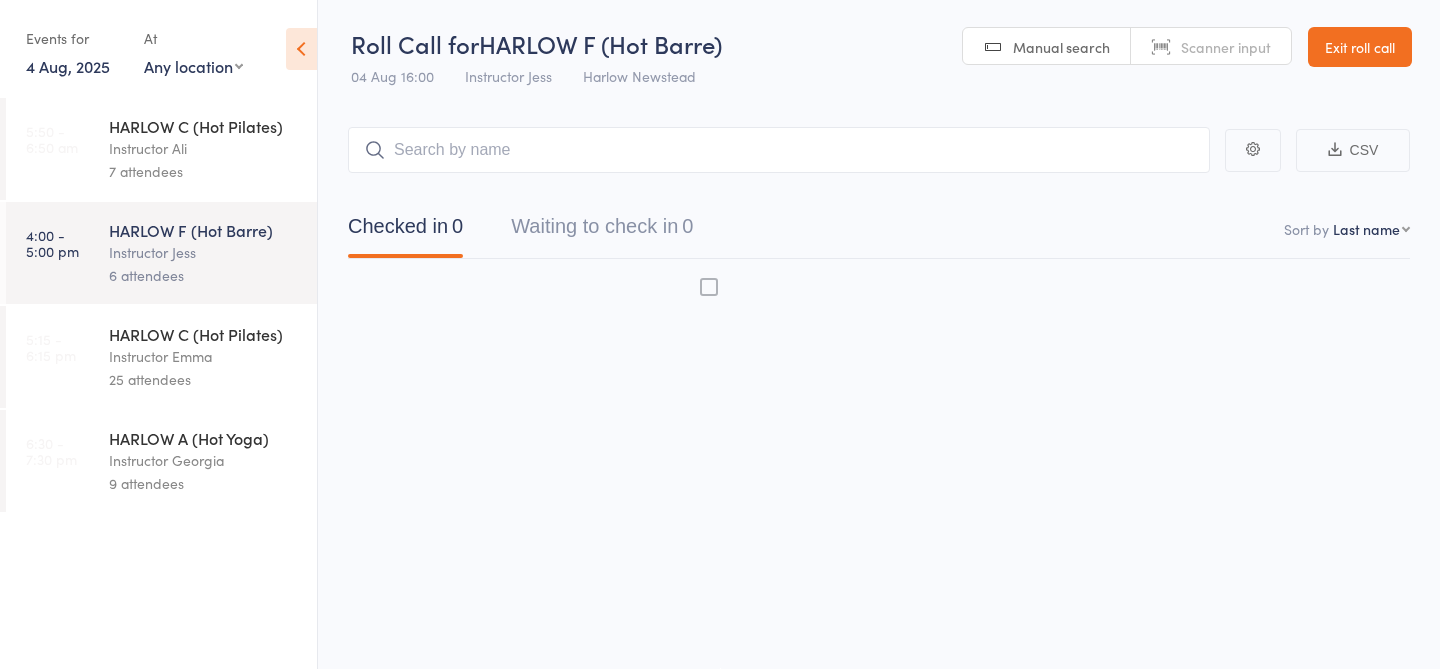 scroll, scrollTop: 1, scrollLeft: 0, axis: vertical 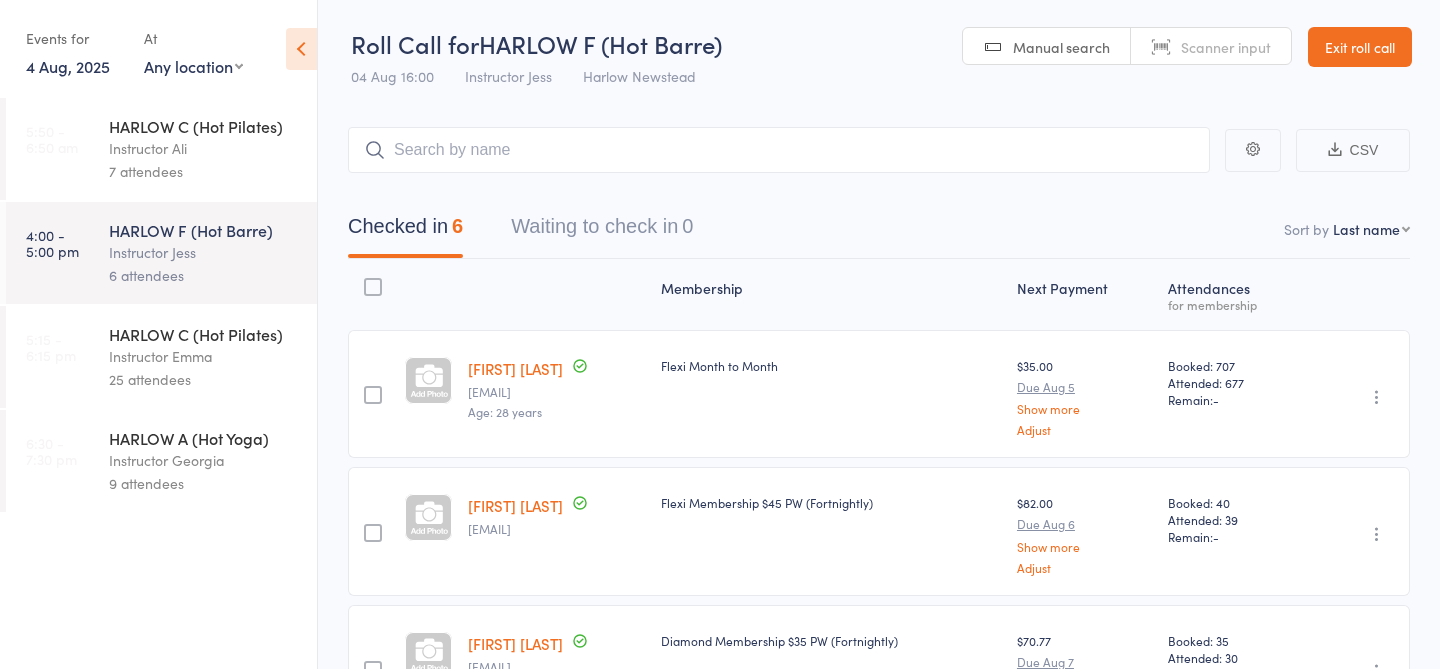 click on "Instructor Georgia" at bounding box center (204, 460) 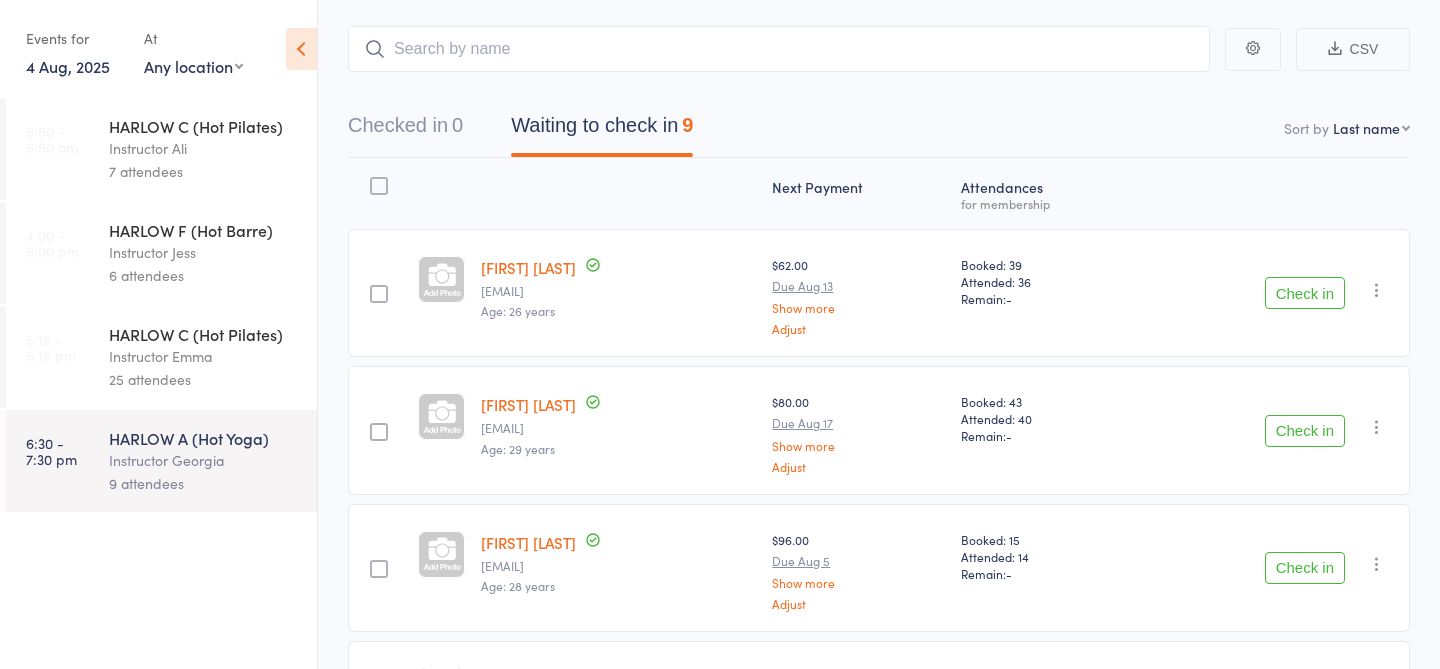 scroll, scrollTop: 0, scrollLeft: 0, axis: both 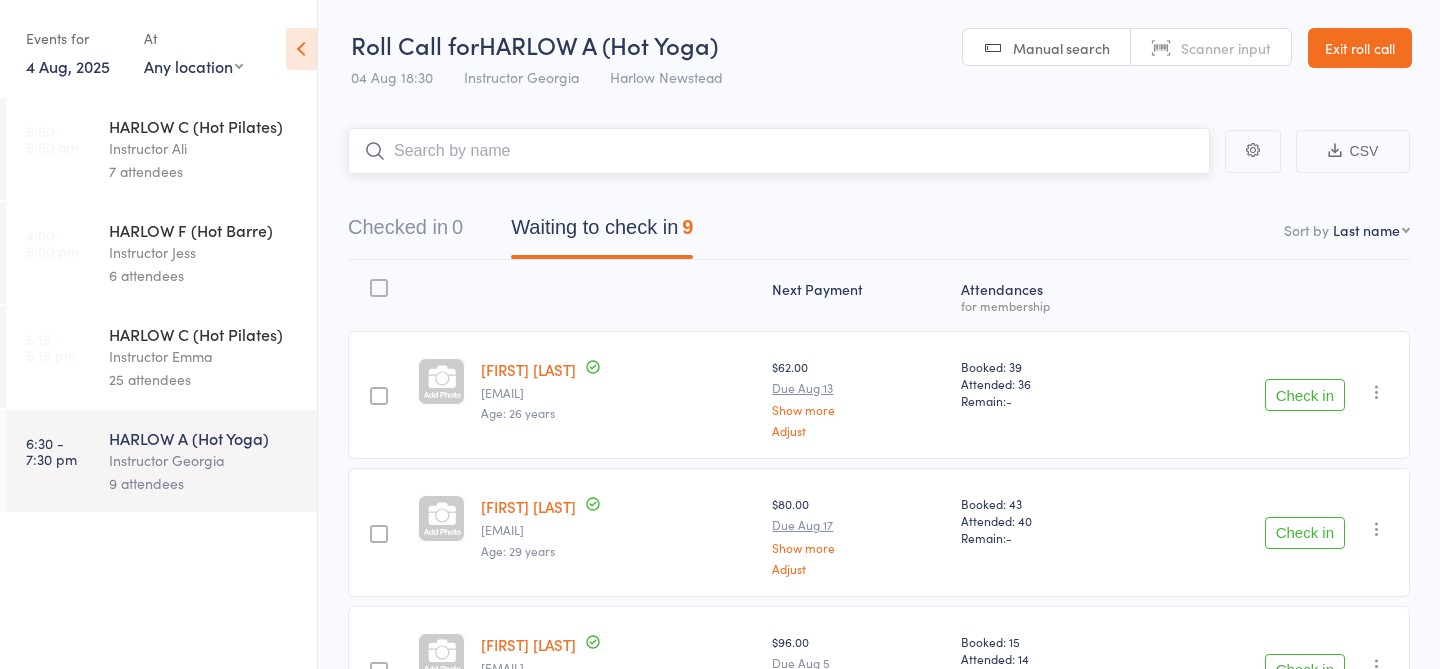 click at bounding box center [779, 151] 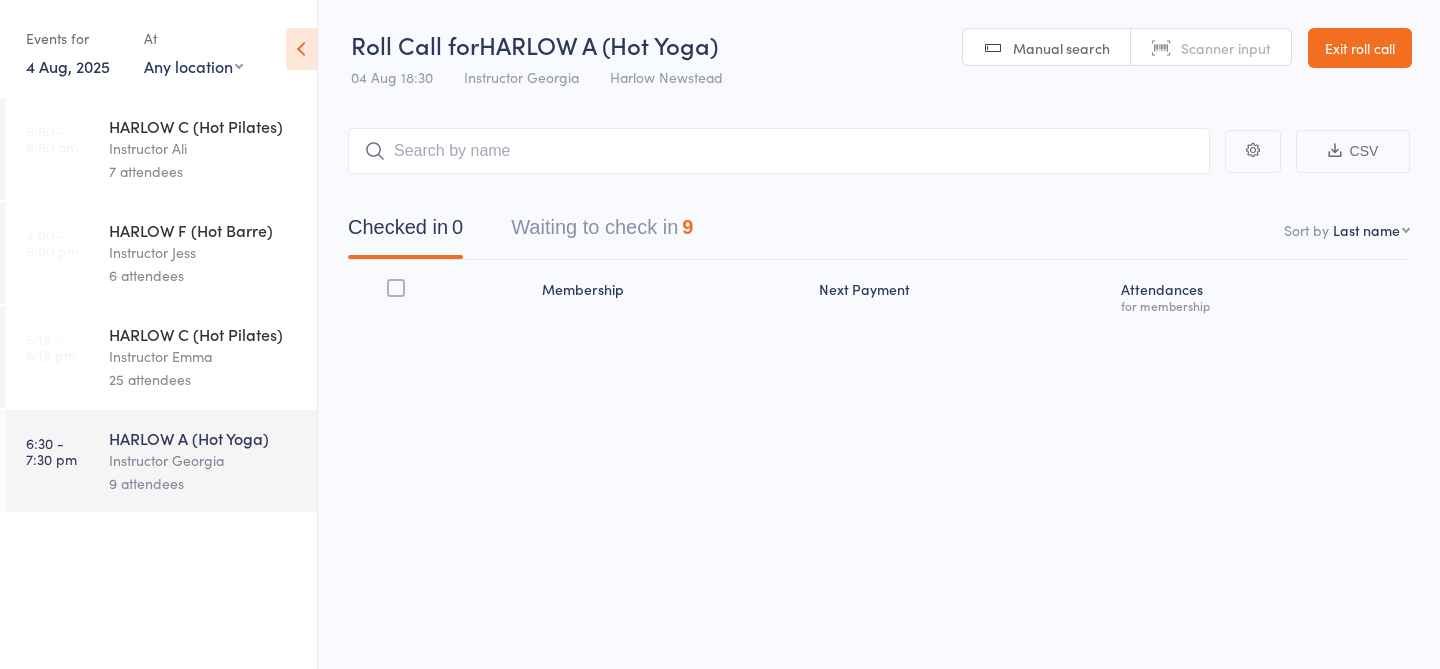 click on "Checked in  0 Waiting to check in  9" at bounding box center (879, 217) 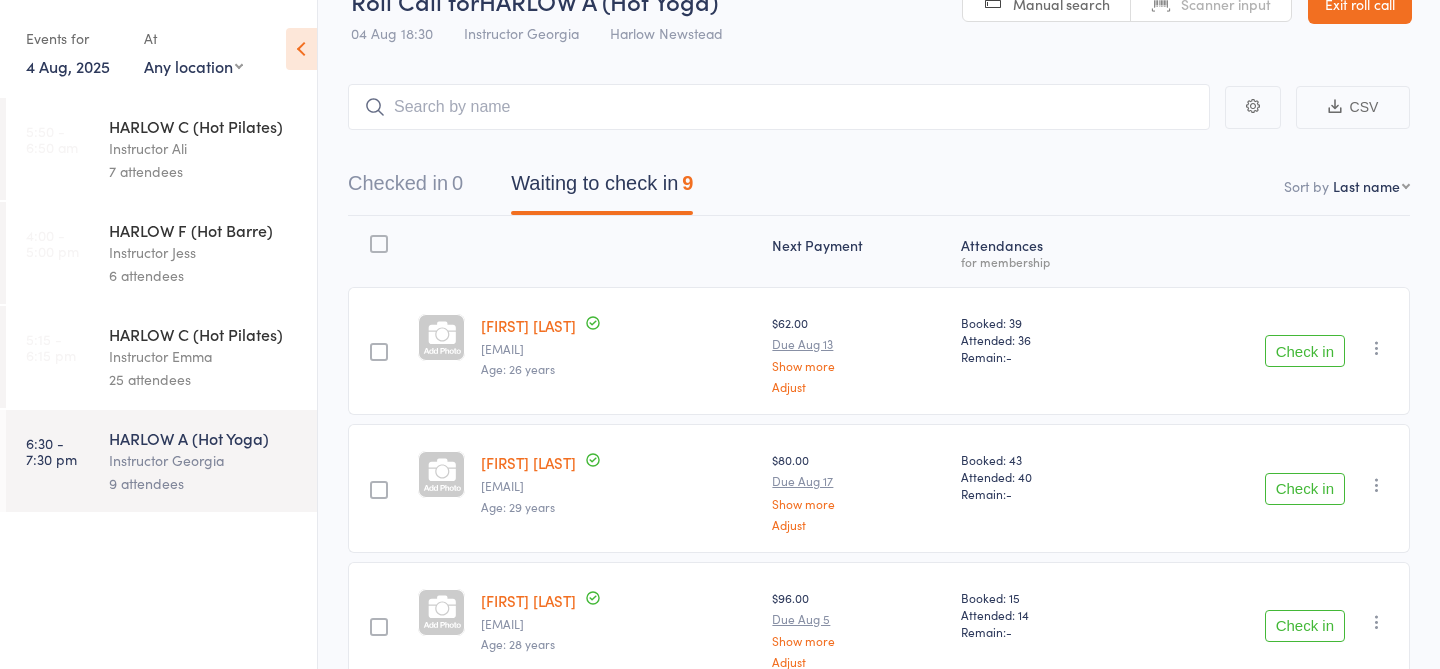 scroll, scrollTop: 0, scrollLeft: 0, axis: both 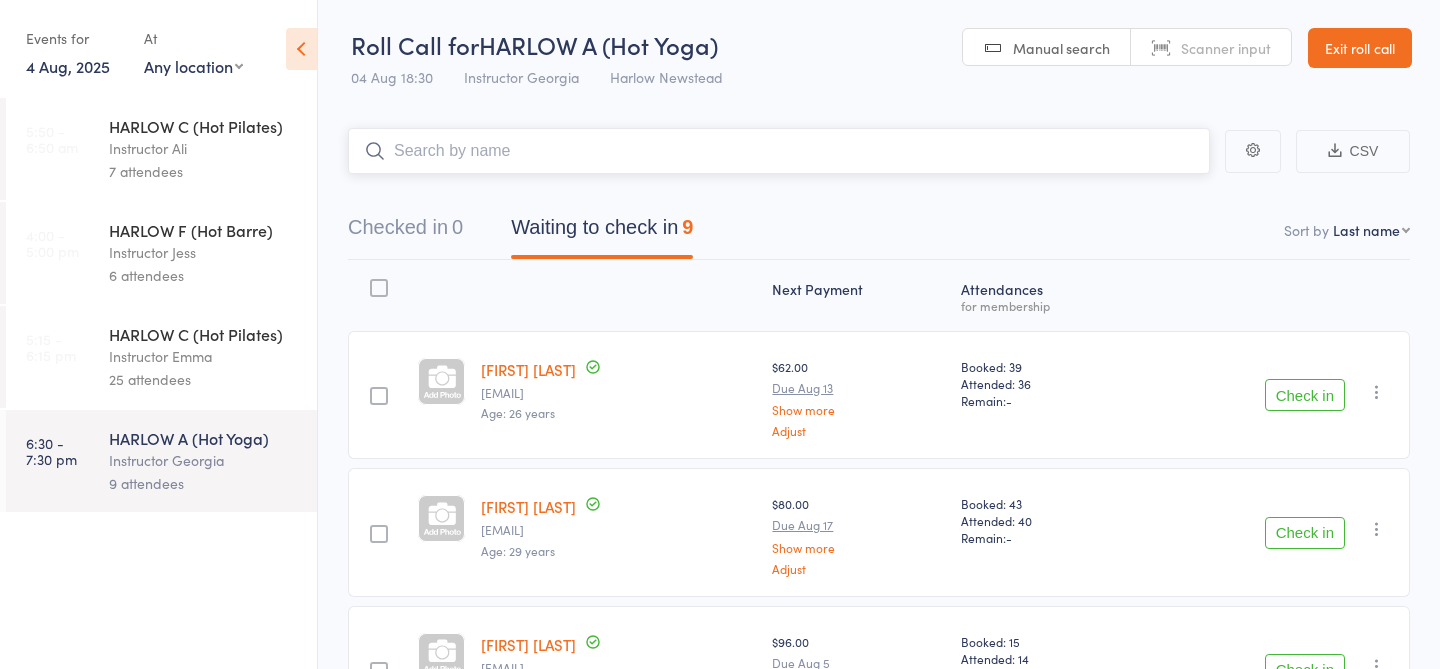 click at bounding box center (779, 151) 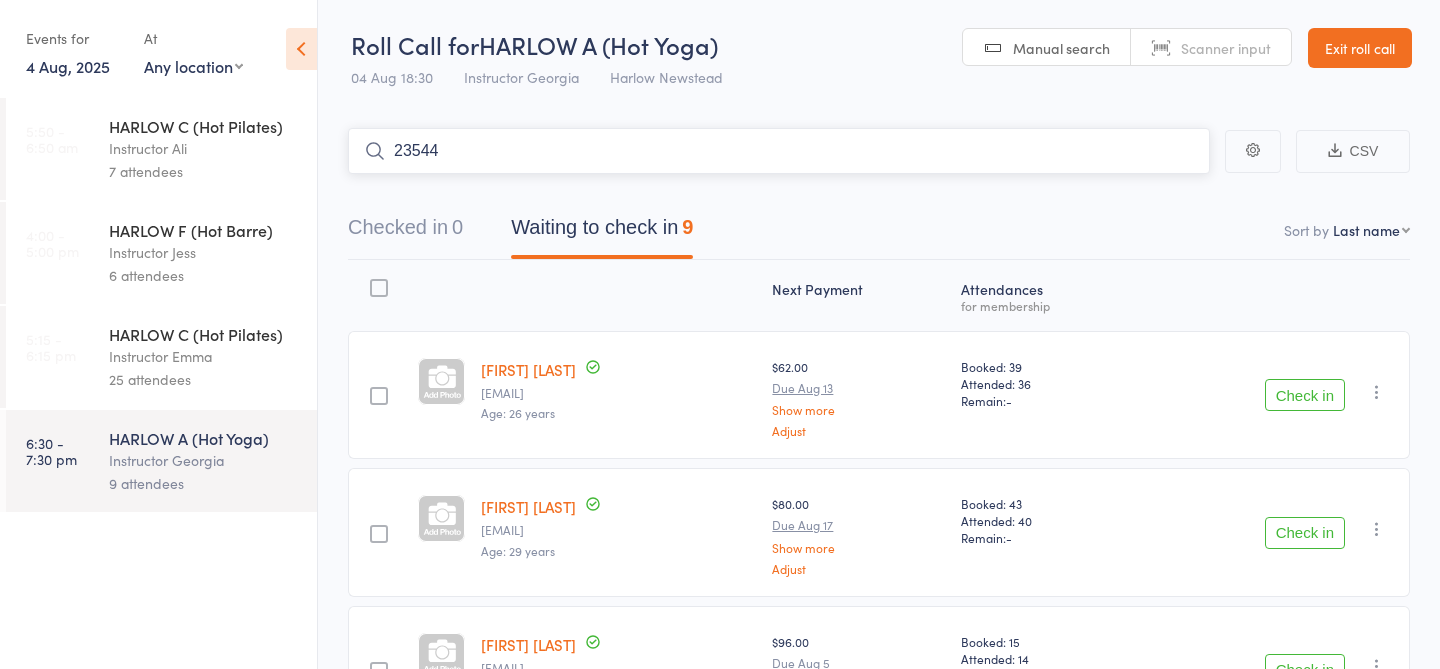 type on "23544" 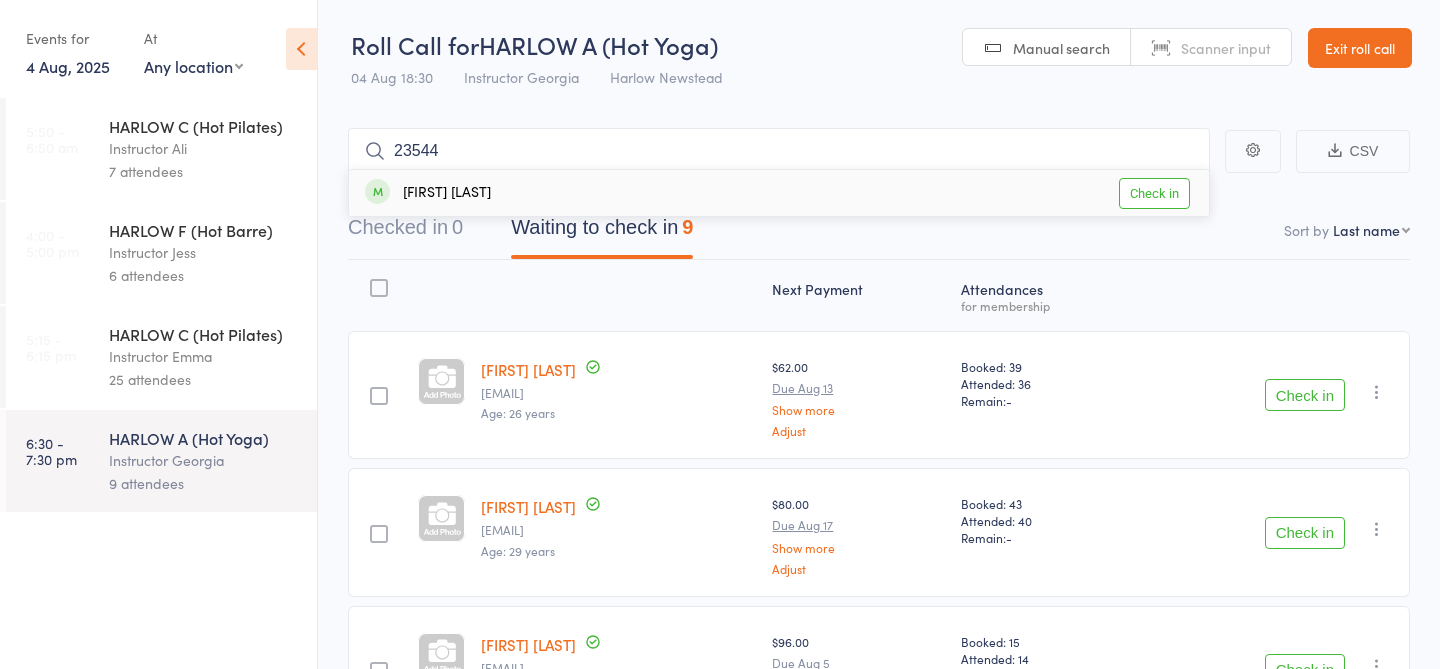 click on "Check in" at bounding box center [1154, 193] 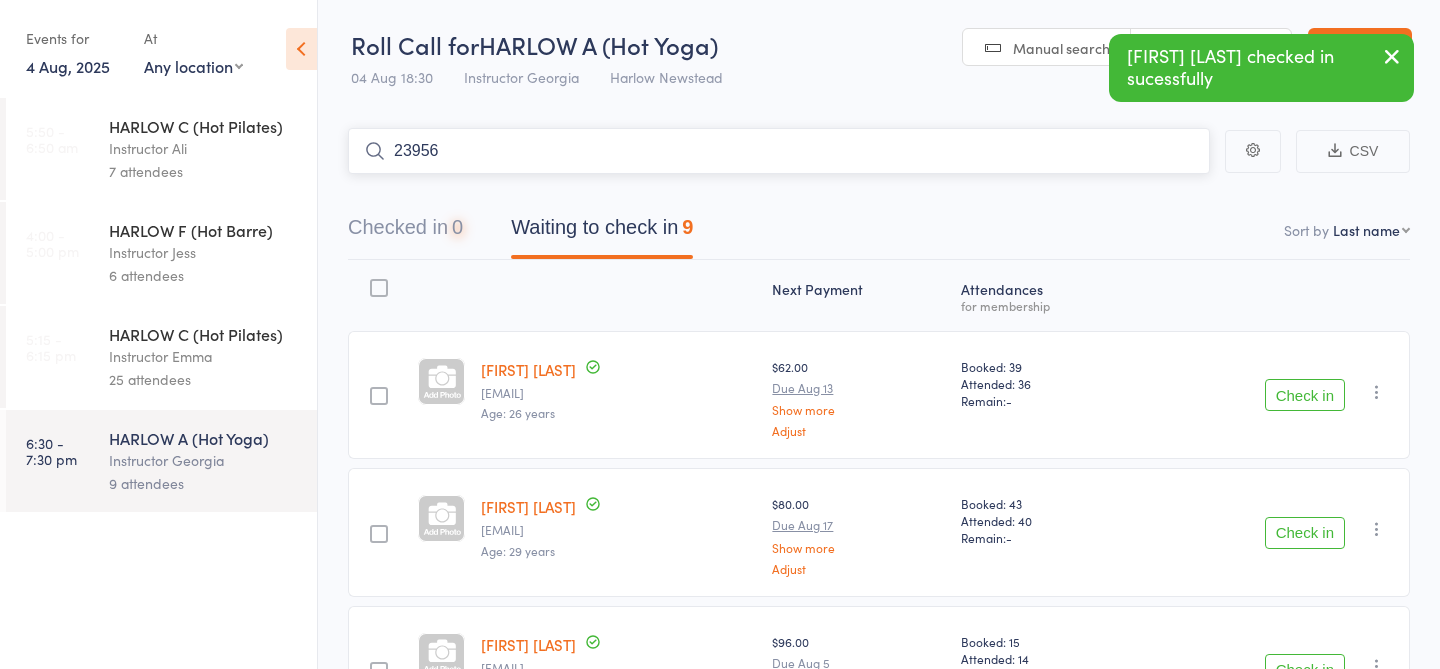 type on "23956" 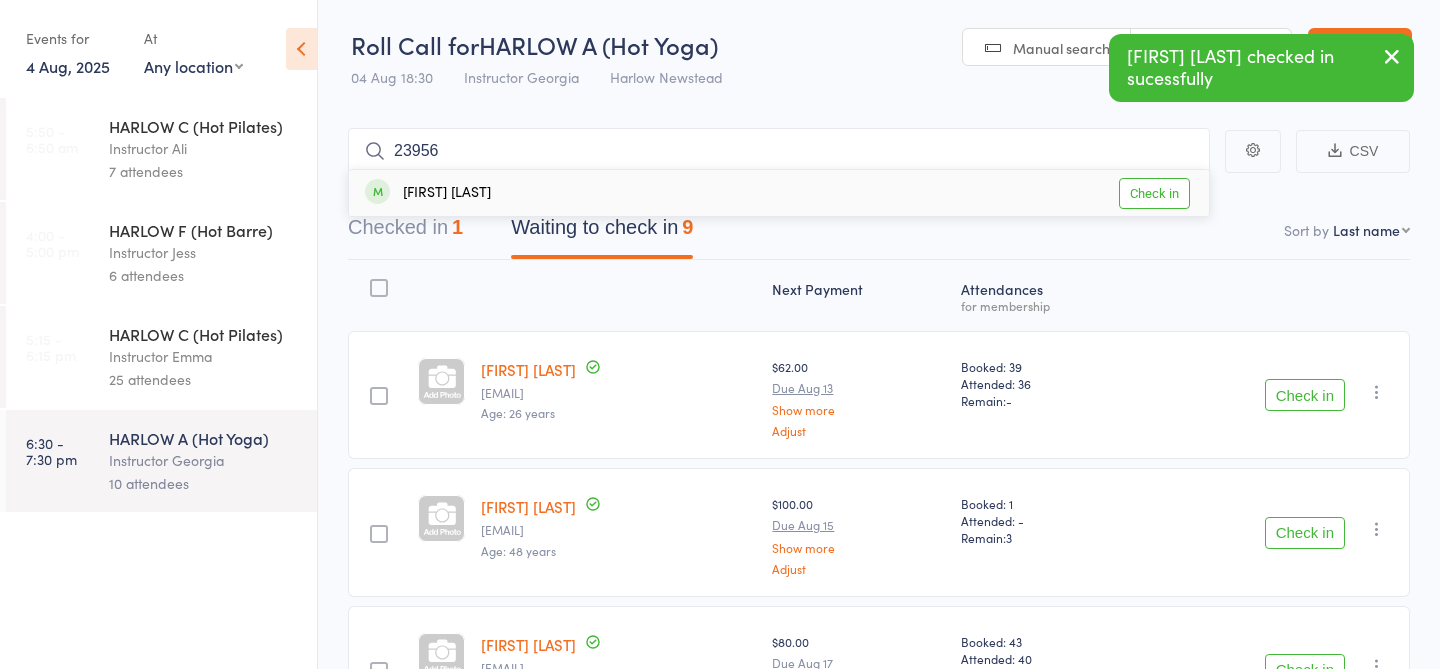 click on "Check in" at bounding box center (1154, 193) 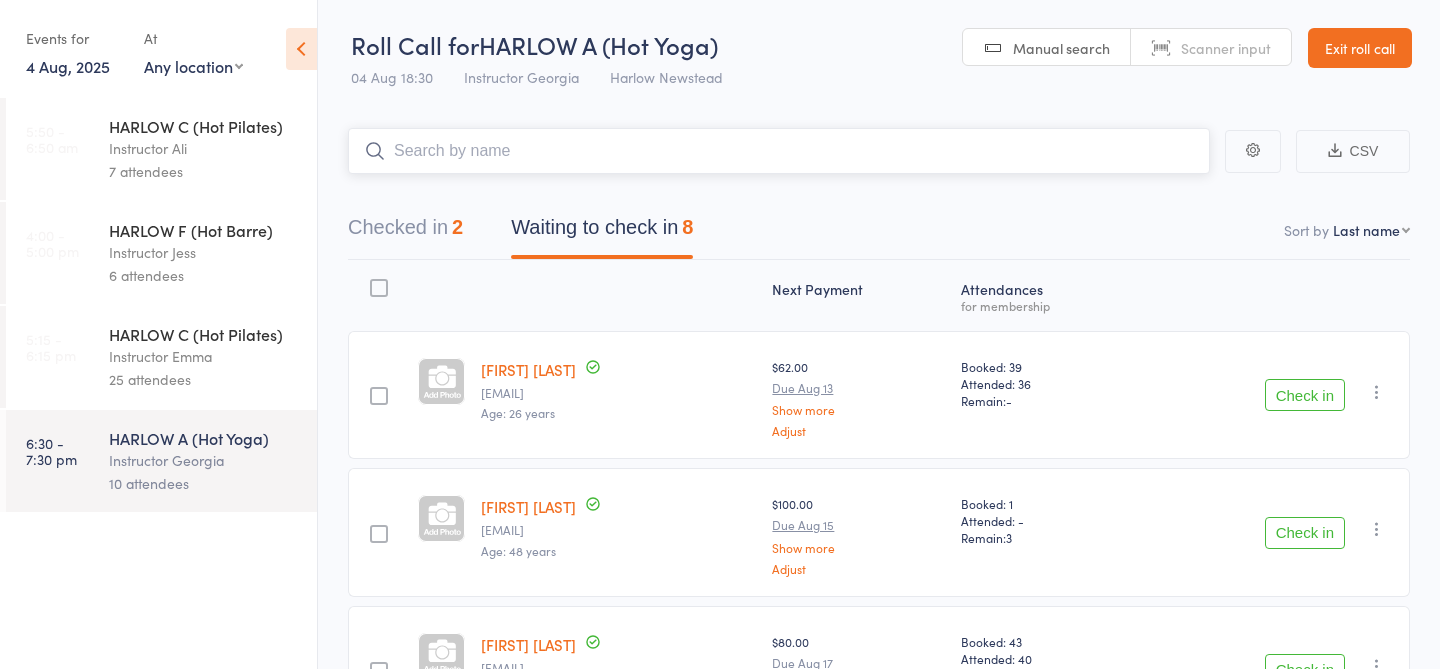 click on "Checked in  2" at bounding box center (405, 232) 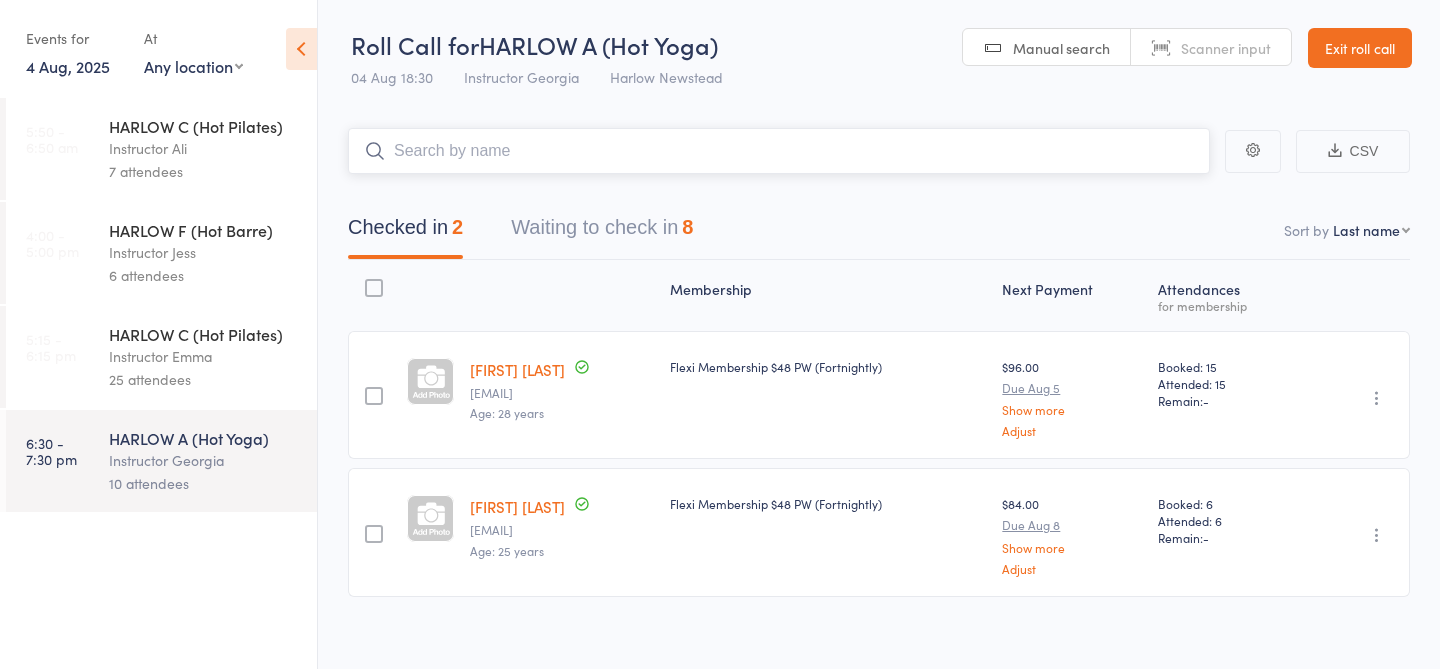 click on "Waiting to check in  8" at bounding box center (602, 232) 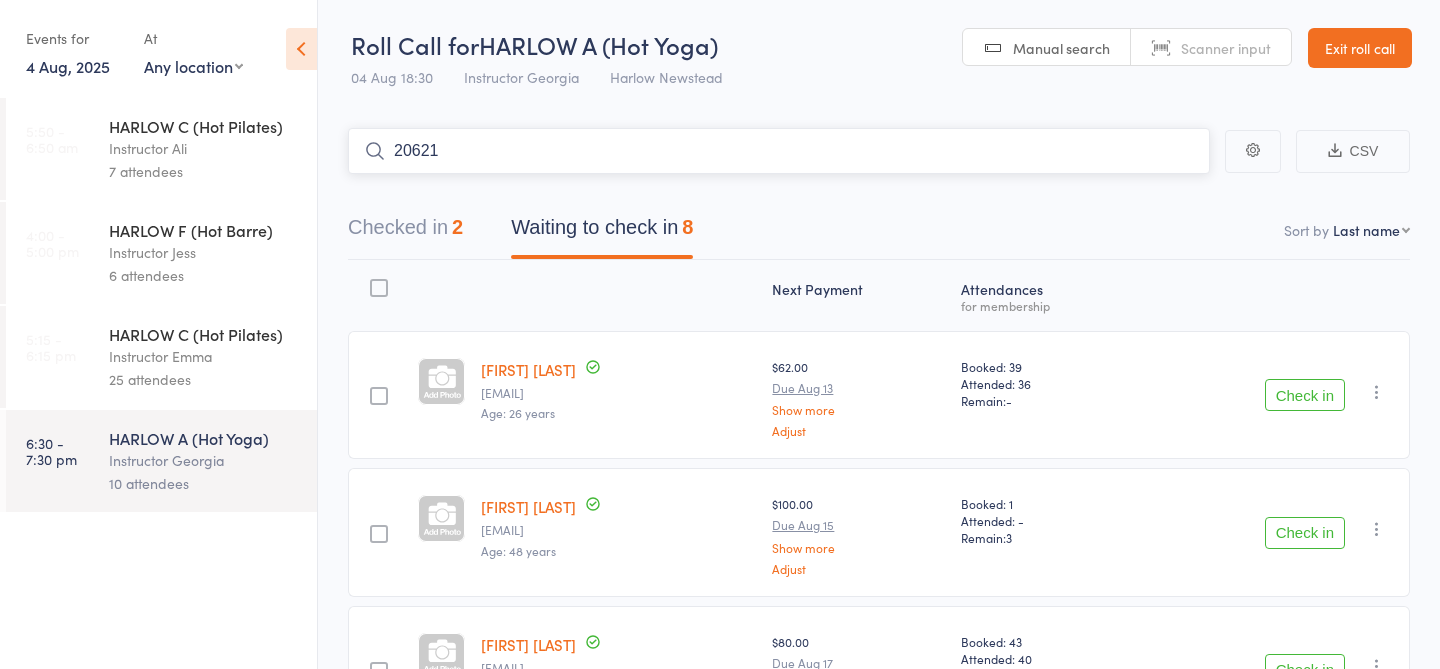 type on "20621" 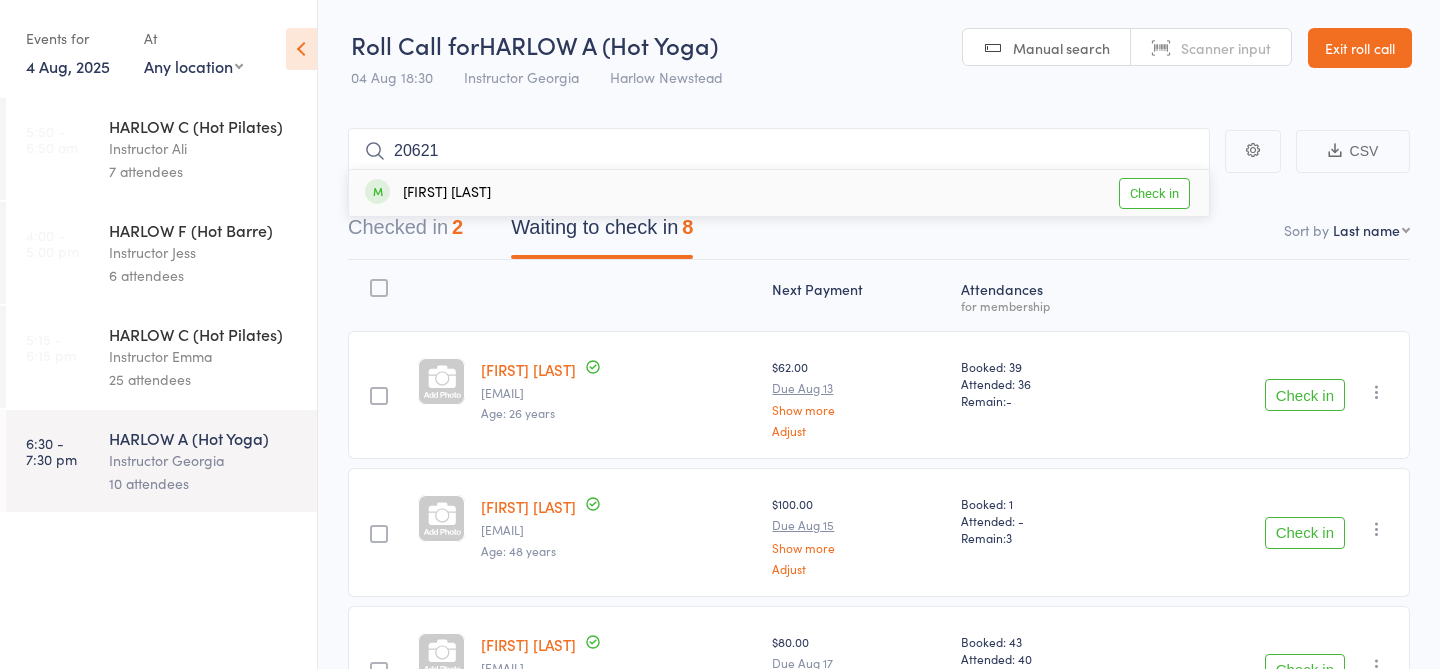 click on "Check in" at bounding box center [1154, 193] 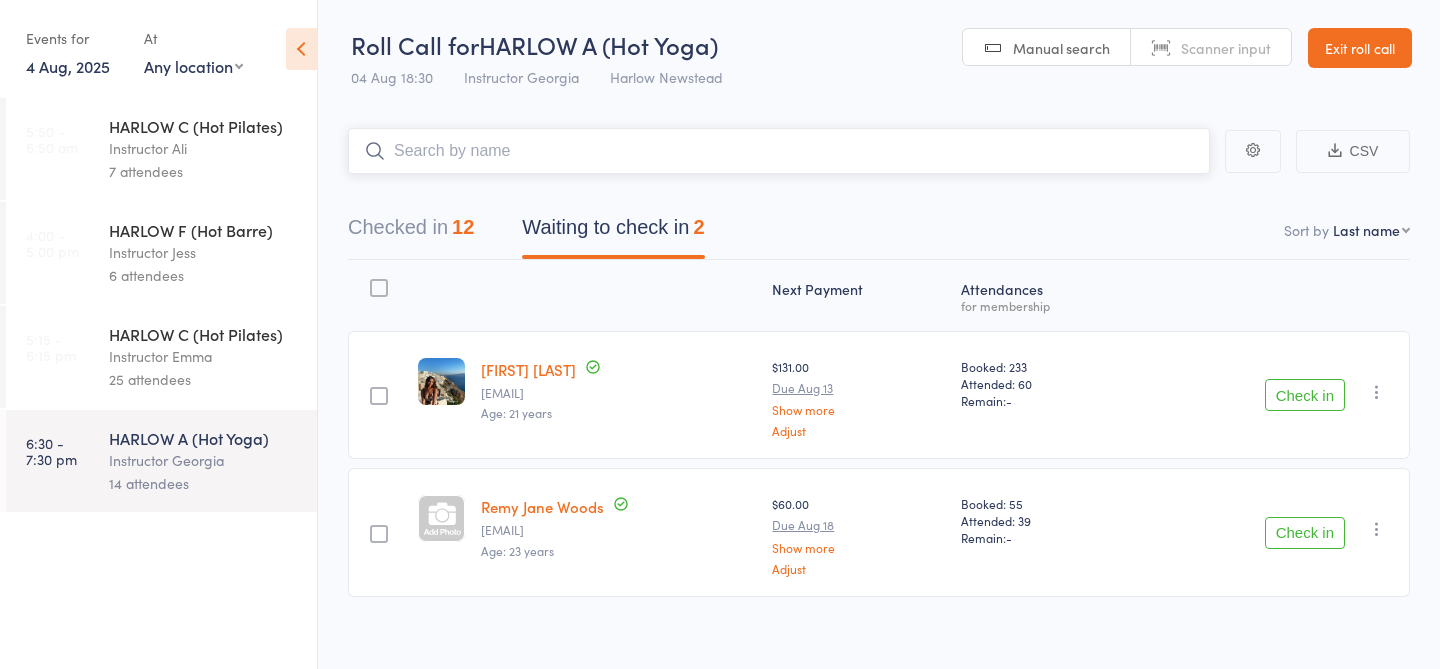click at bounding box center (779, 151) 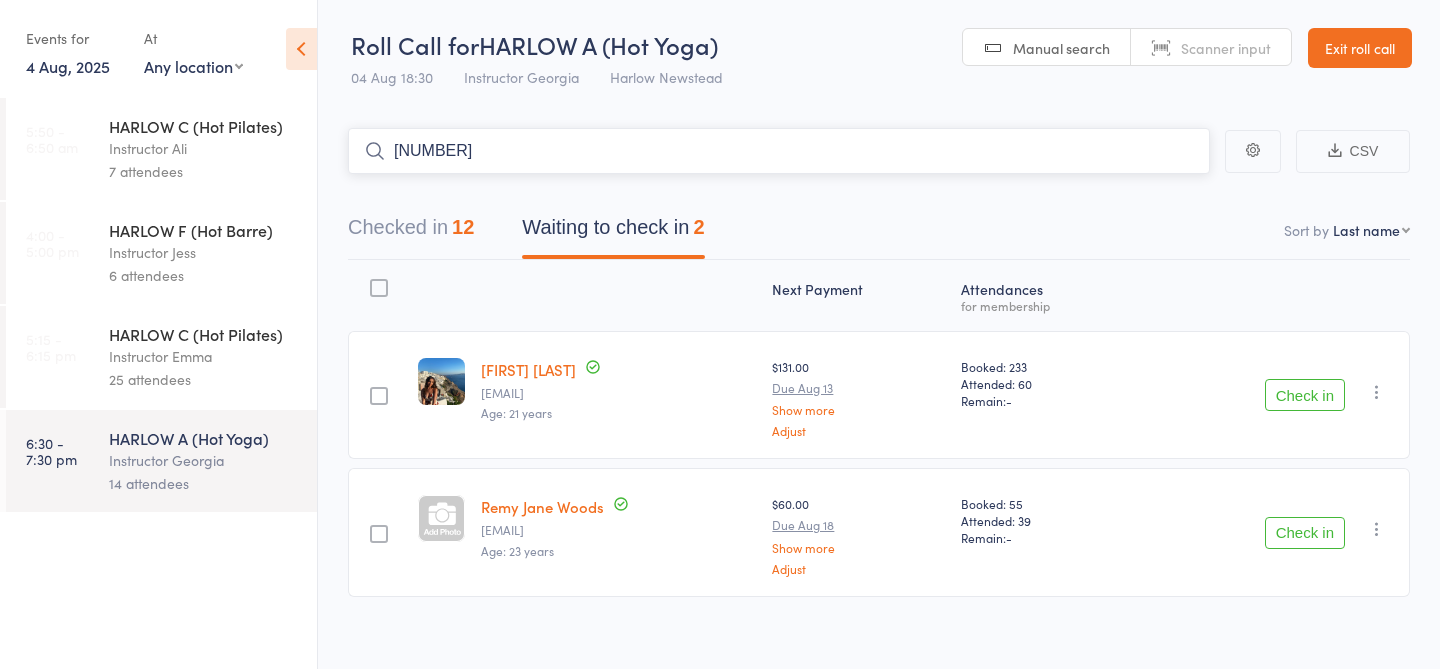 type on "23060" 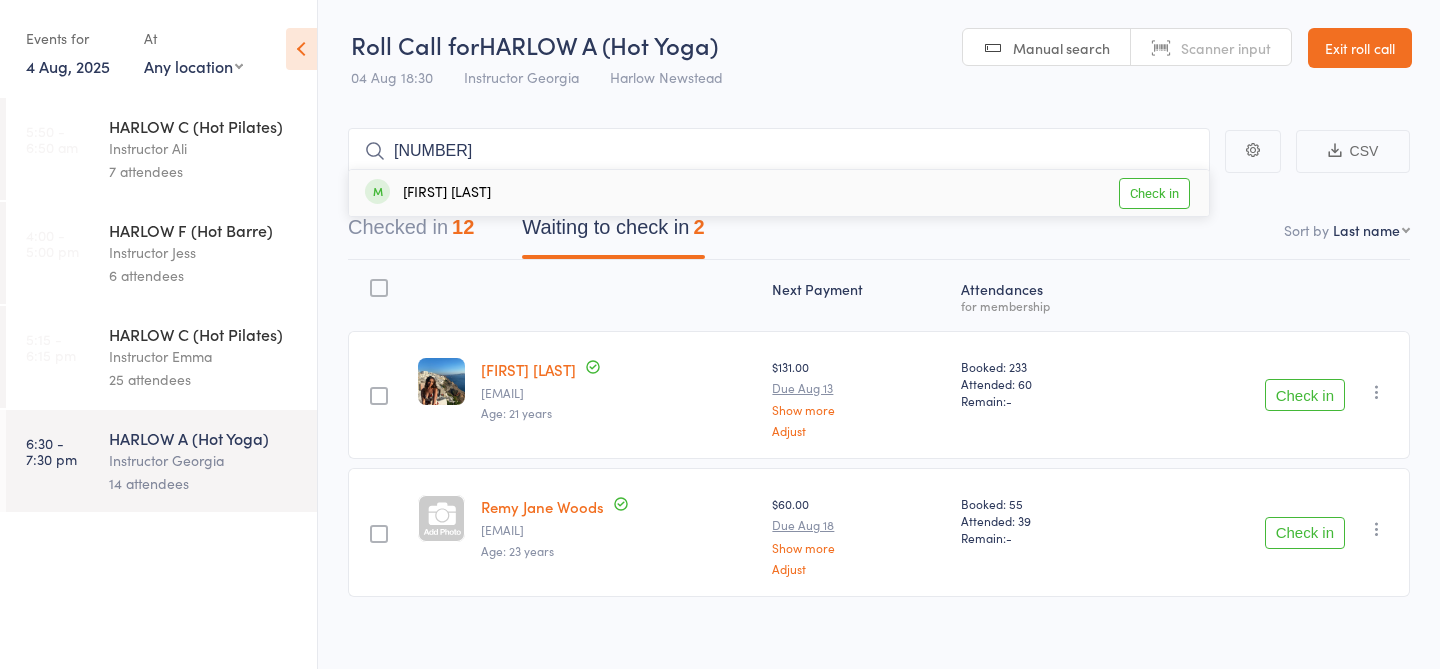 click on "Check in" at bounding box center [1154, 193] 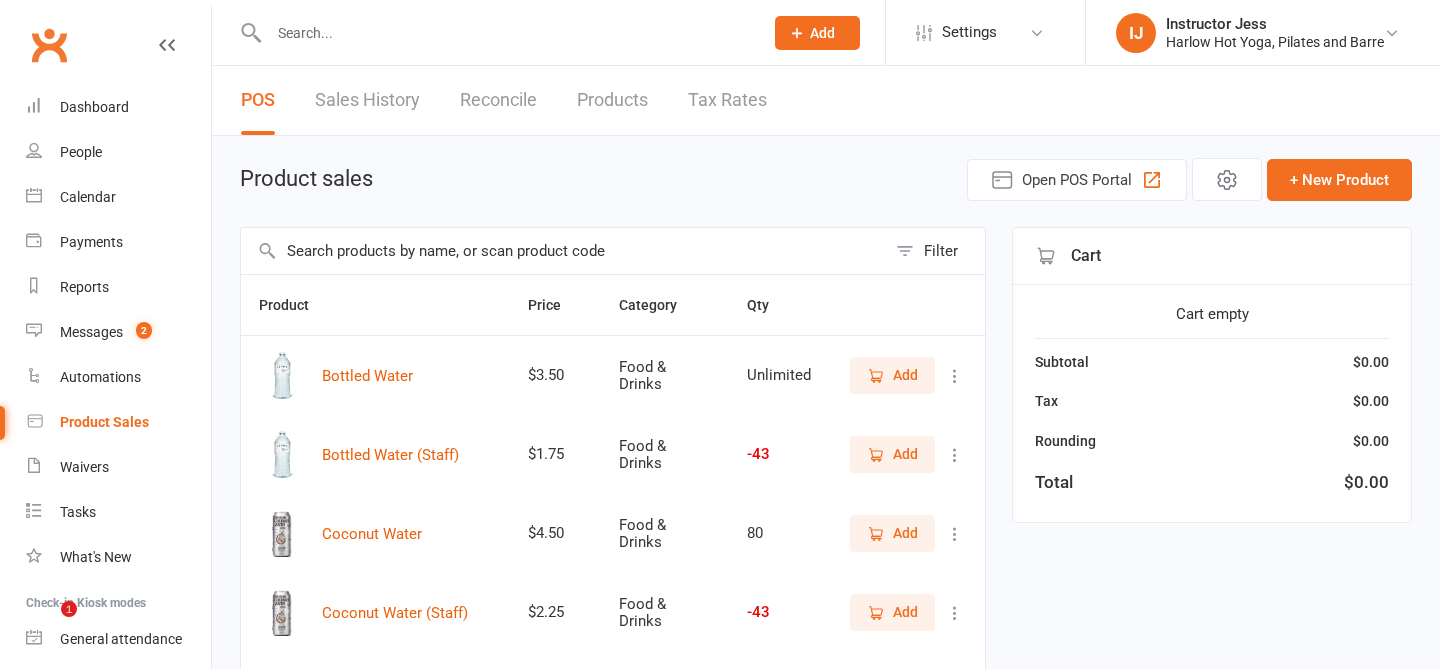 scroll, scrollTop: 0, scrollLeft: 0, axis: both 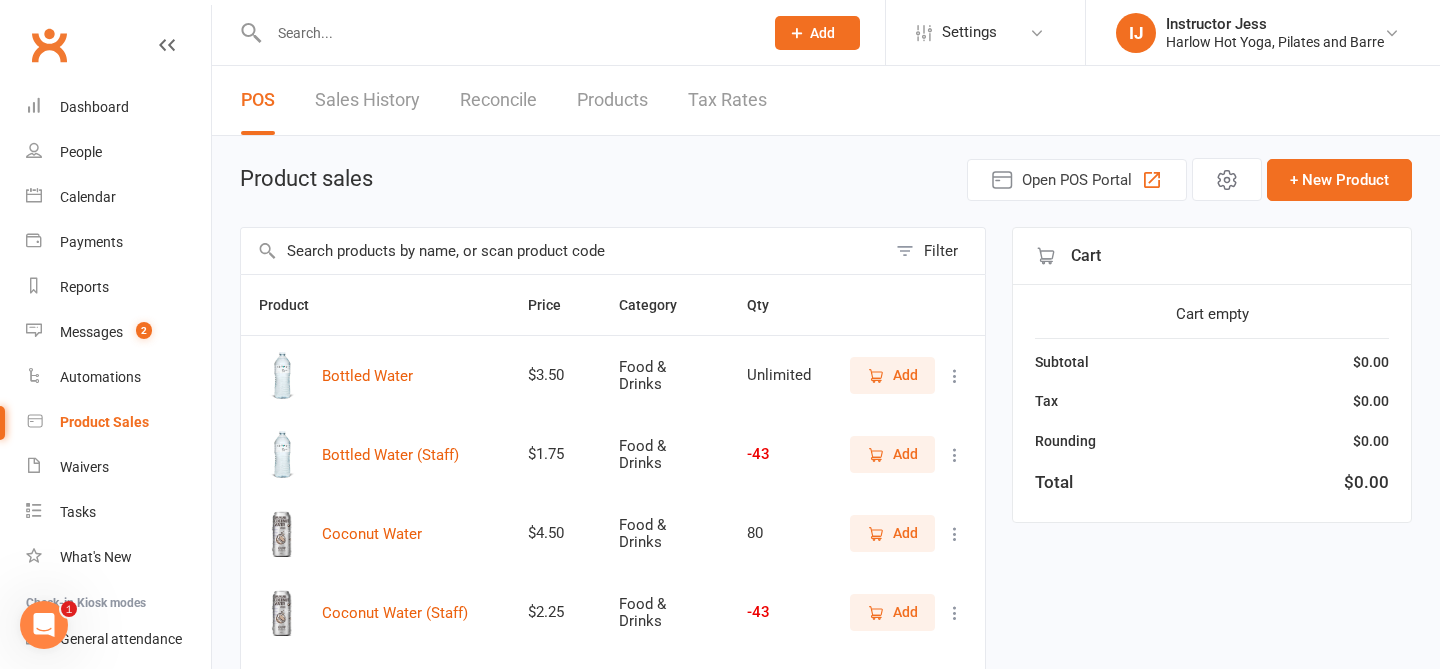 click on "Add" at bounding box center [905, 533] 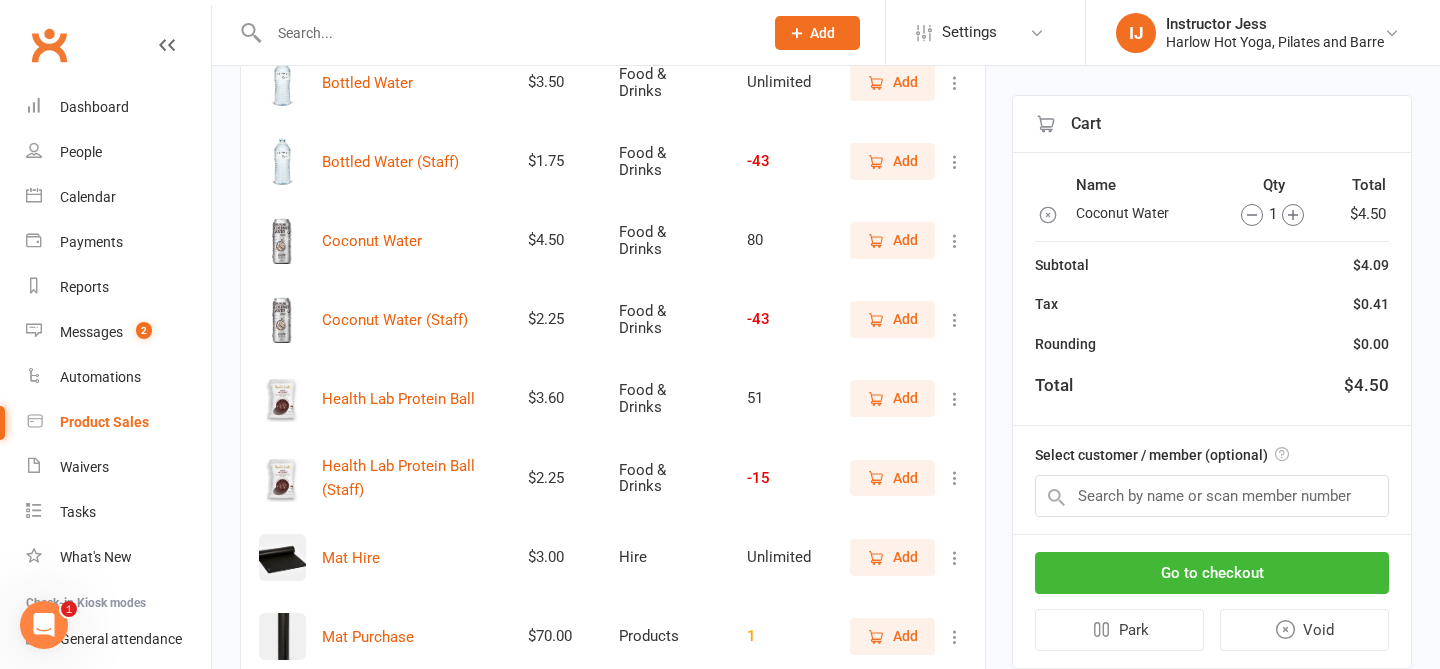 scroll, scrollTop: 306, scrollLeft: 0, axis: vertical 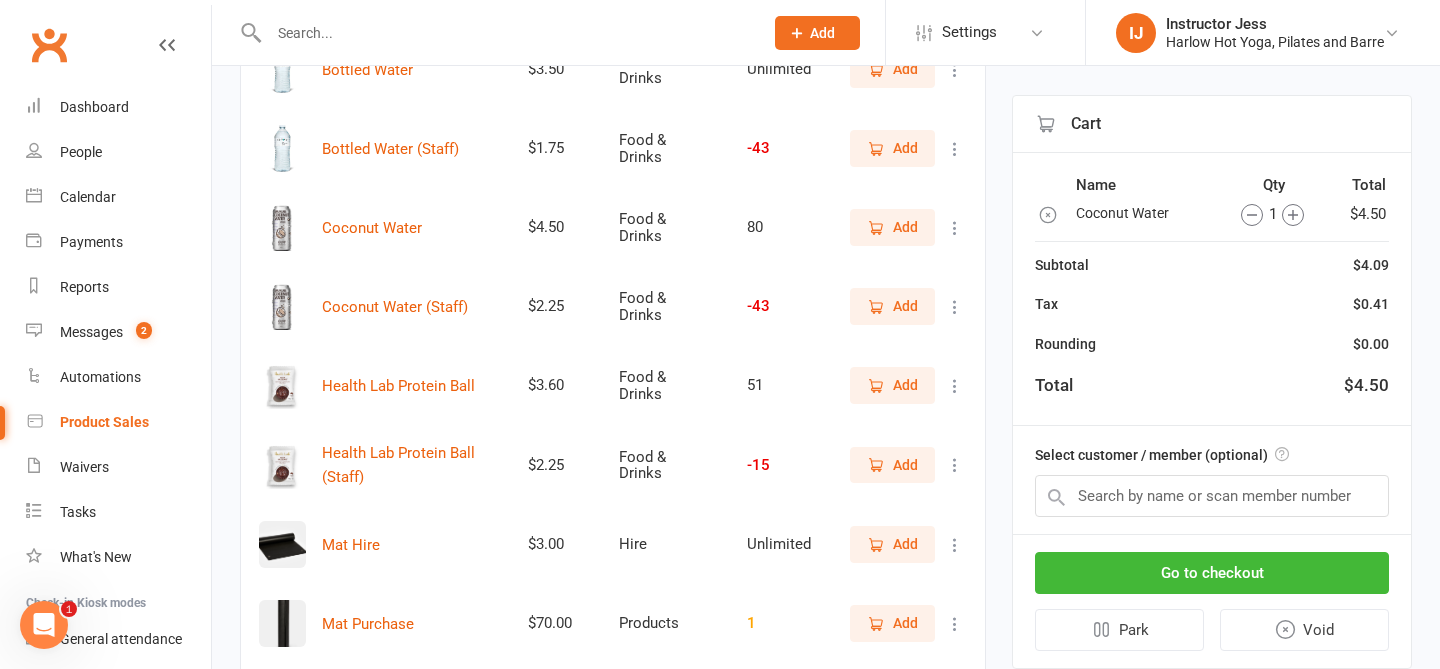 click on "Add" at bounding box center (892, 465) 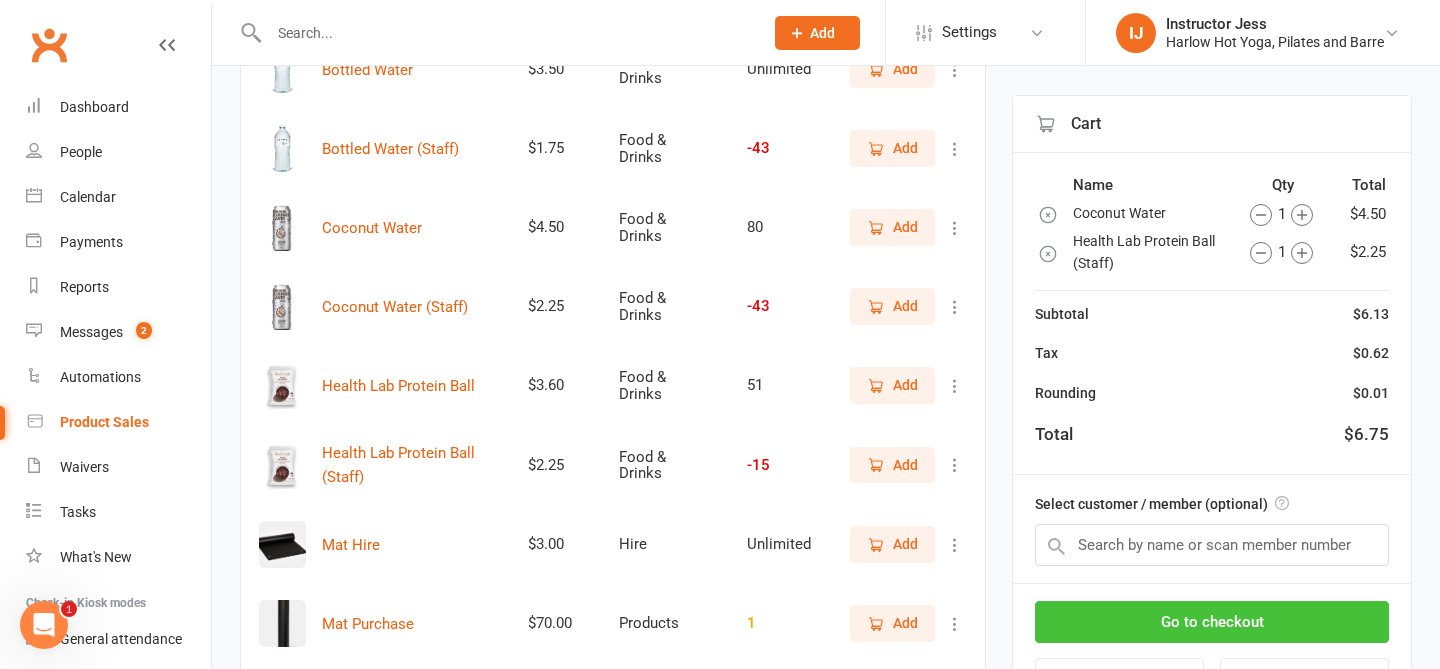 click on "Go to checkout" at bounding box center [1212, 622] 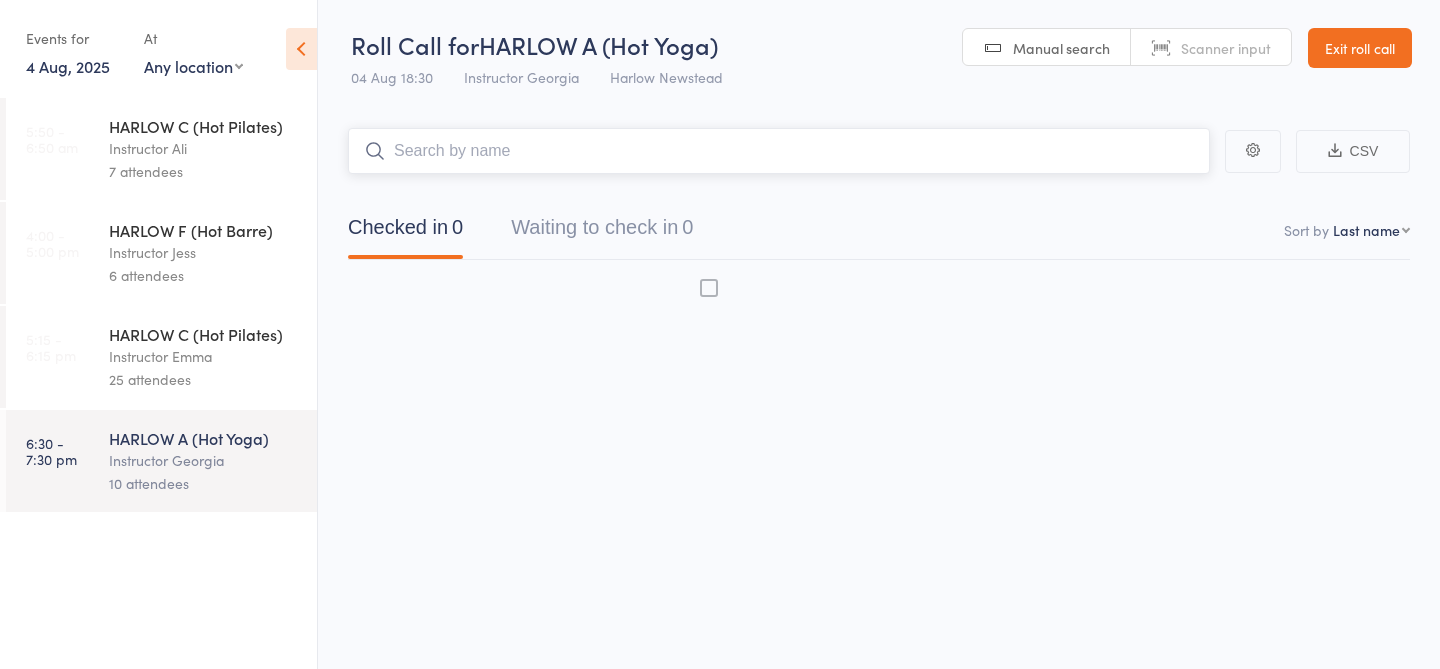 scroll, scrollTop: 0, scrollLeft: 0, axis: both 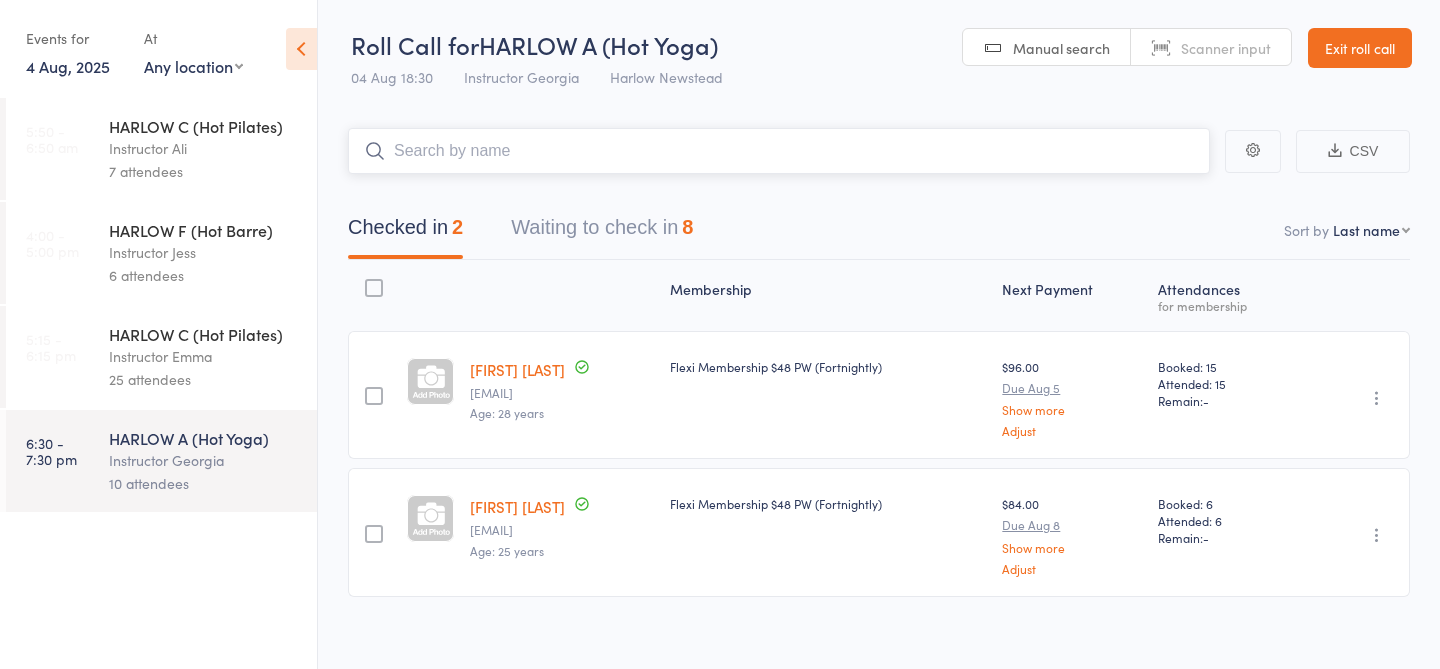 click on "Waiting to check in  8" at bounding box center (602, 232) 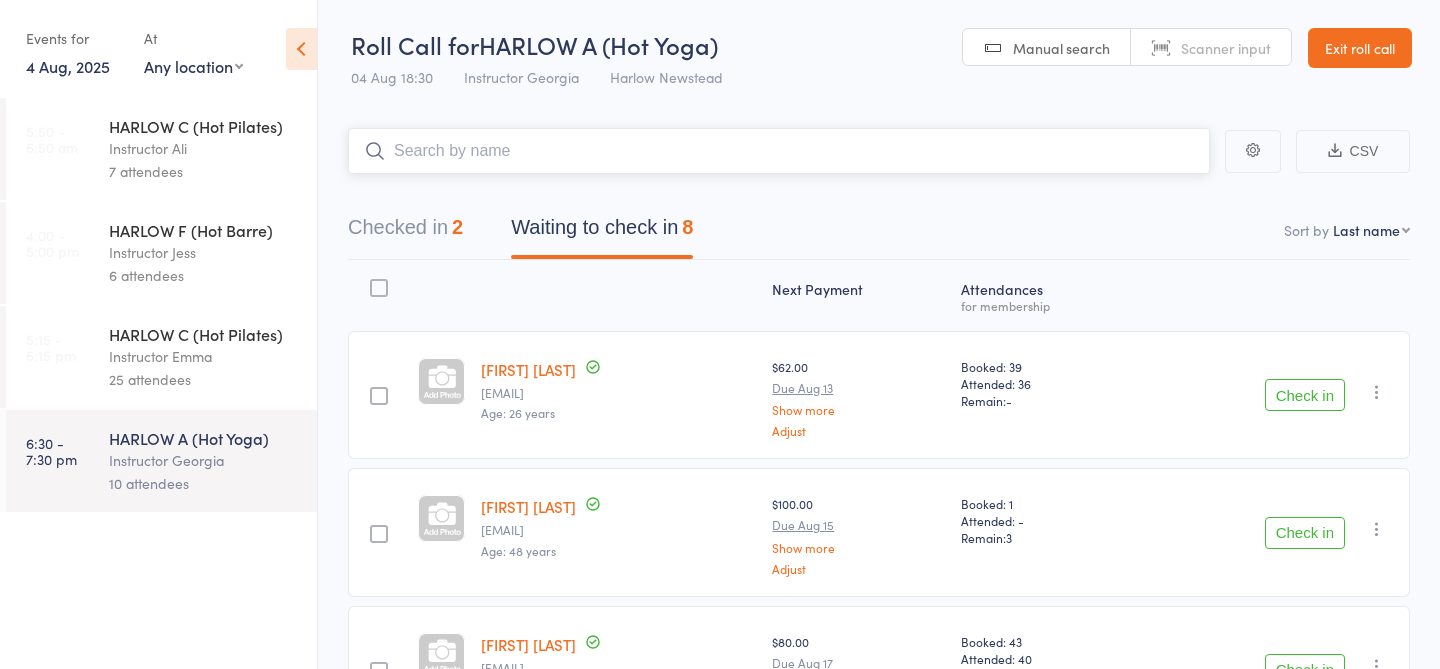 click on "Checked in  2" at bounding box center [405, 232] 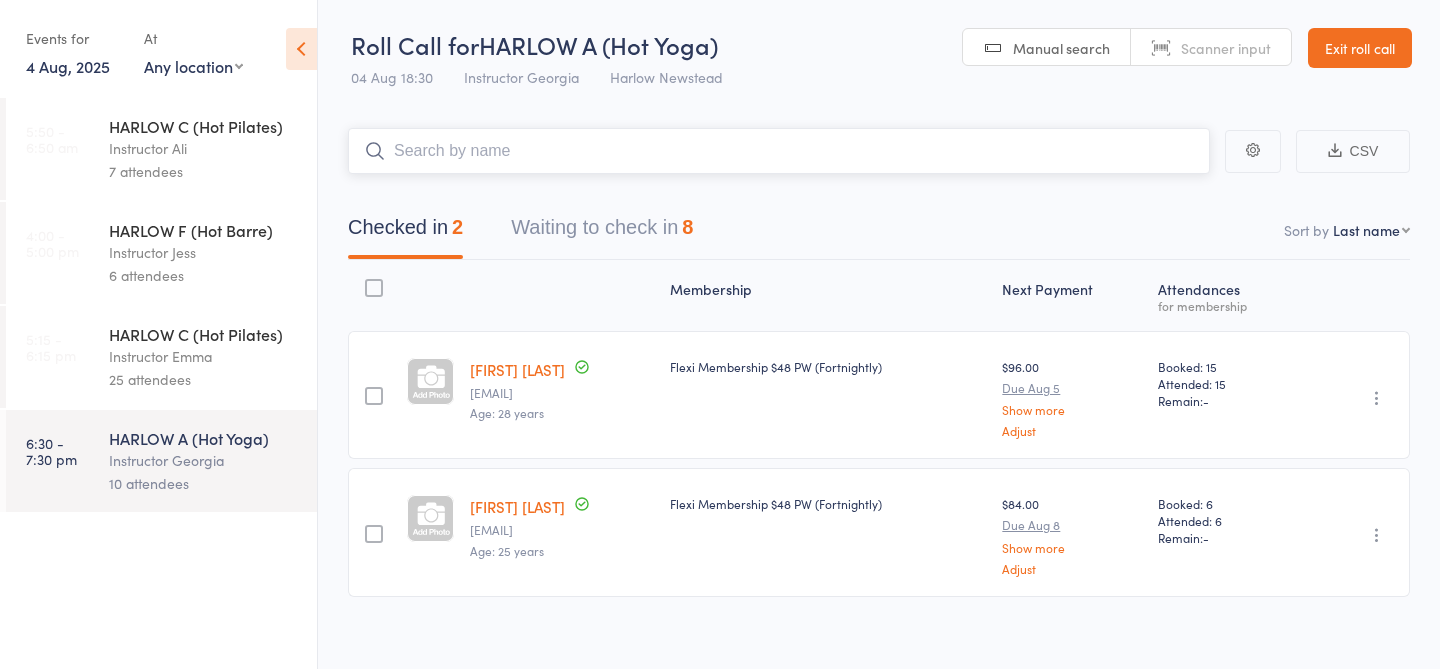 click on "Waiting to check in  8" at bounding box center [602, 232] 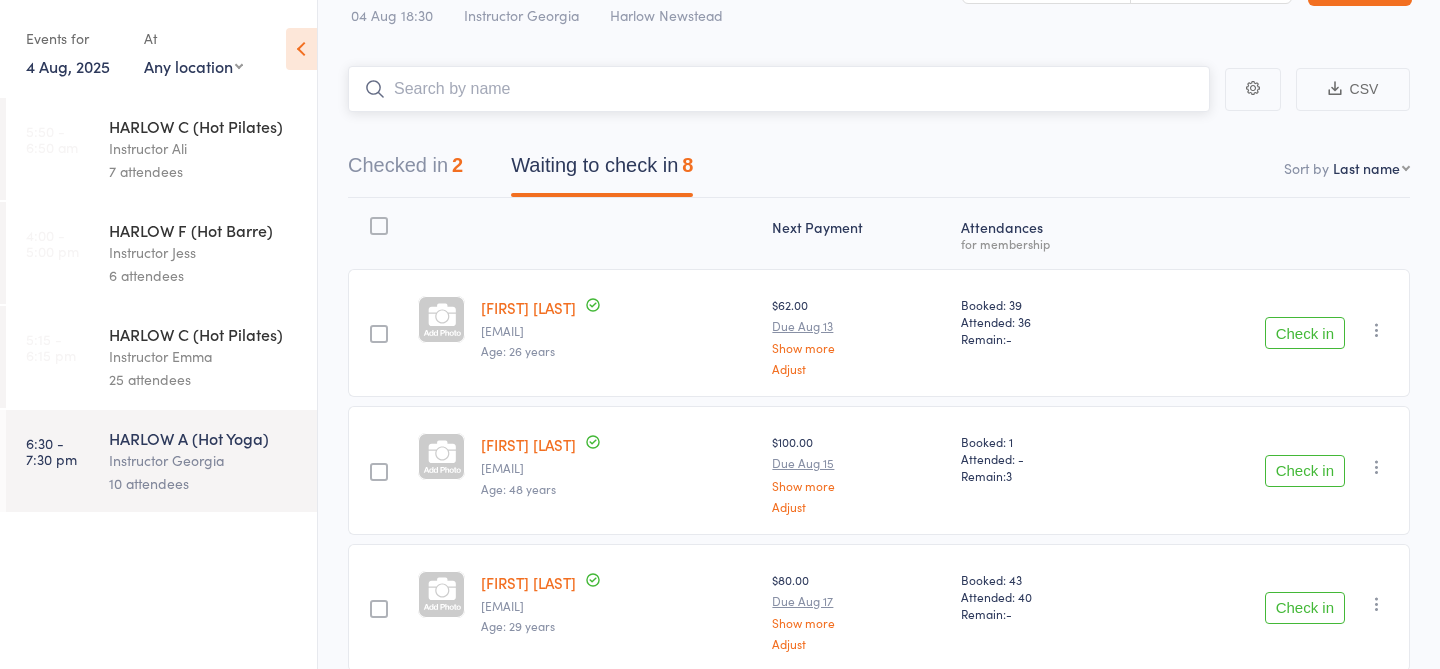 scroll, scrollTop: 72, scrollLeft: 0, axis: vertical 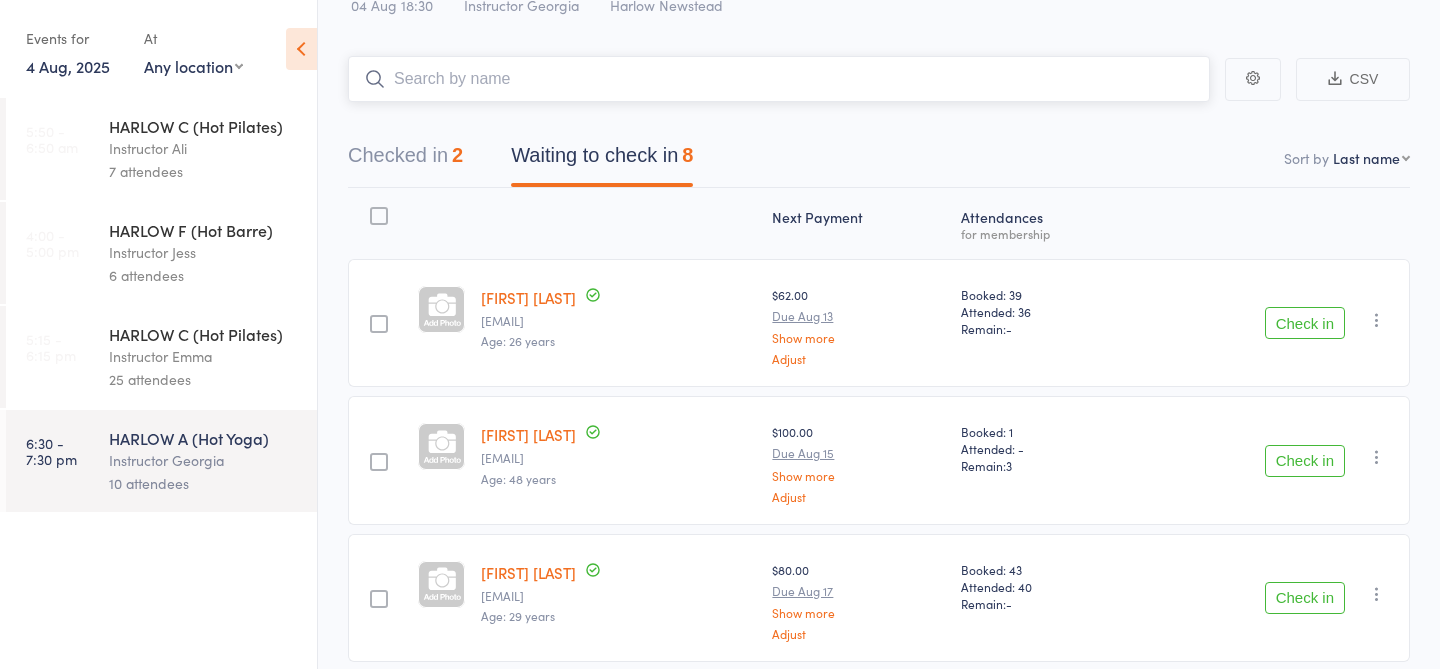 click on "Checked in  2" at bounding box center (405, 160) 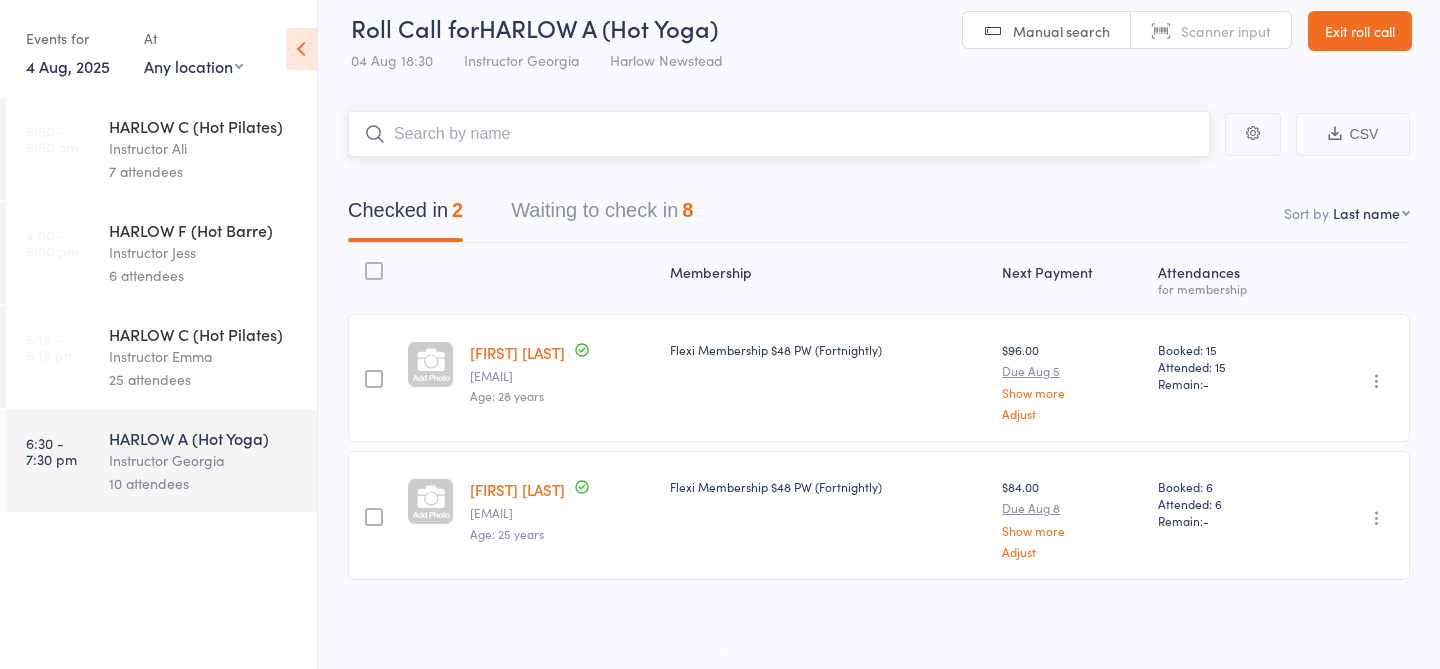 scroll, scrollTop: 16, scrollLeft: 0, axis: vertical 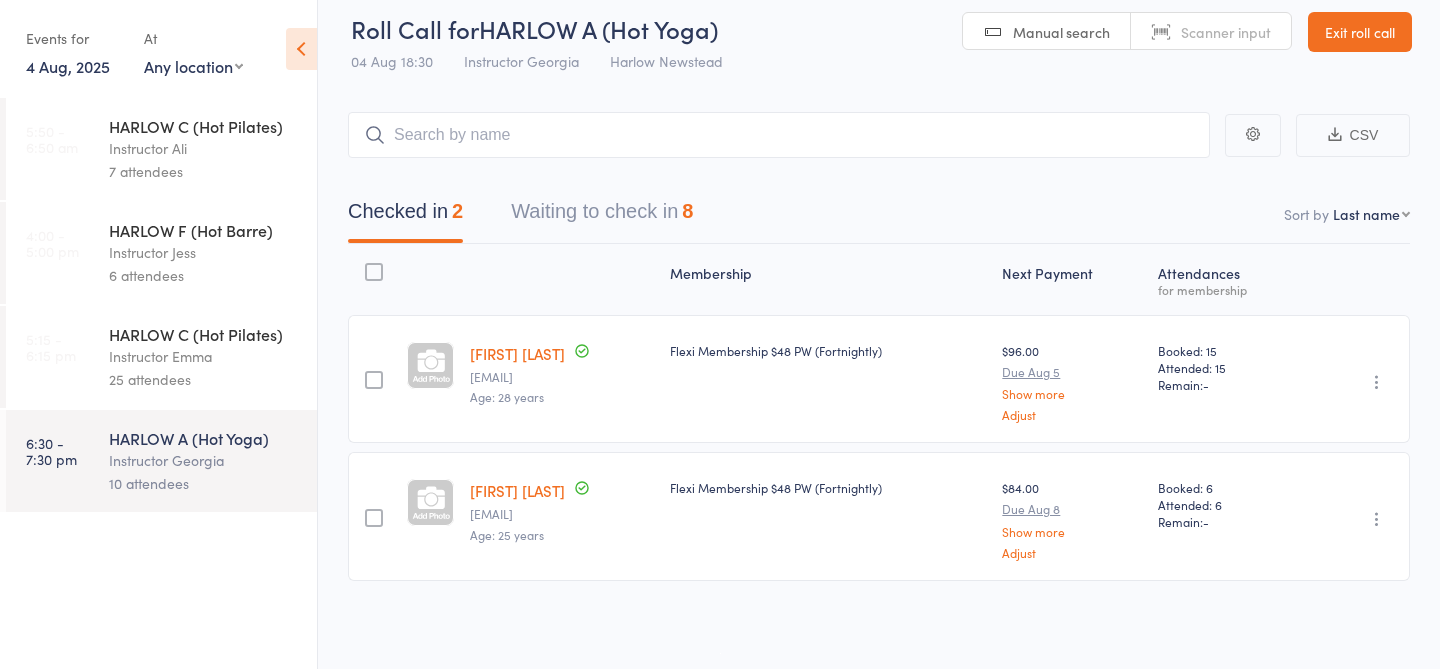click on "Checked in  2 Waiting to check in  8" at bounding box center (879, 201) 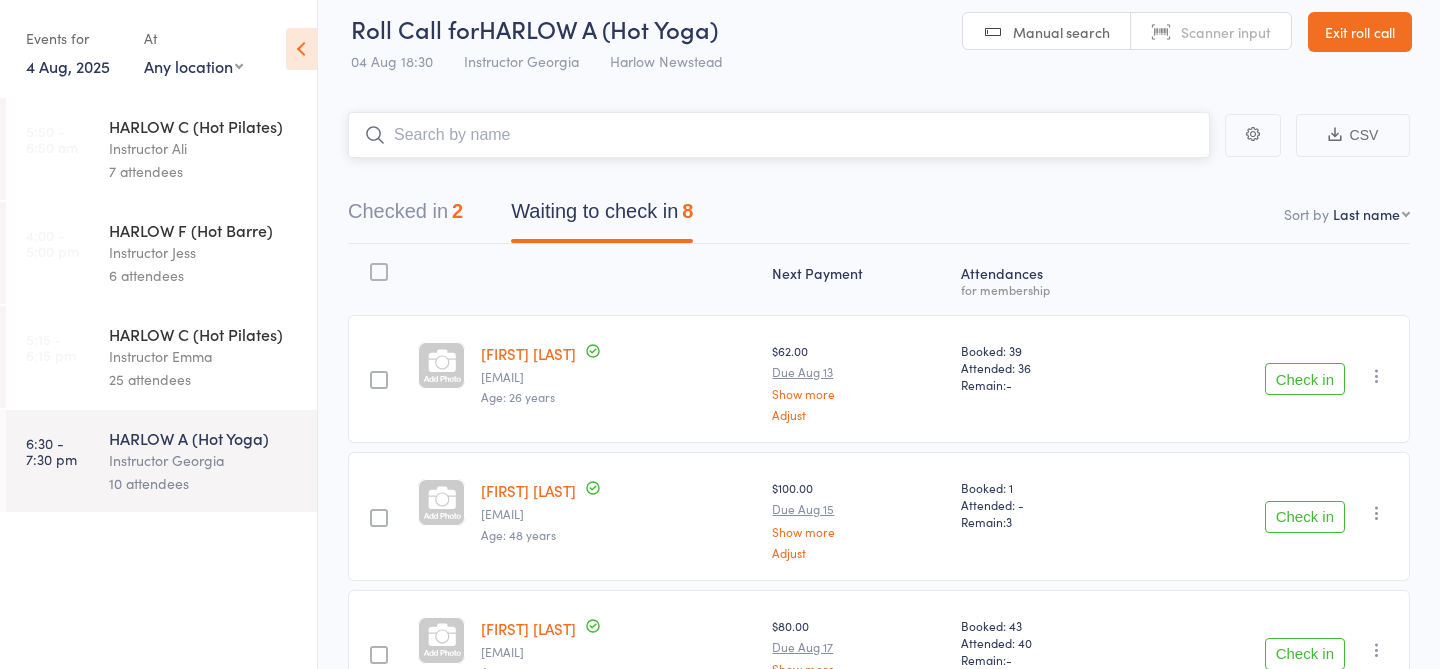 click at bounding box center [779, 135] 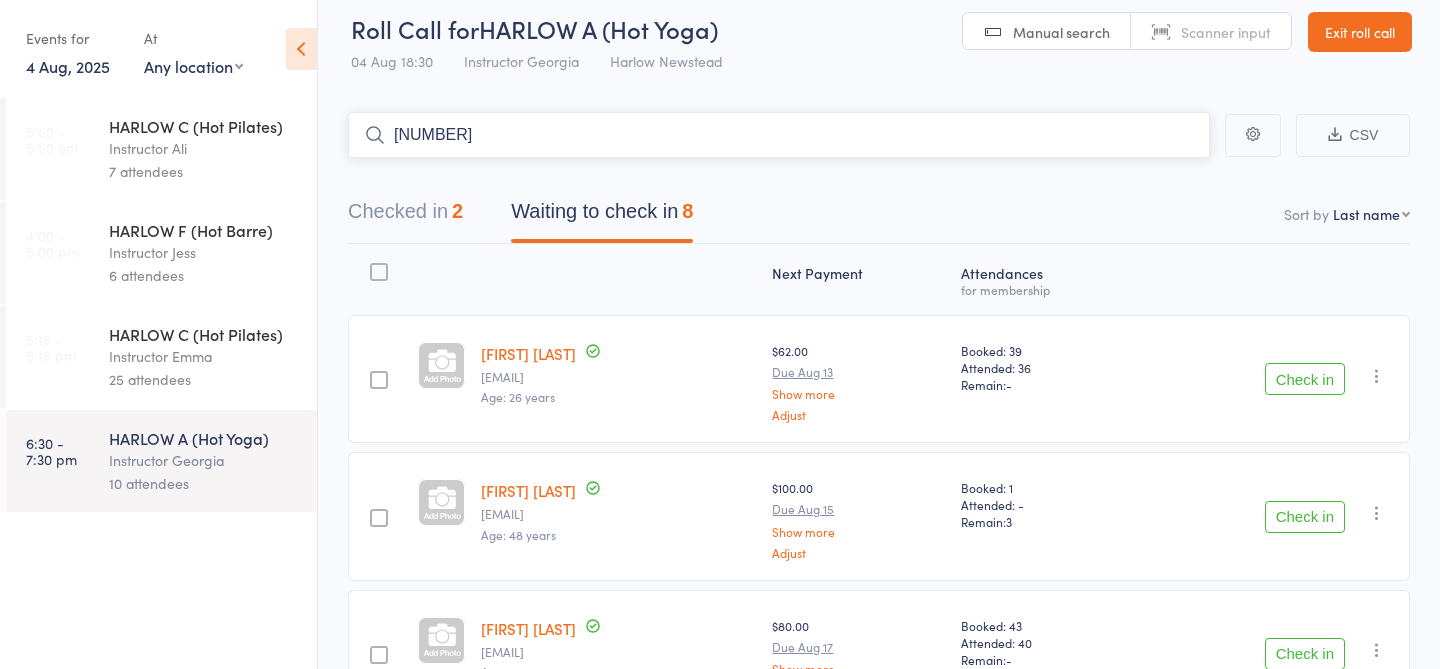 type on "[NUMBER]" 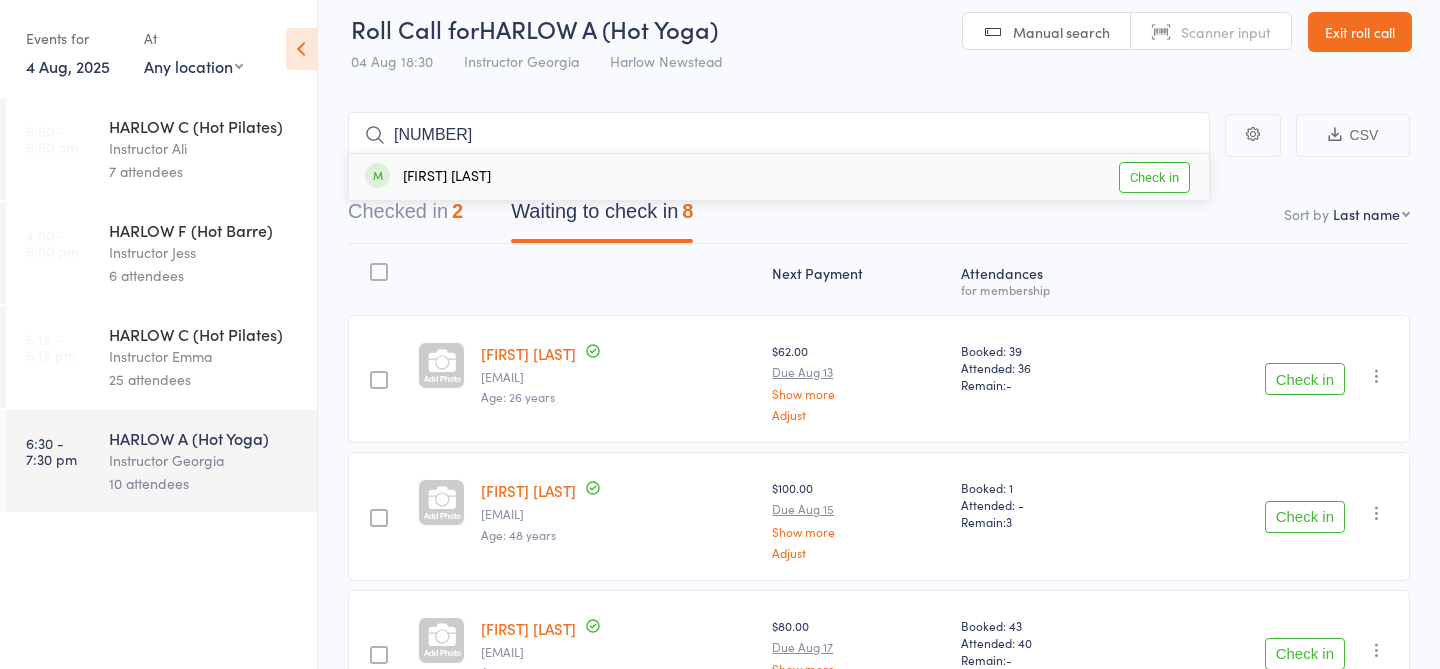 click on "Check in" at bounding box center [1154, 177] 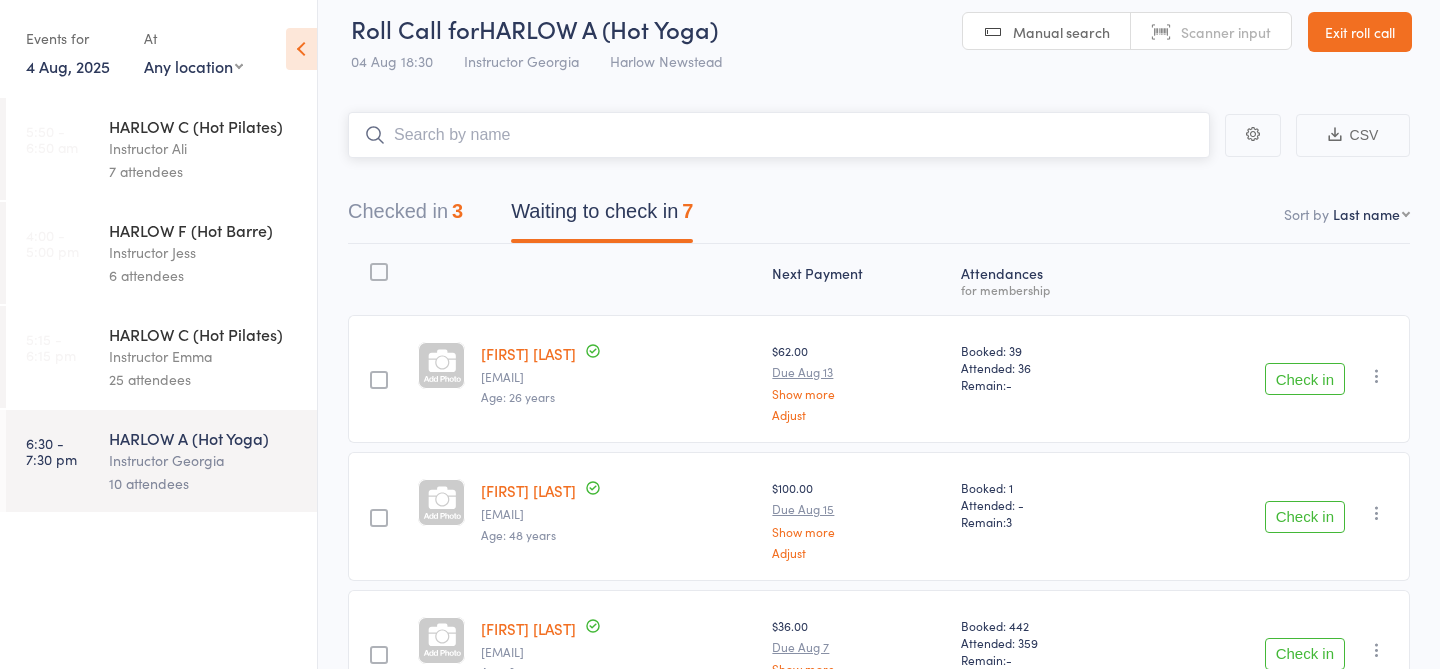 click on "Checked in  3" at bounding box center [405, 216] 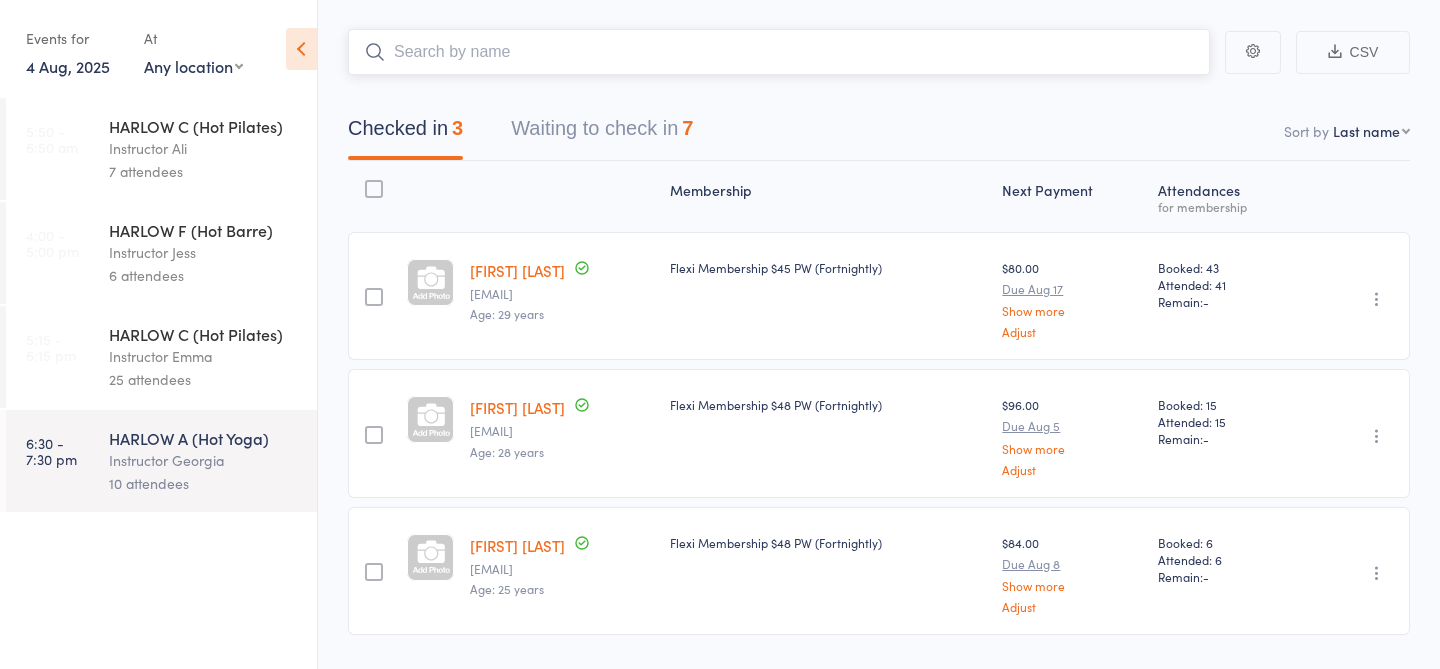 scroll, scrollTop: 101, scrollLeft: 0, axis: vertical 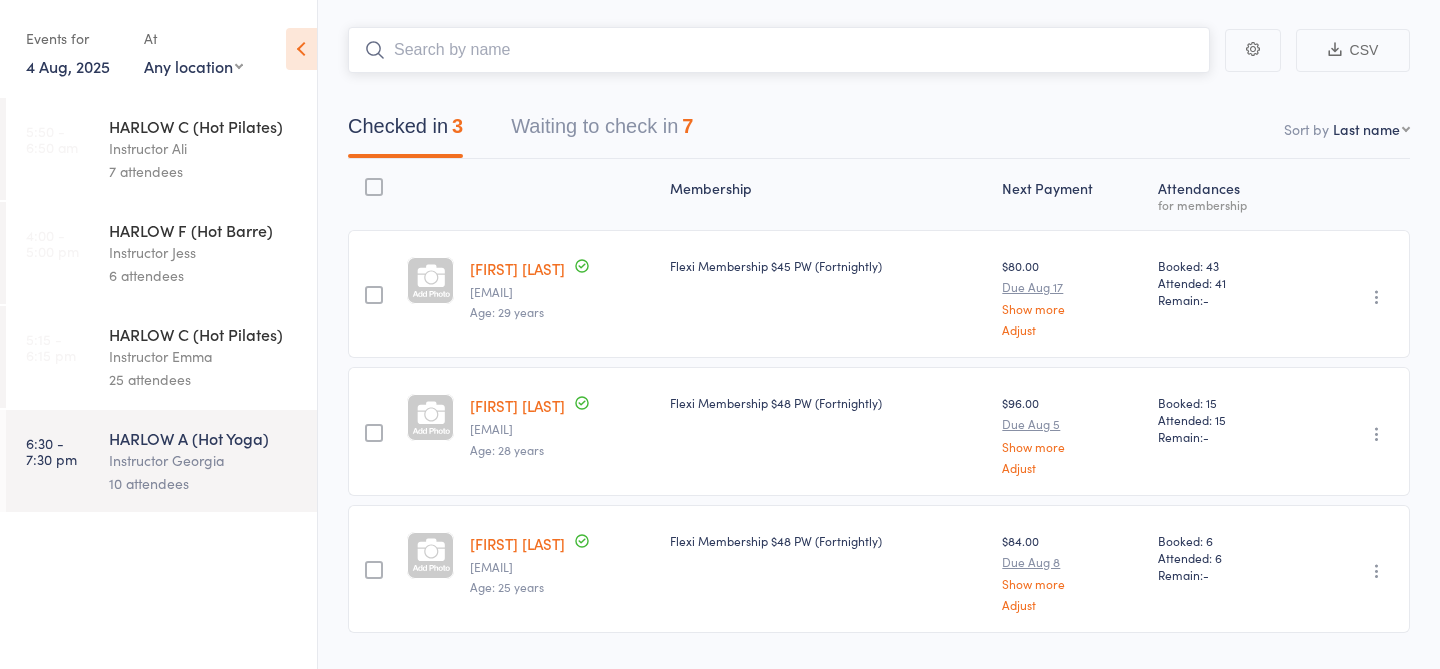 click on "Waiting to check in  7" at bounding box center (602, 131) 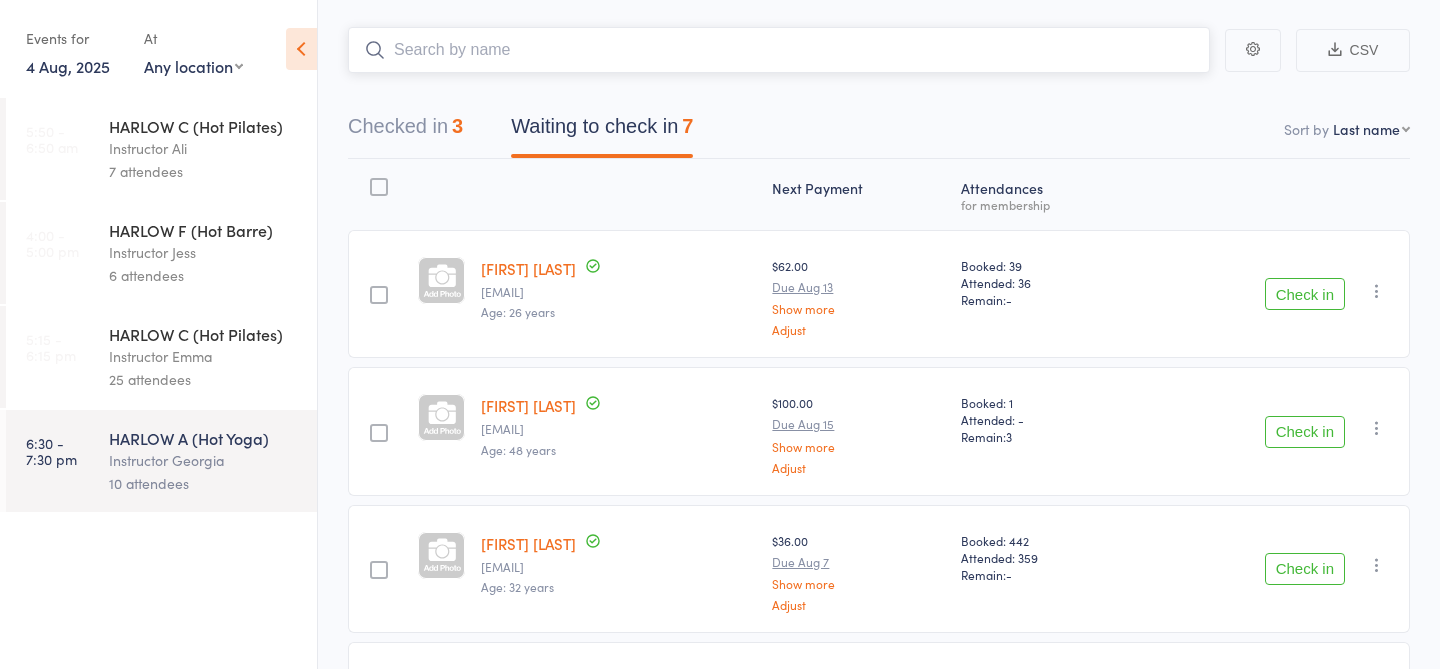 click at bounding box center [779, 50] 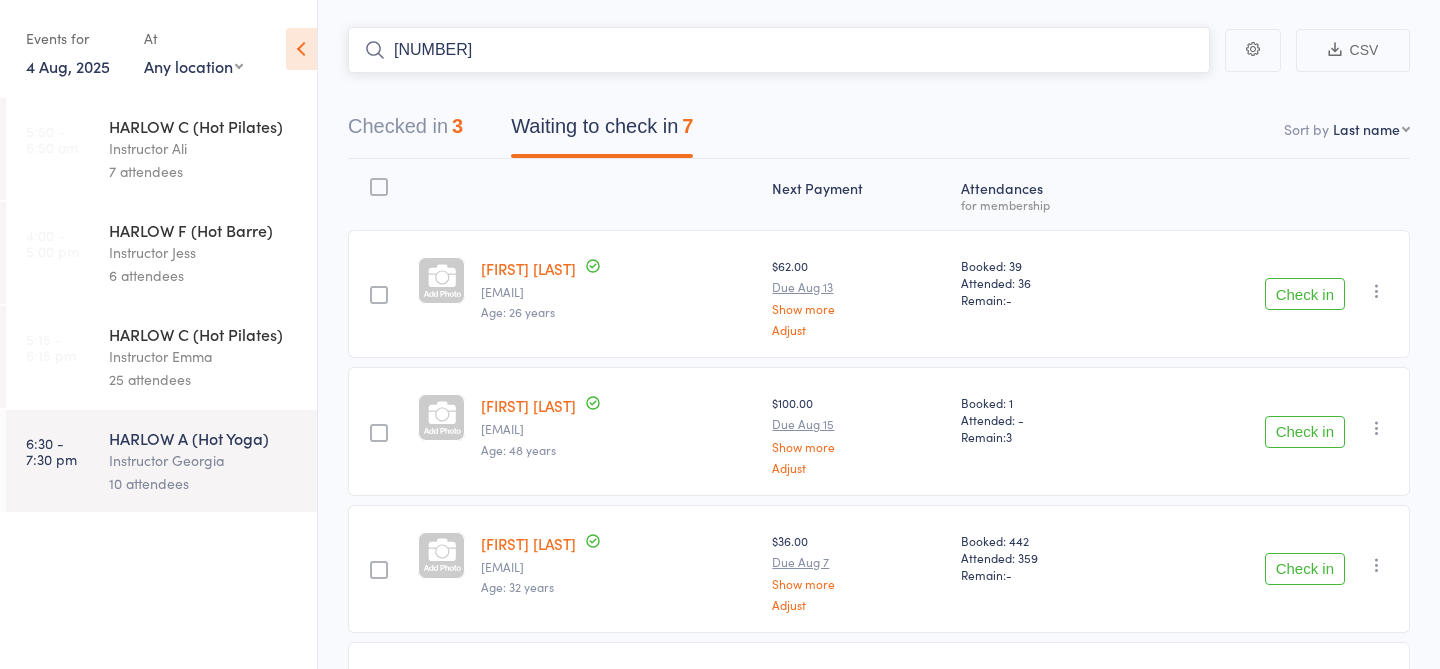type on "23156" 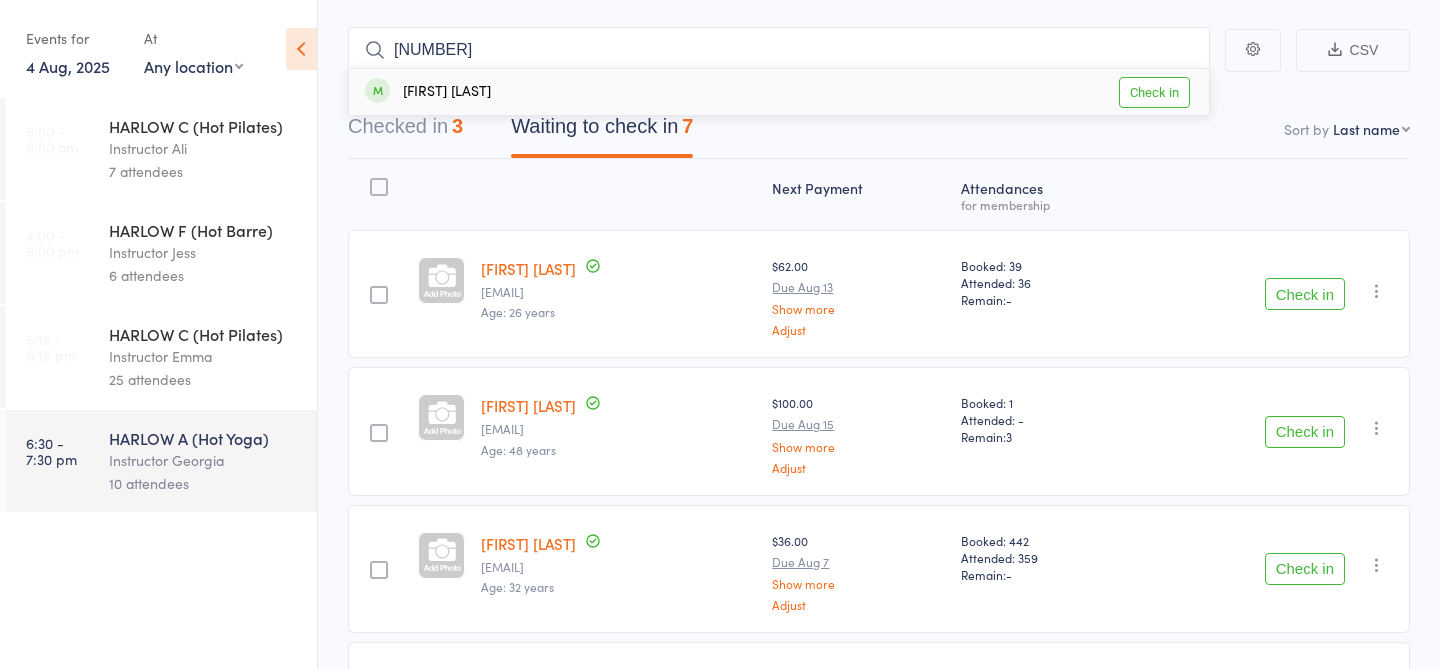 click on "Check in" at bounding box center [1154, 92] 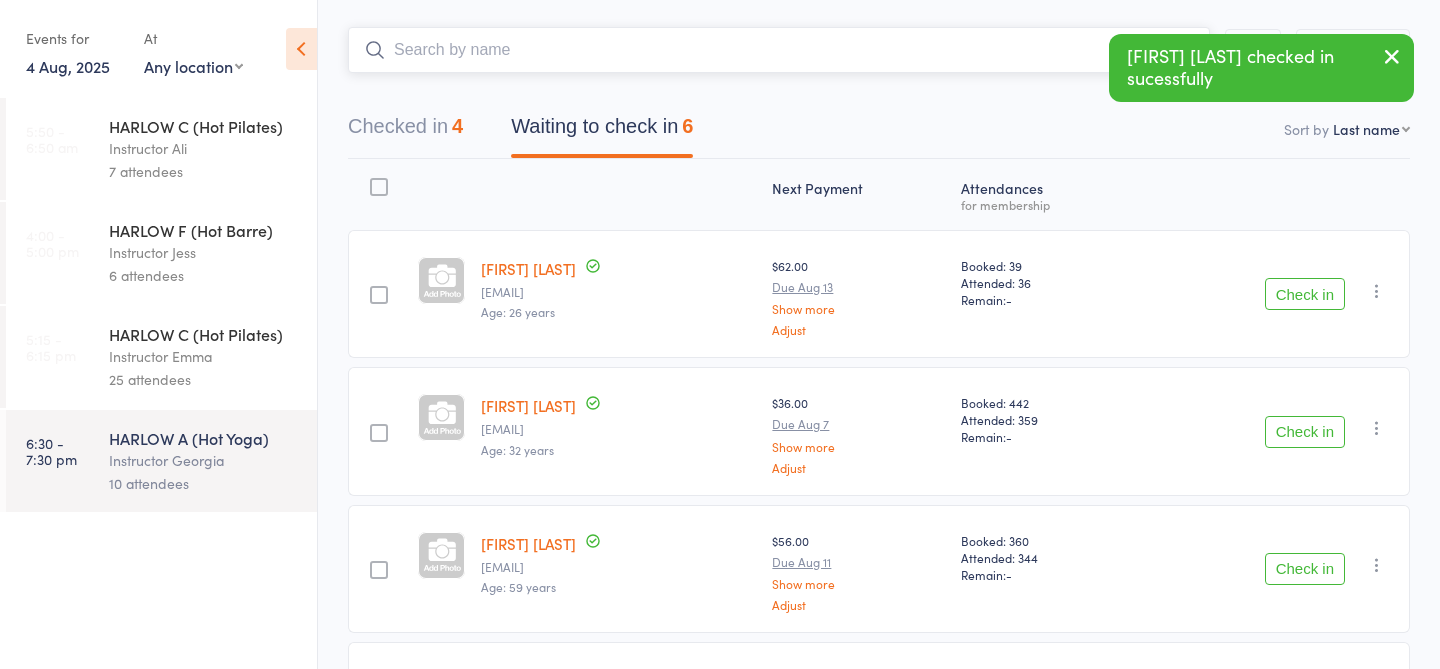 click at bounding box center (779, 50) 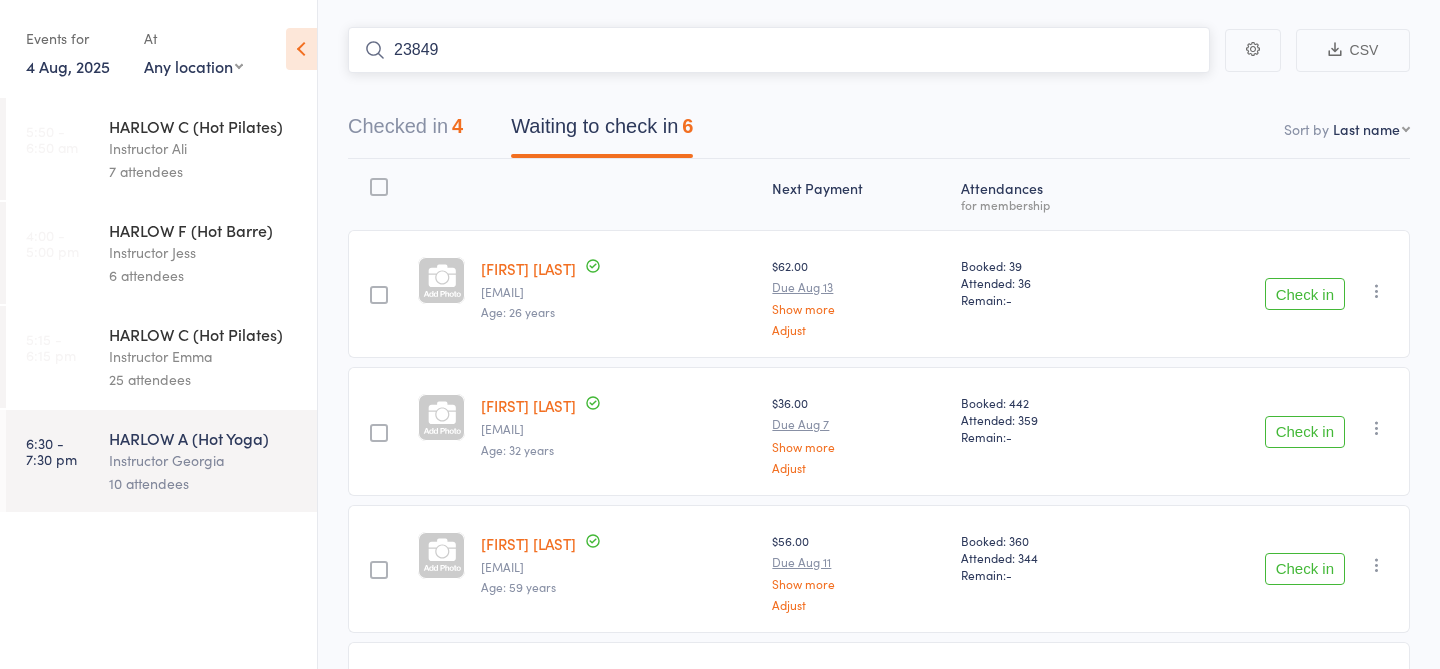 type on "23849" 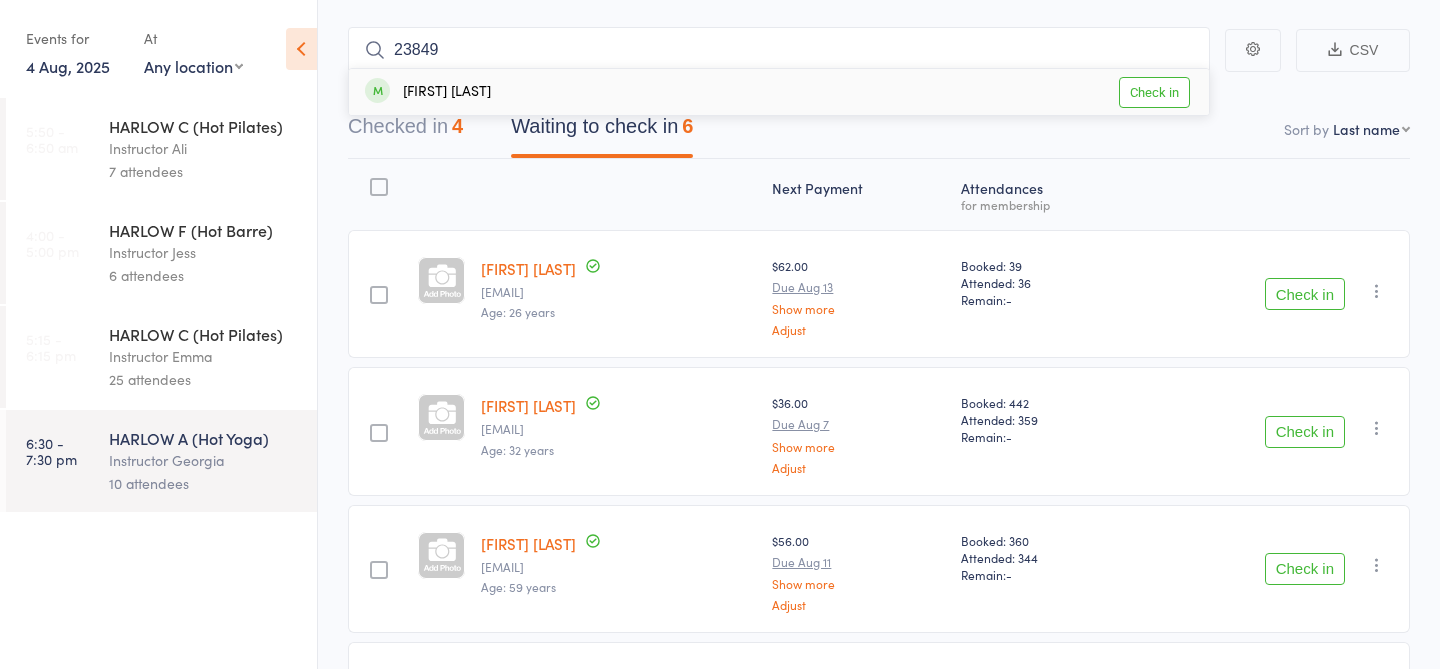 click on "Check in" at bounding box center [1154, 92] 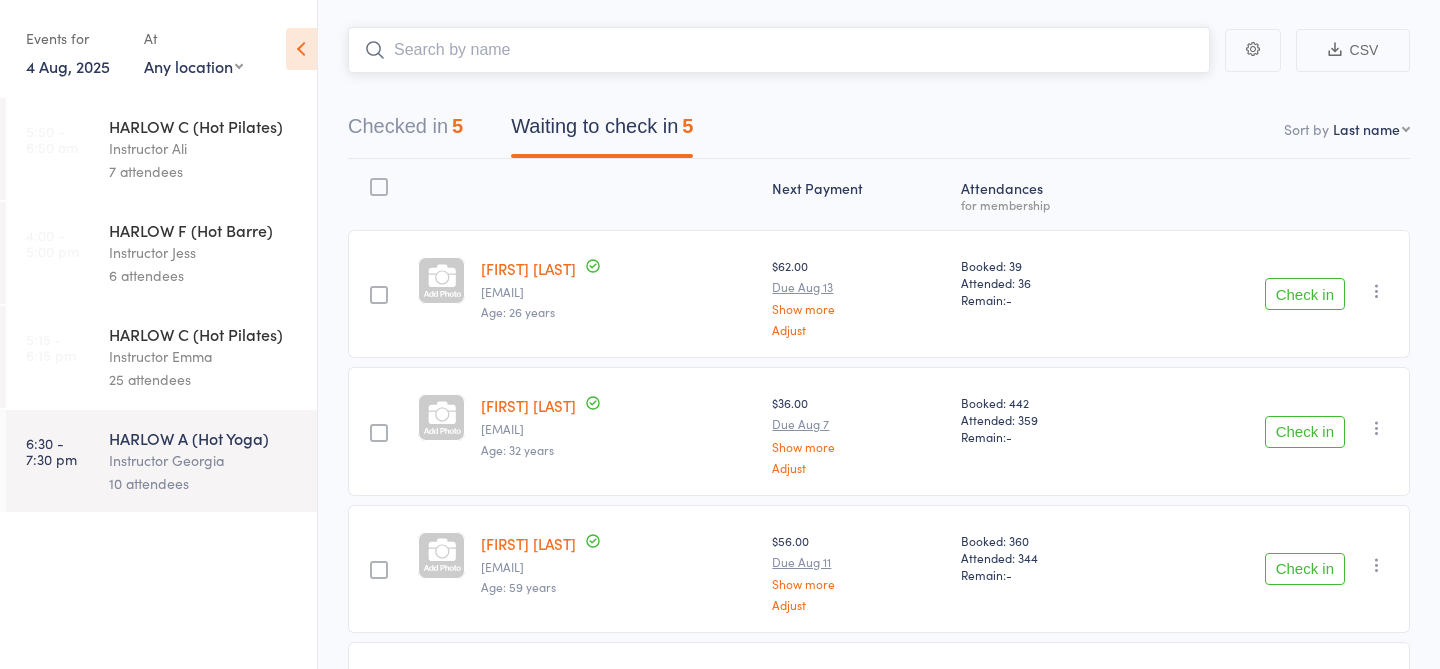 scroll, scrollTop: 0, scrollLeft: 0, axis: both 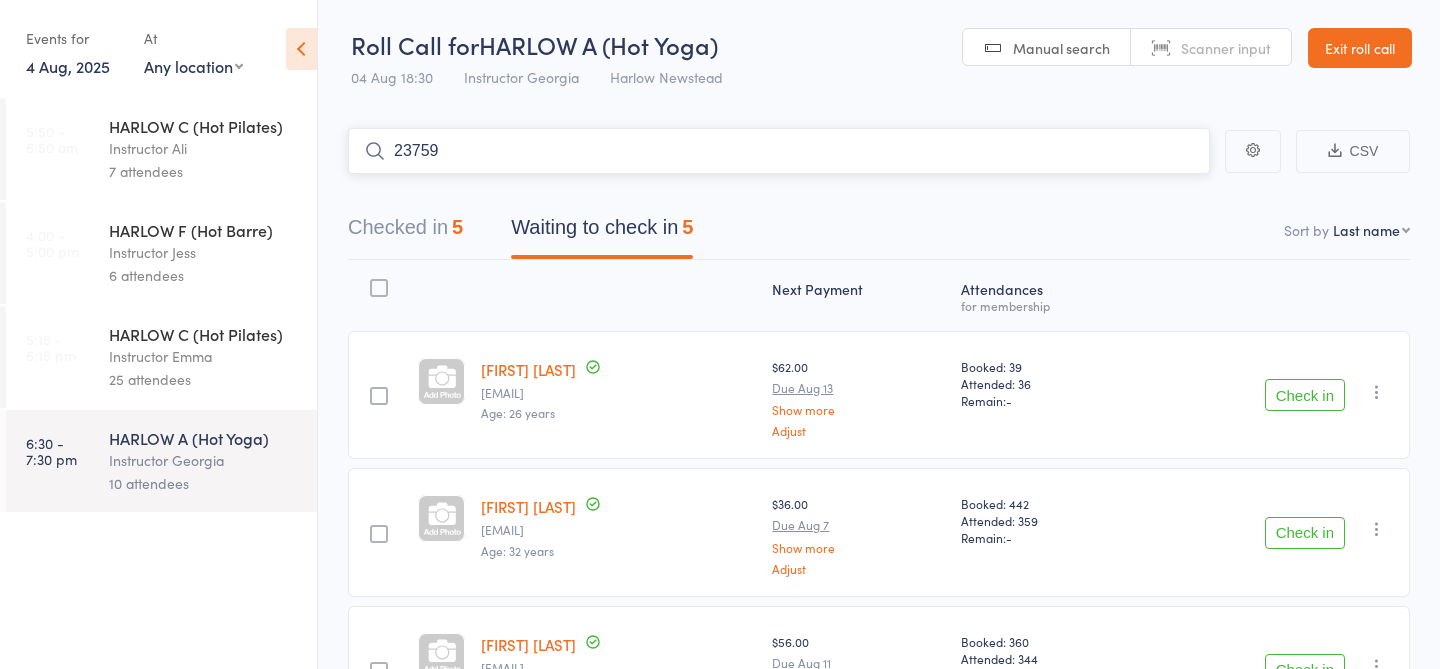 type on "23759" 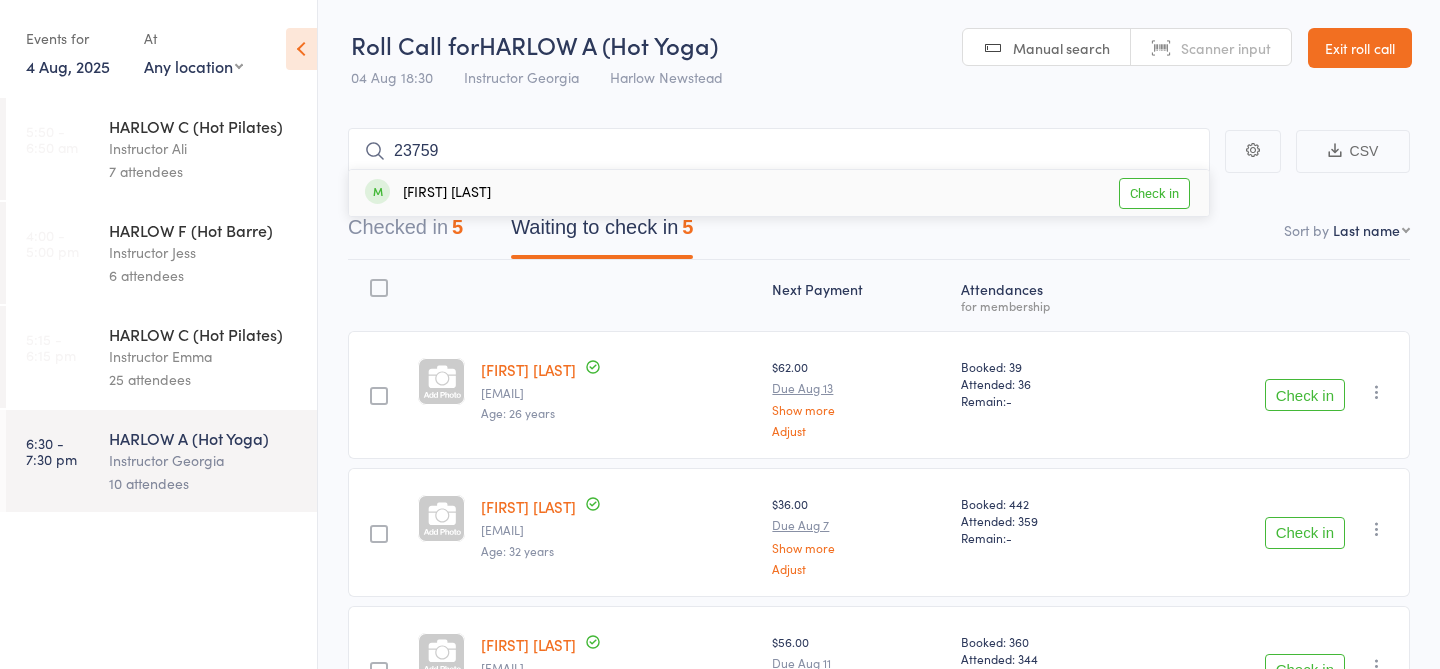 click on "Check in" at bounding box center [1154, 193] 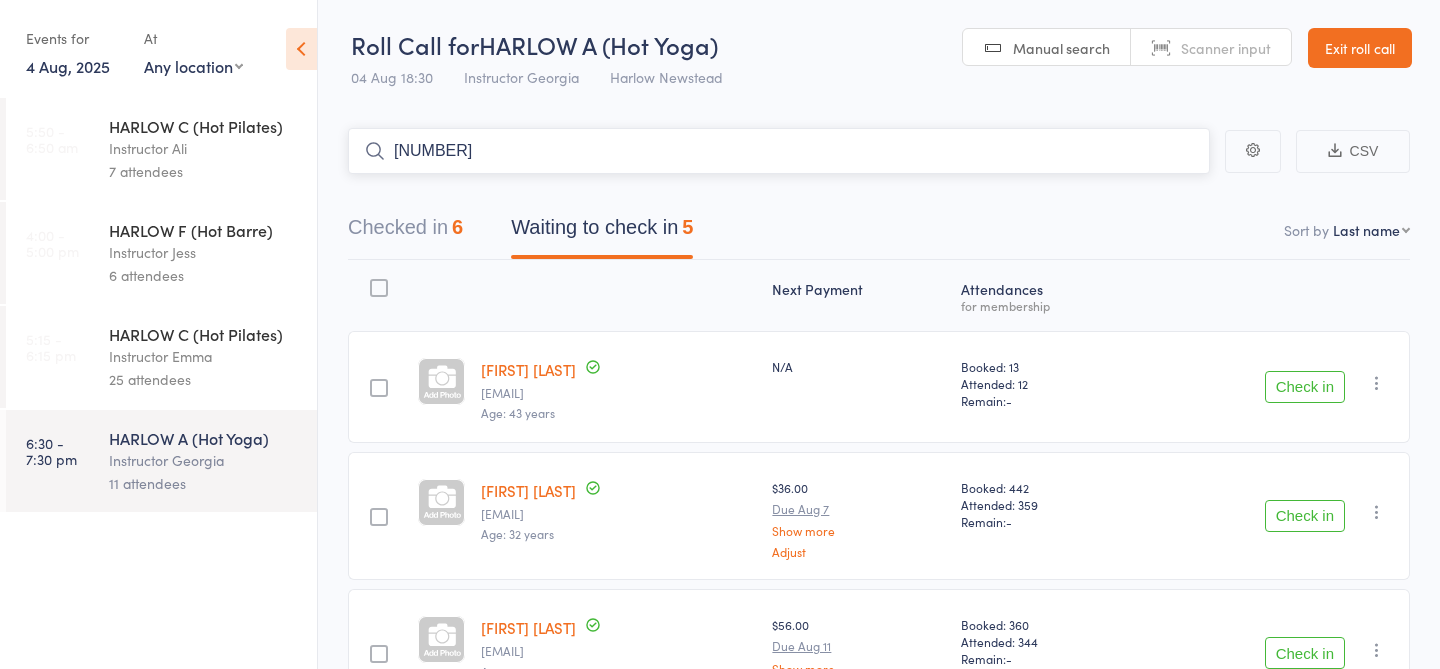 type on "23410" 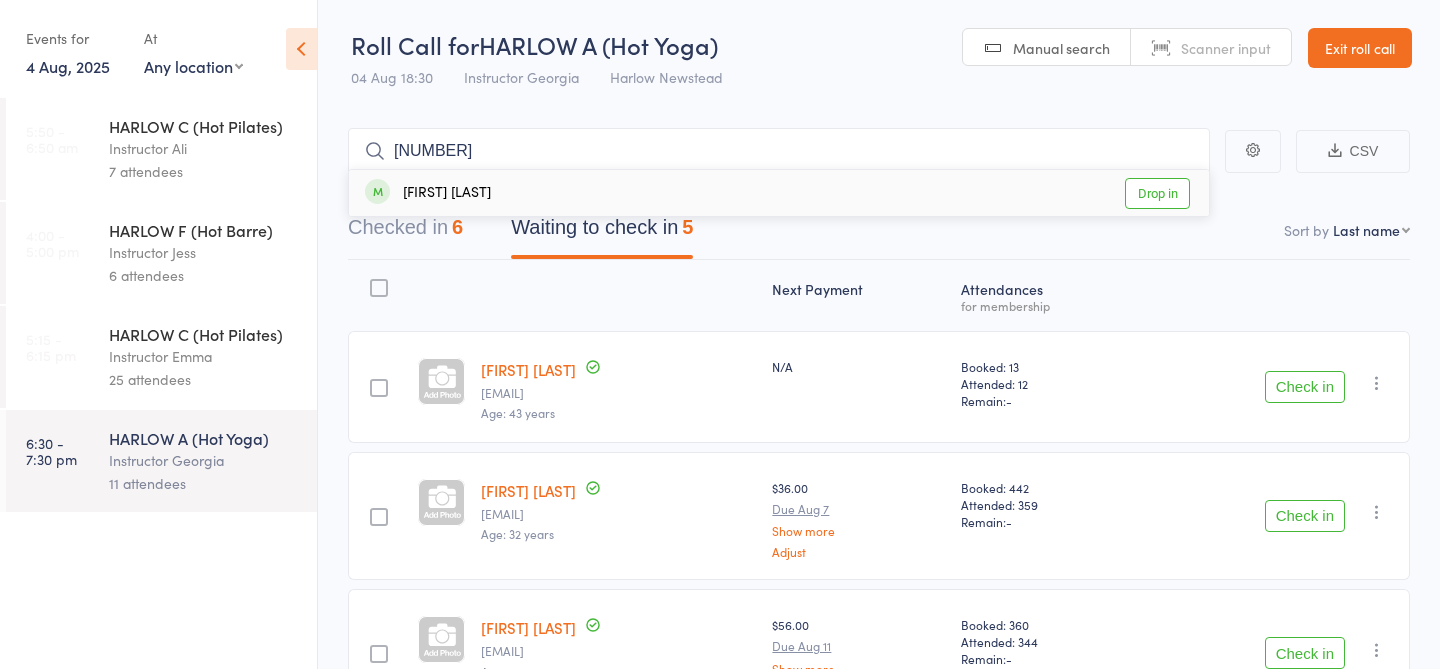 click on "Jasmine Henkel Drop in" at bounding box center (779, 193) 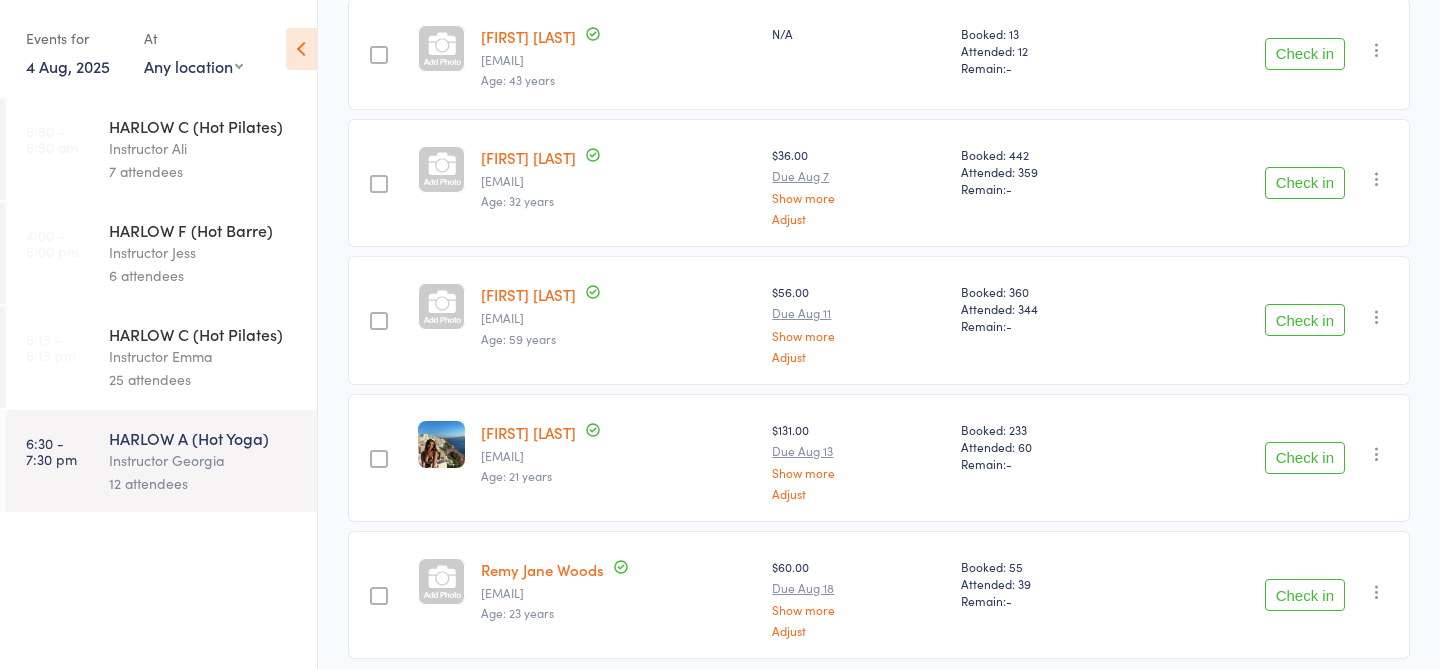 scroll, scrollTop: 0, scrollLeft: 0, axis: both 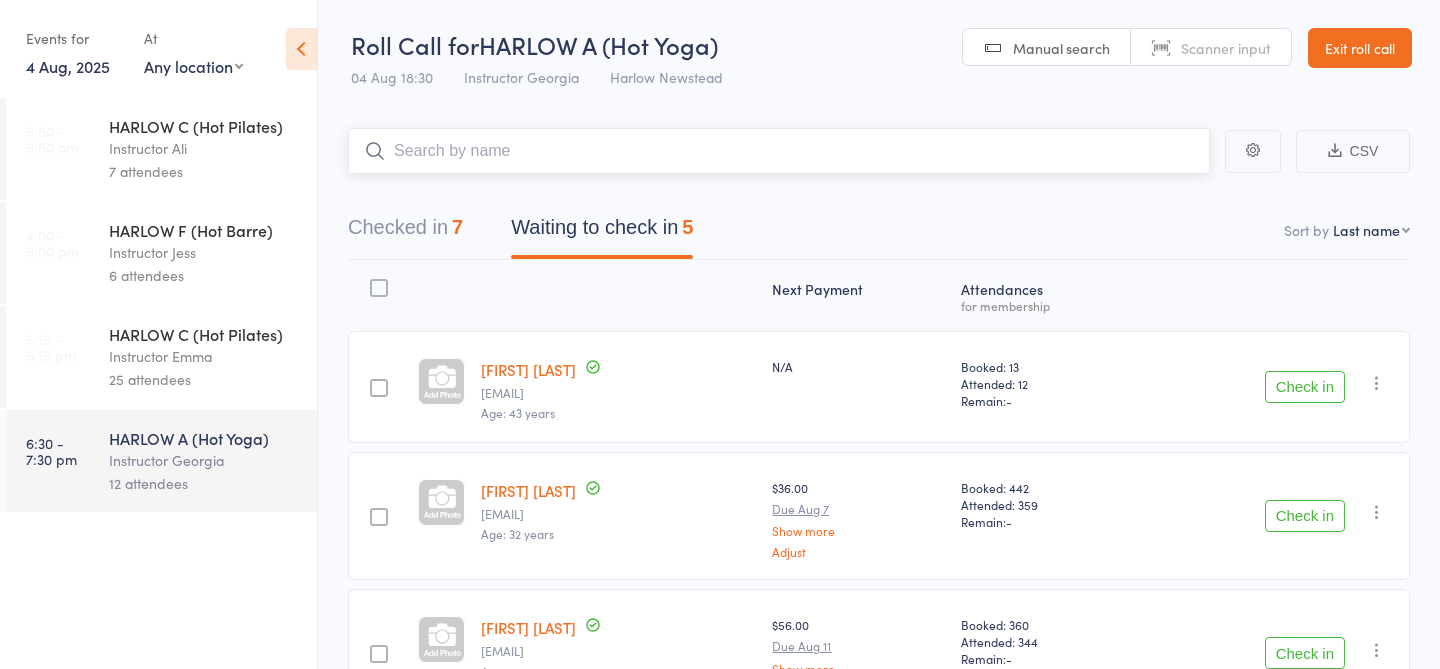 click on "Checked in  7" at bounding box center [405, 232] 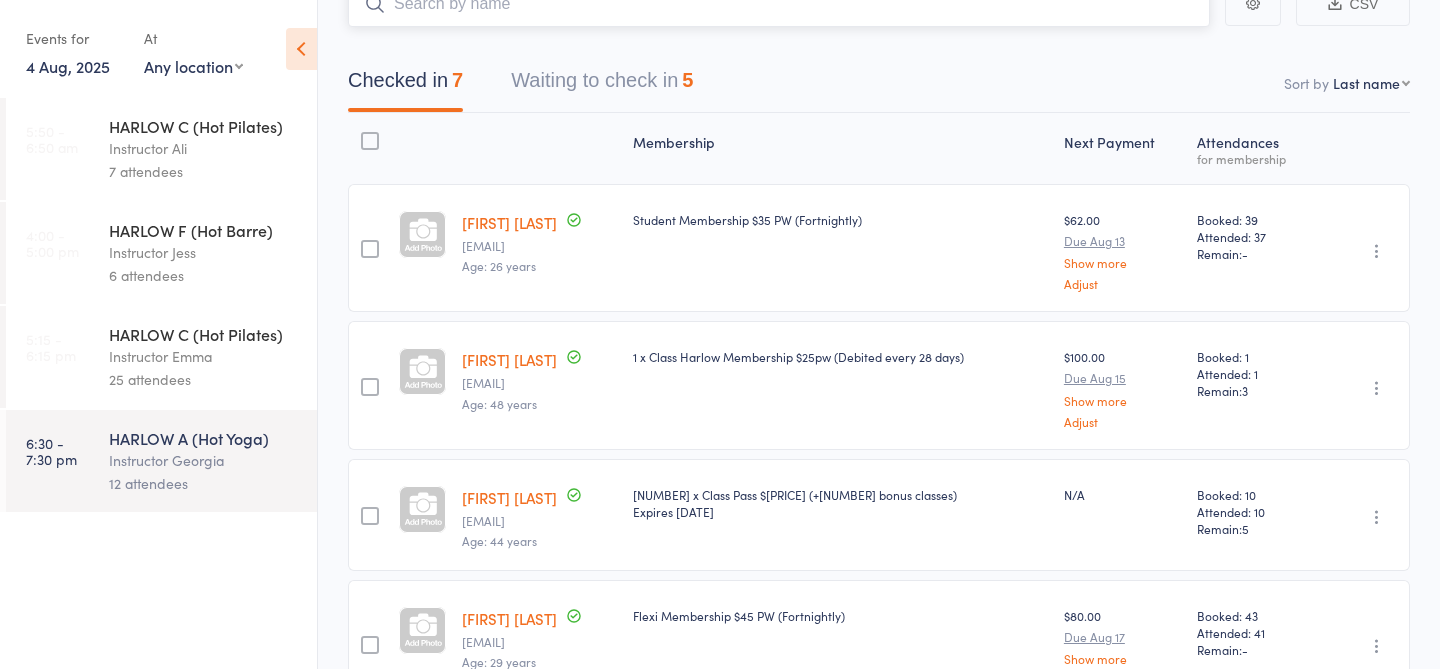 scroll, scrollTop: 0, scrollLeft: 0, axis: both 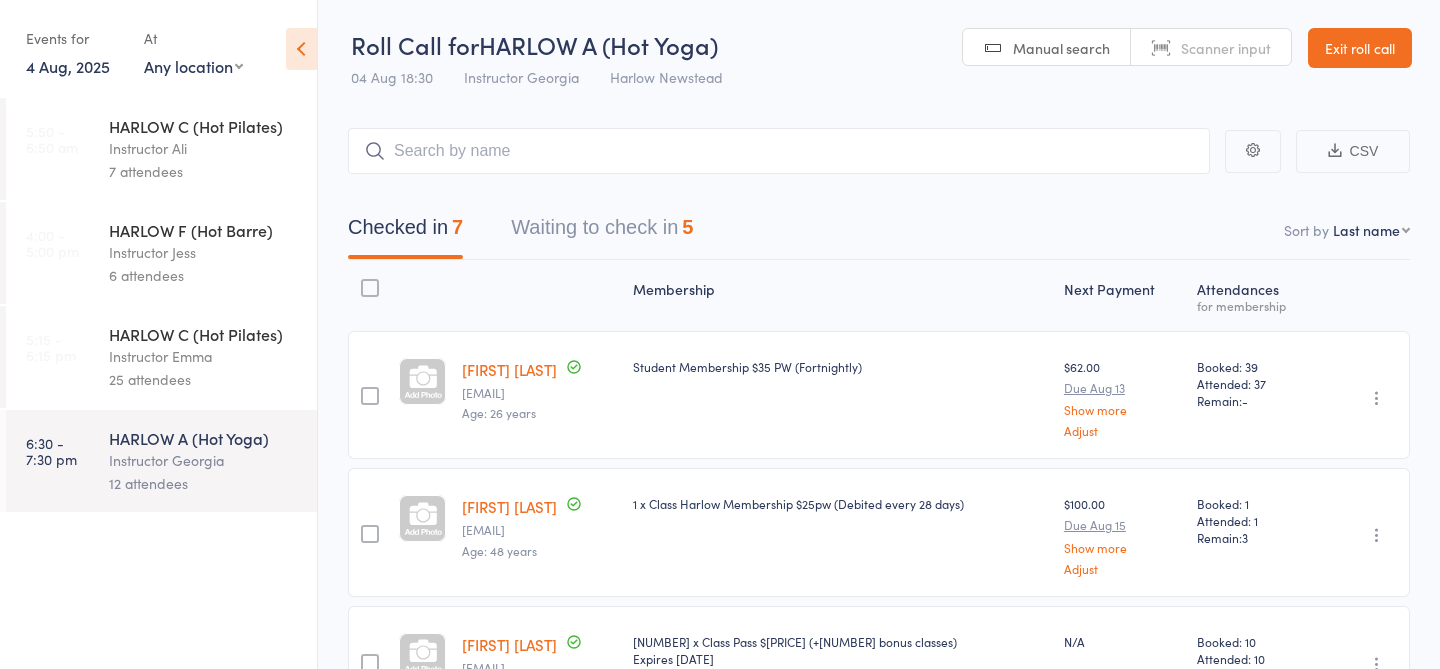 click on "First name Last name Birthday today? Behind on payments? Check in time Next payment date Next payment amount Membership name Membership expires Classes booked Classes attended Classes remaining" at bounding box center (1371, 230) 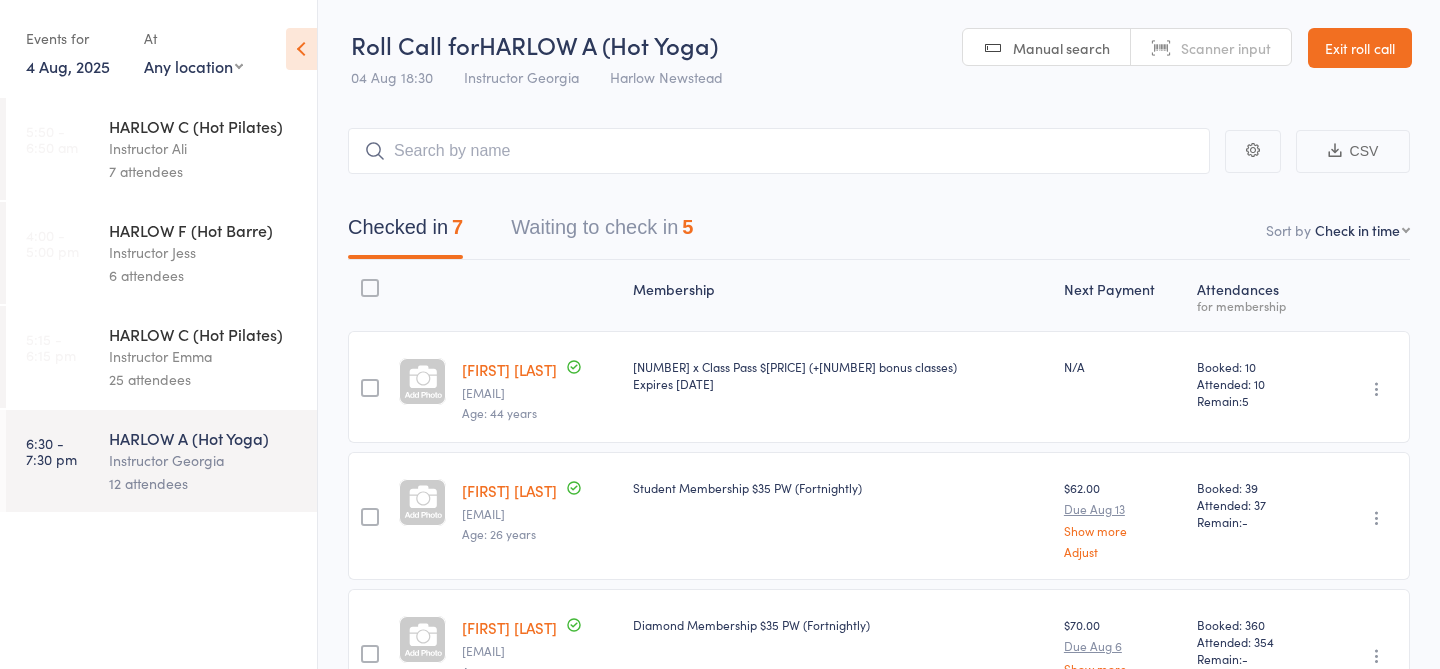 click on "Checked in  7 Waiting to check in  5" at bounding box center (879, 232) 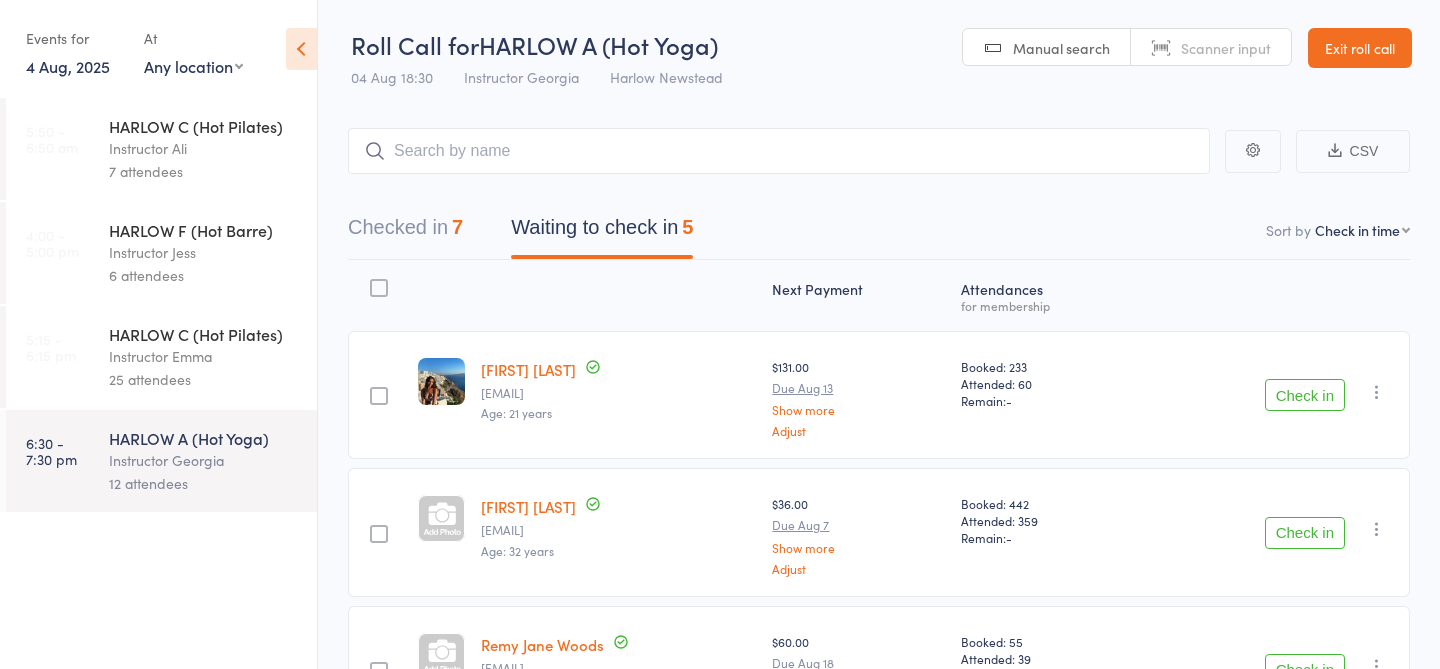 click on "HARLOW C (Hot Pilates)" at bounding box center (204, 334) 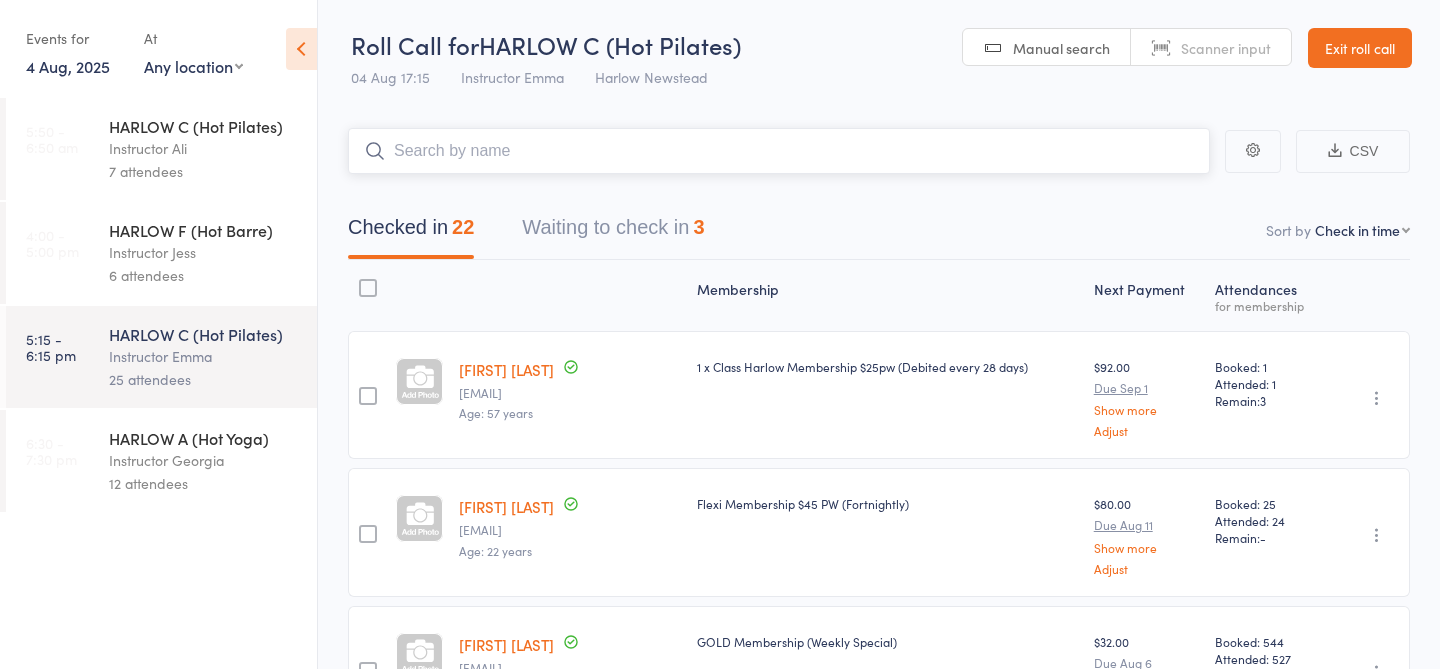 click on "Waiting to check in  3" at bounding box center (613, 232) 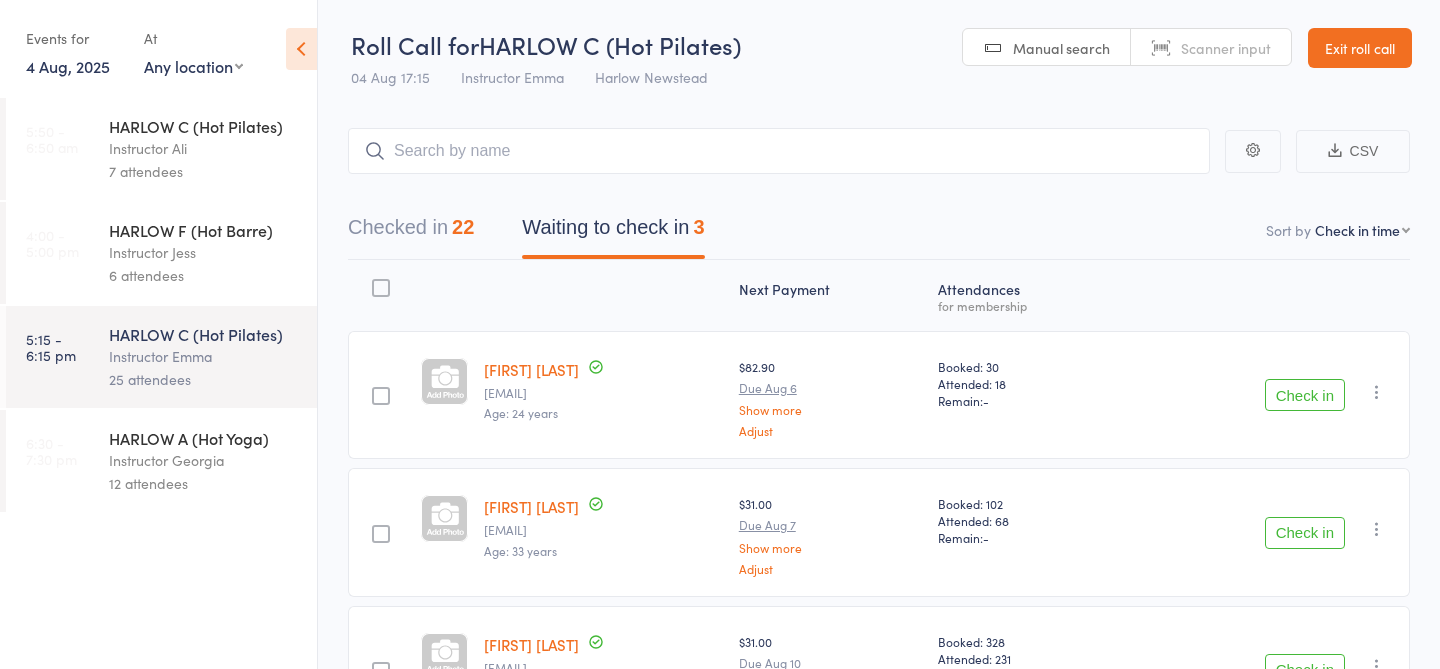 click at bounding box center [1377, 392] 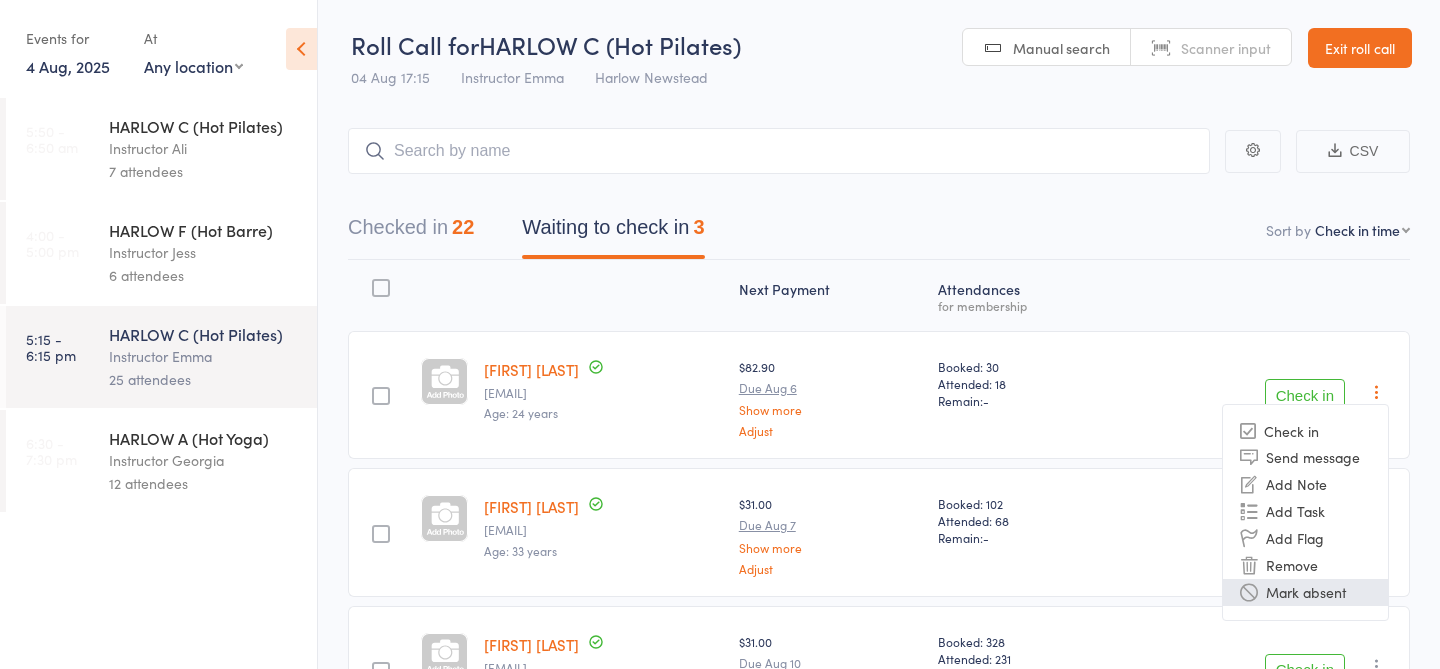 click on "Mark absent" at bounding box center (1305, 592) 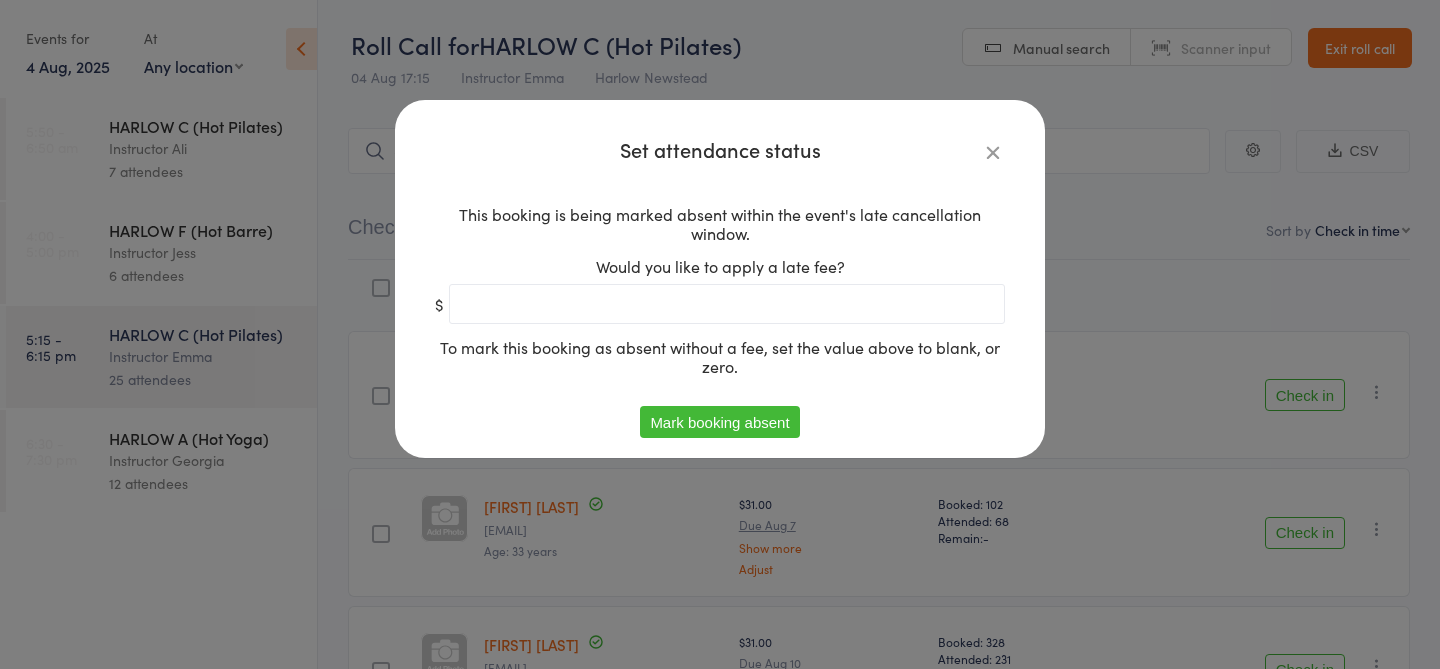 click on "Mark booking absent" at bounding box center (719, 422) 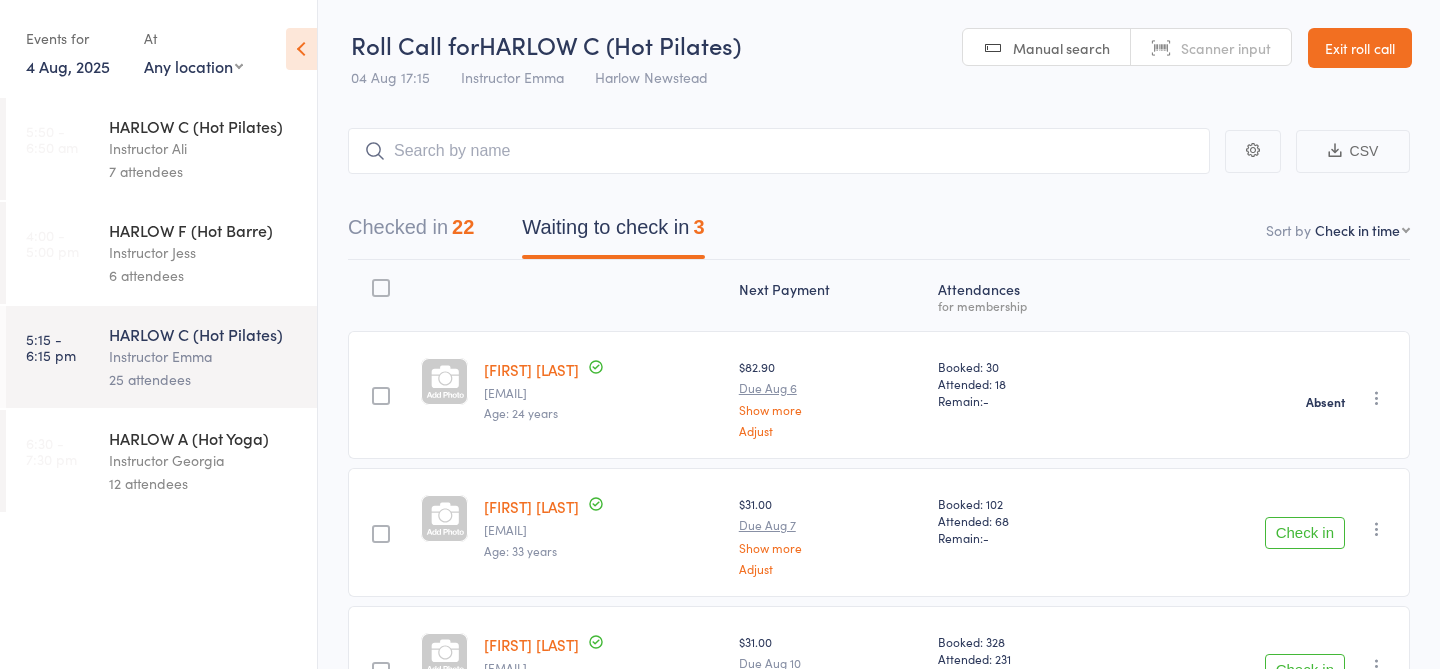 click at bounding box center (1377, 529) 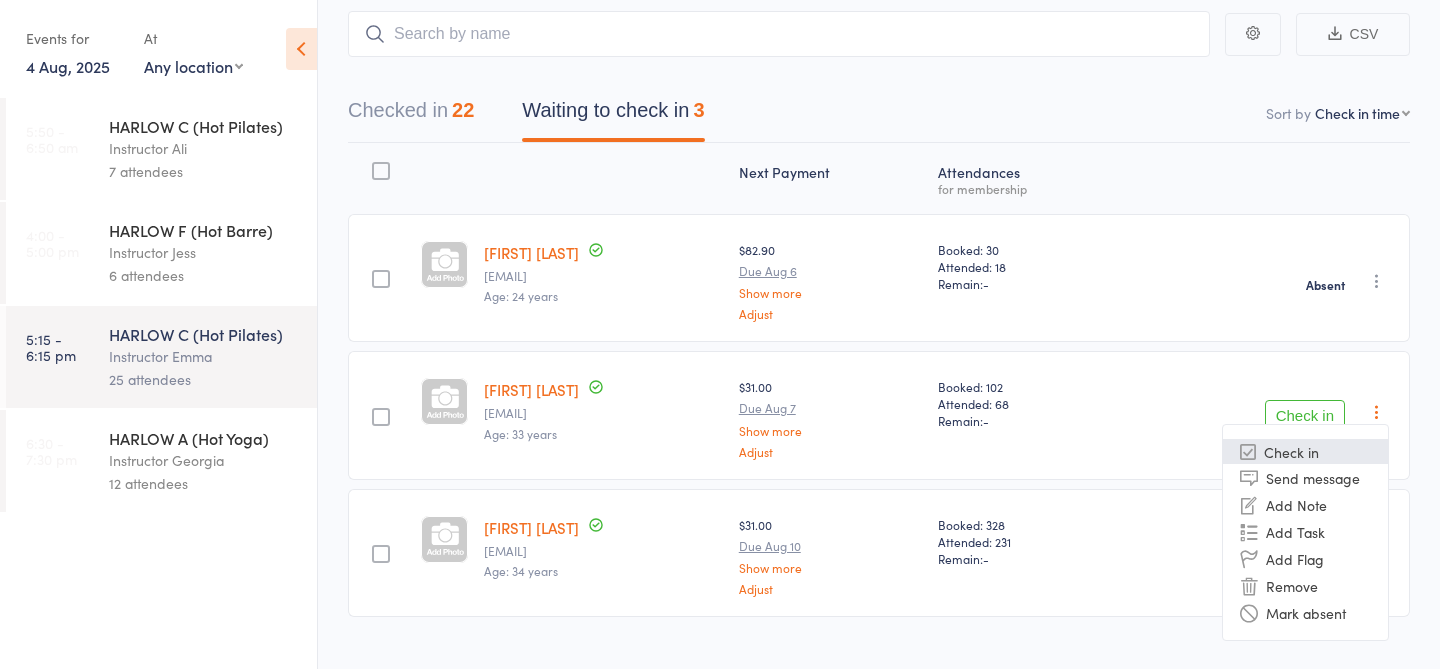scroll, scrollTop: 152, scrollLeft: 0, axis: vertical 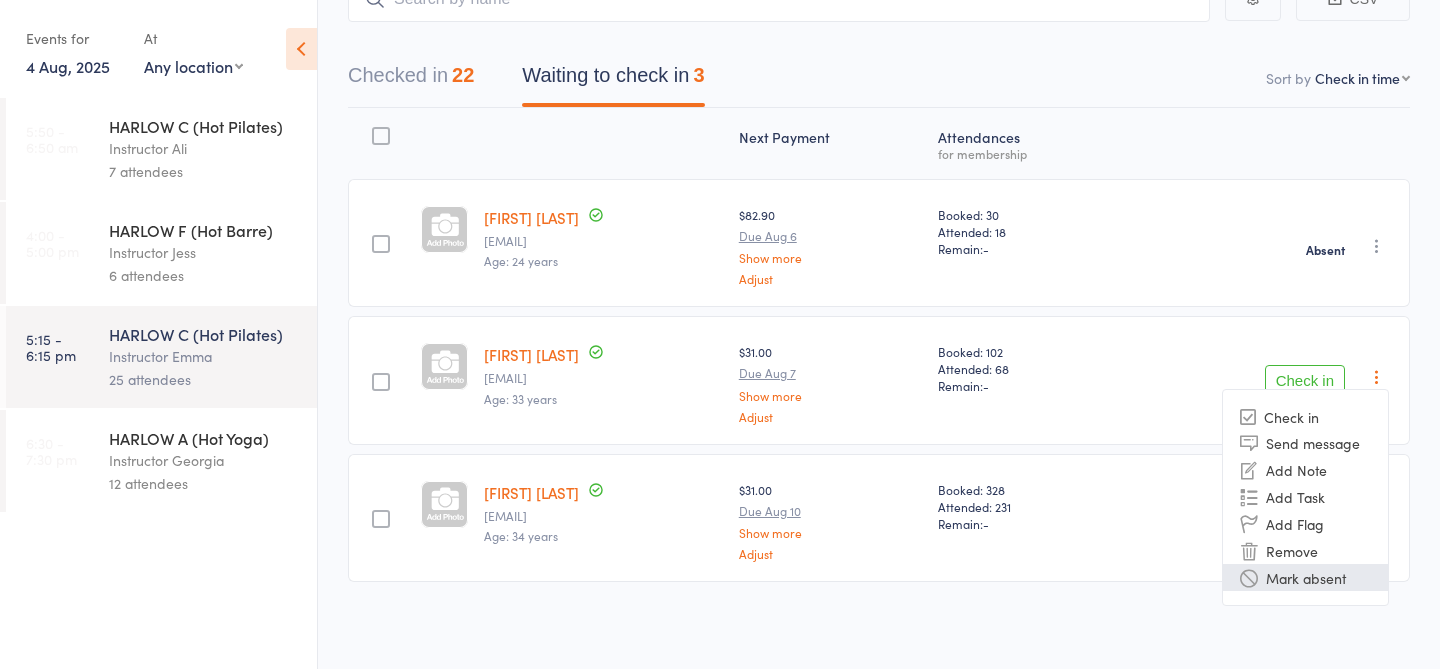 click on "Mark absent" at bounding box center (1305, 577) 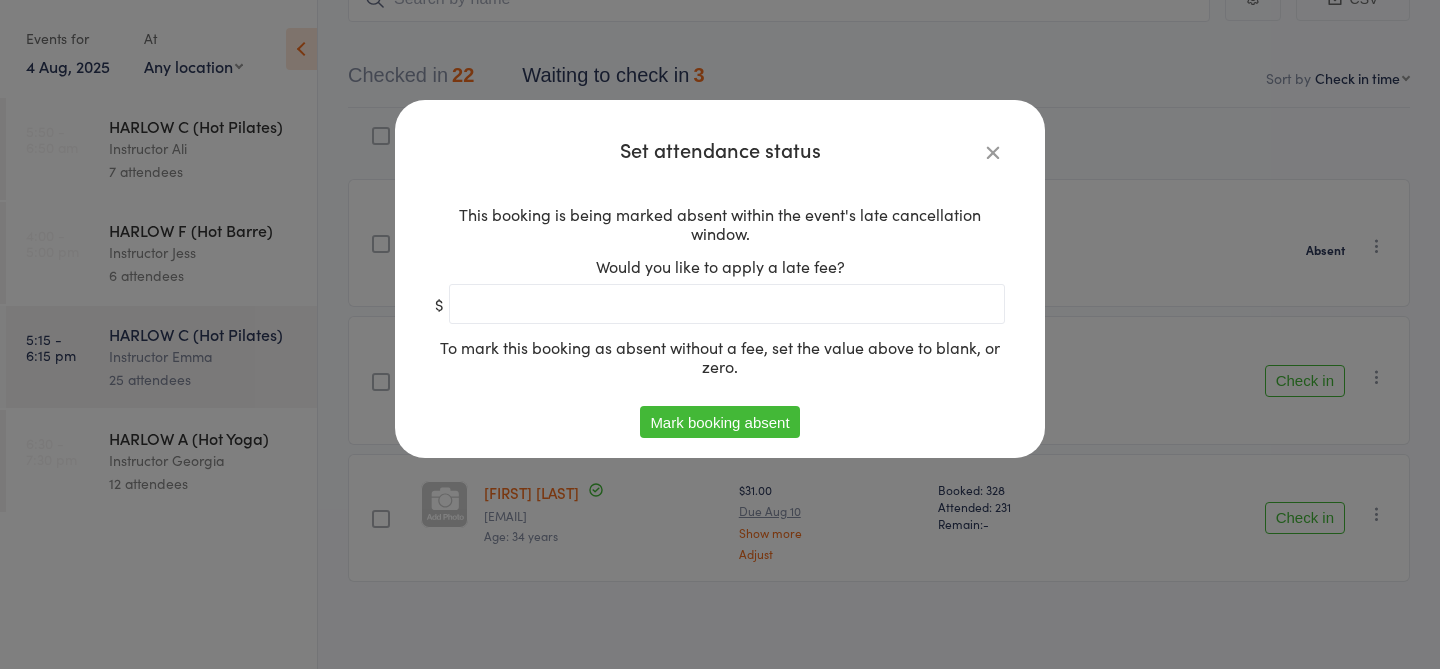 click on "Mark booking absent" at bounding box center (719, 422) 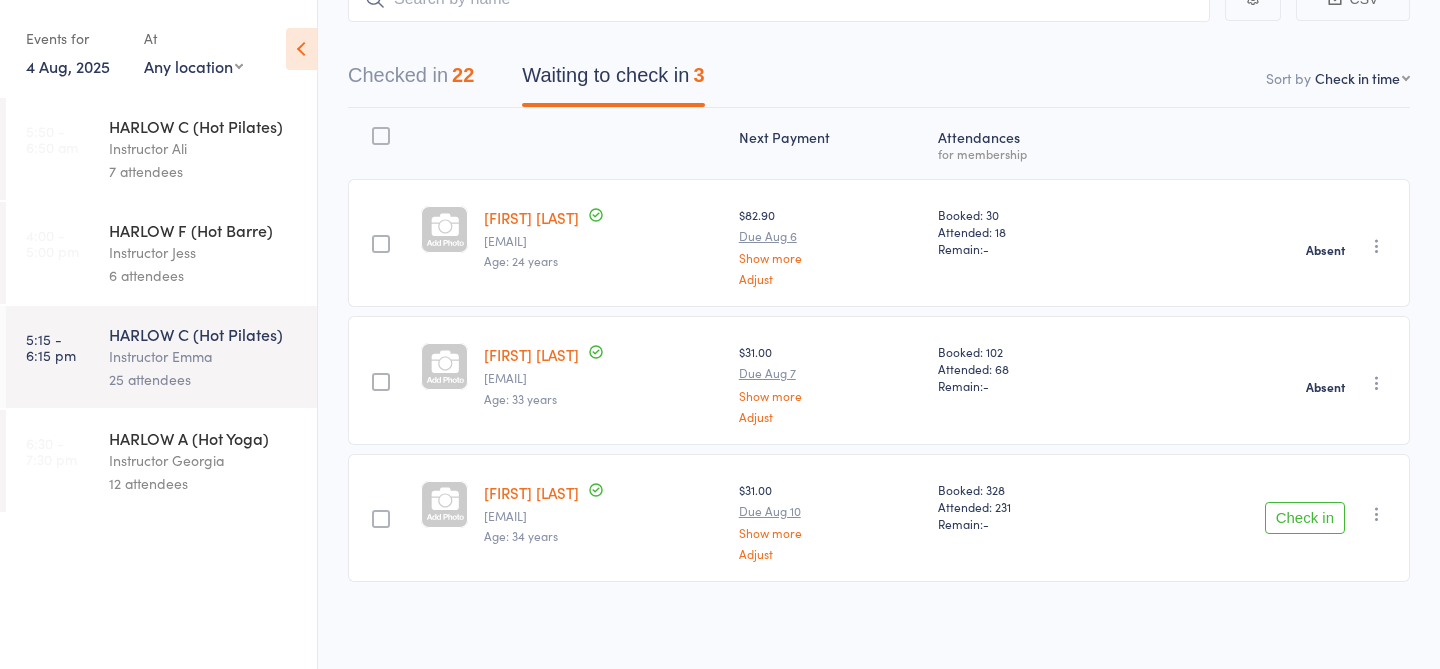 click at bounding box center (1377, 514) 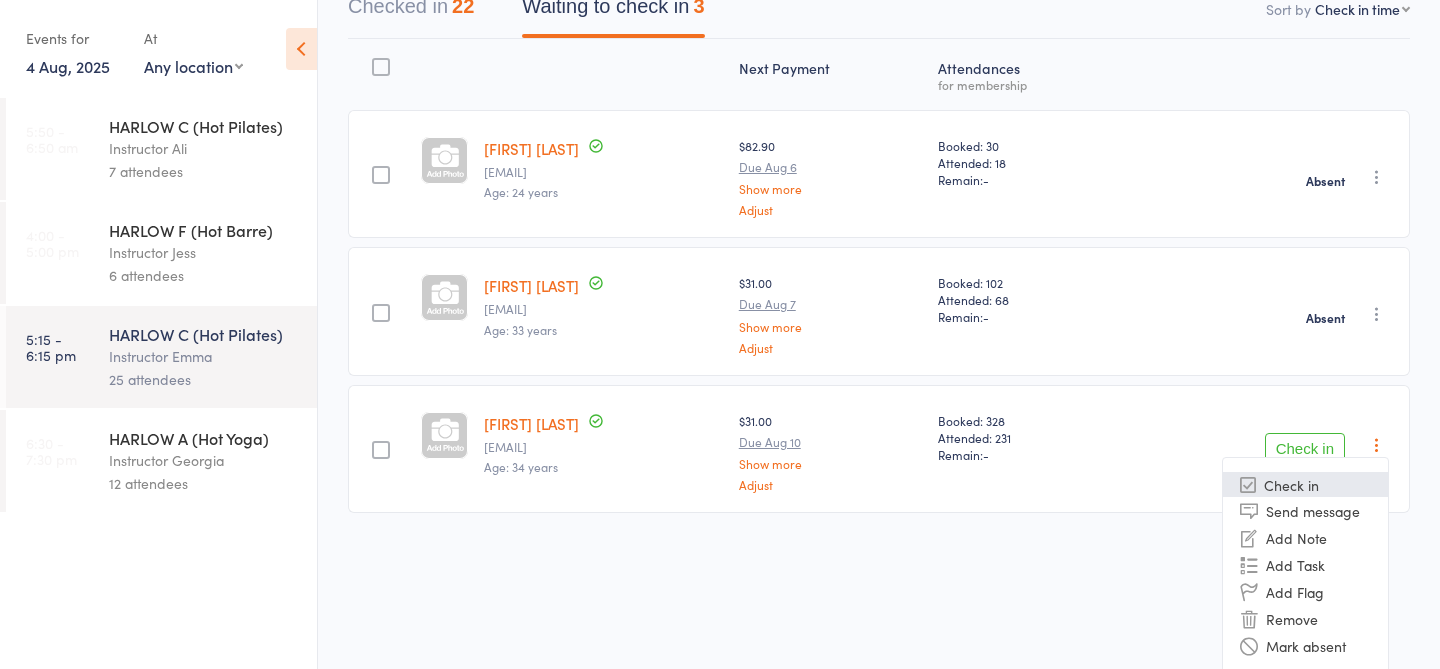 scroll, scrollTop: 225, scrollLeft: 0, axis: vertical 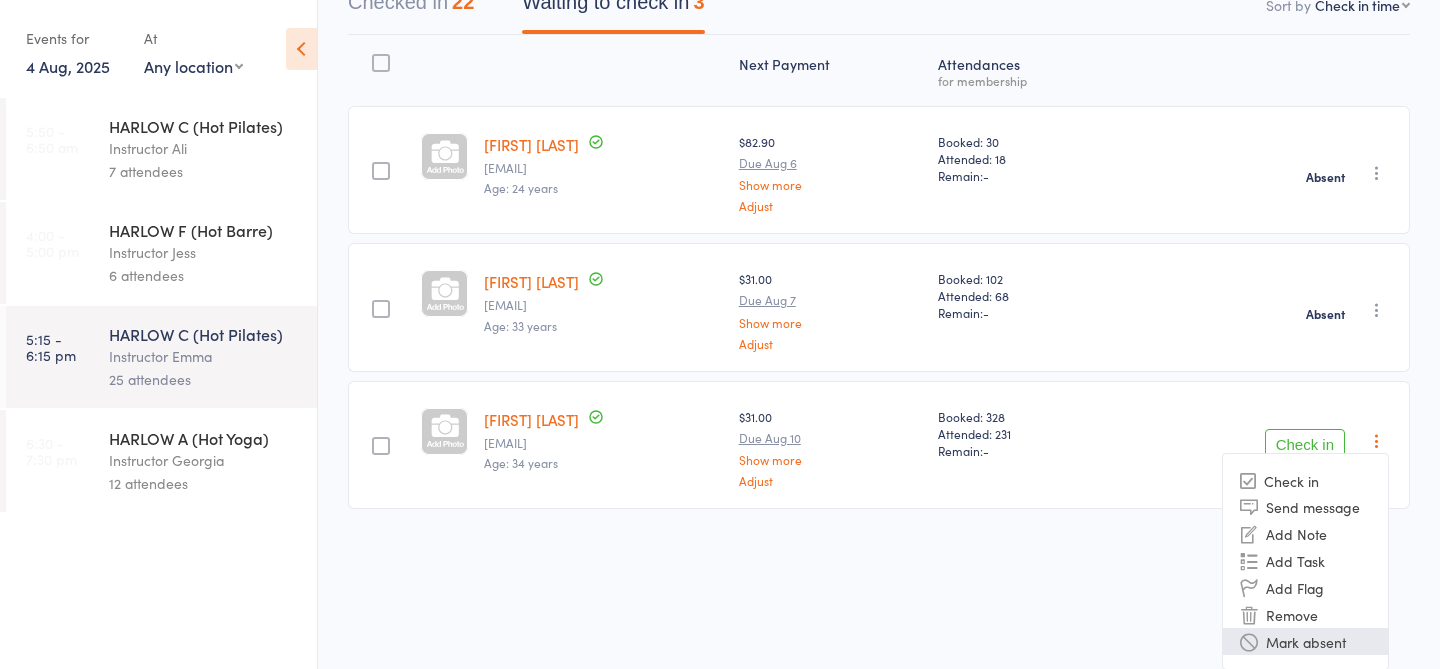 click on "Mark absent" at bounding box center [1305, 641] 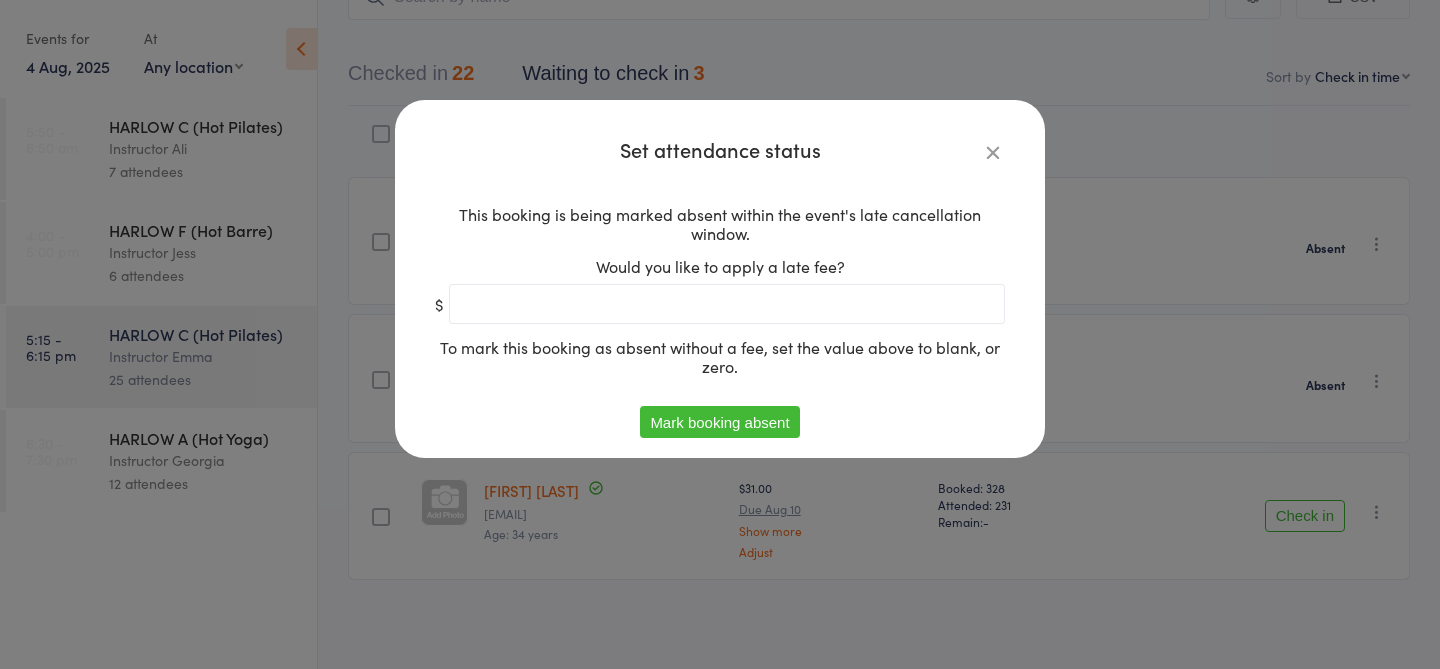 scroll, scrollTop: 152, scrollLeft: 0, axis: vertical 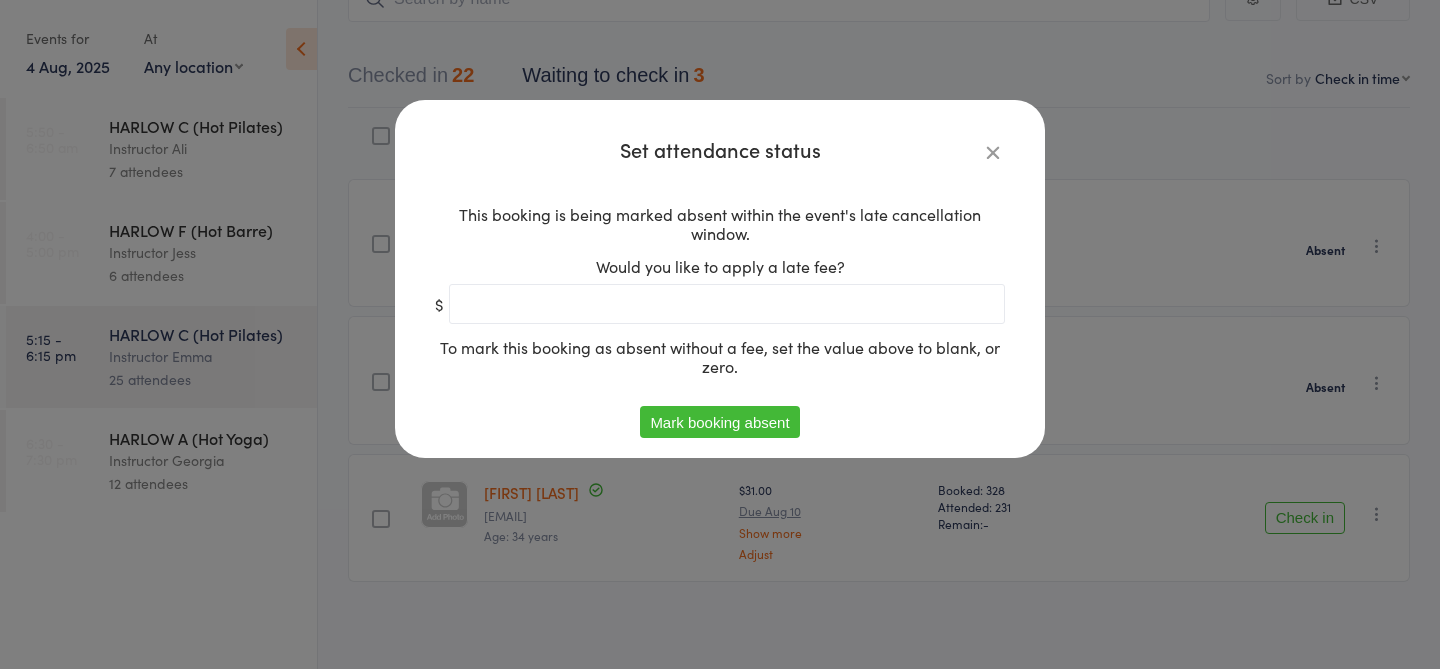click on "Mark booking absent" at bounding box center [719, 422] 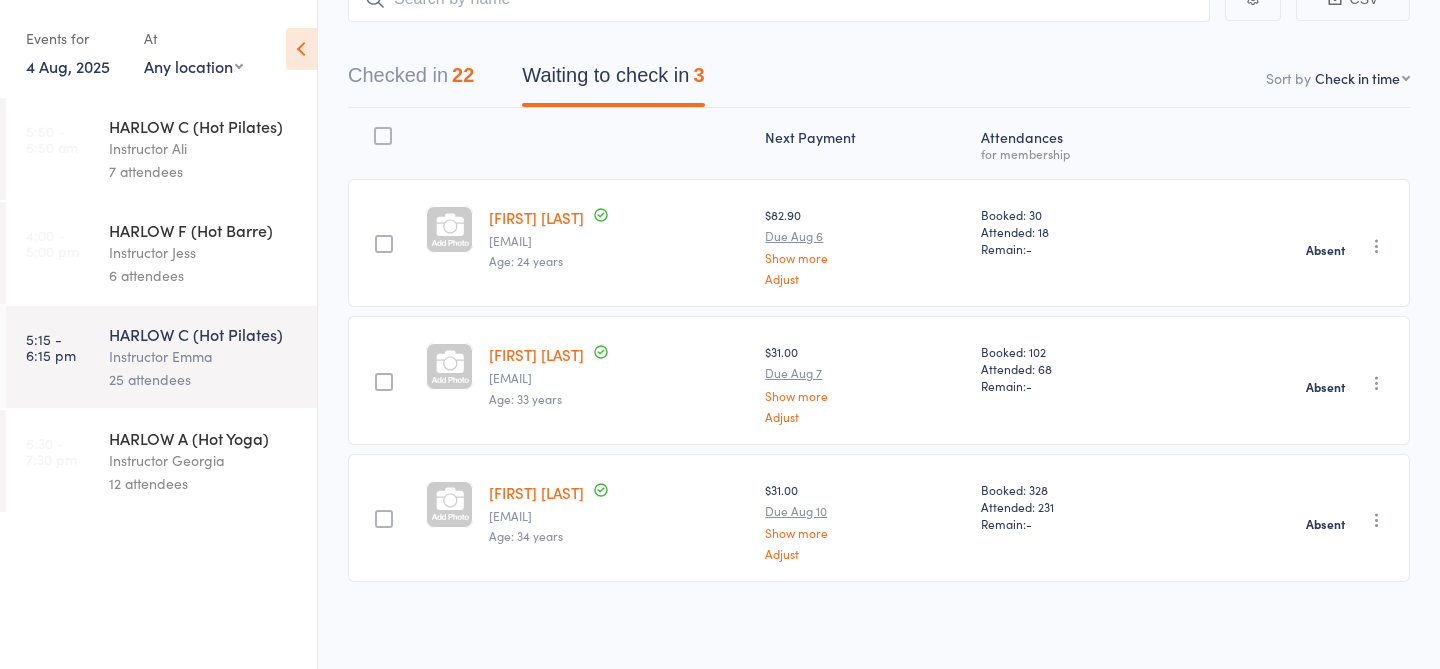 click on "Instructor Georgia" at bounding box center [204, 460] 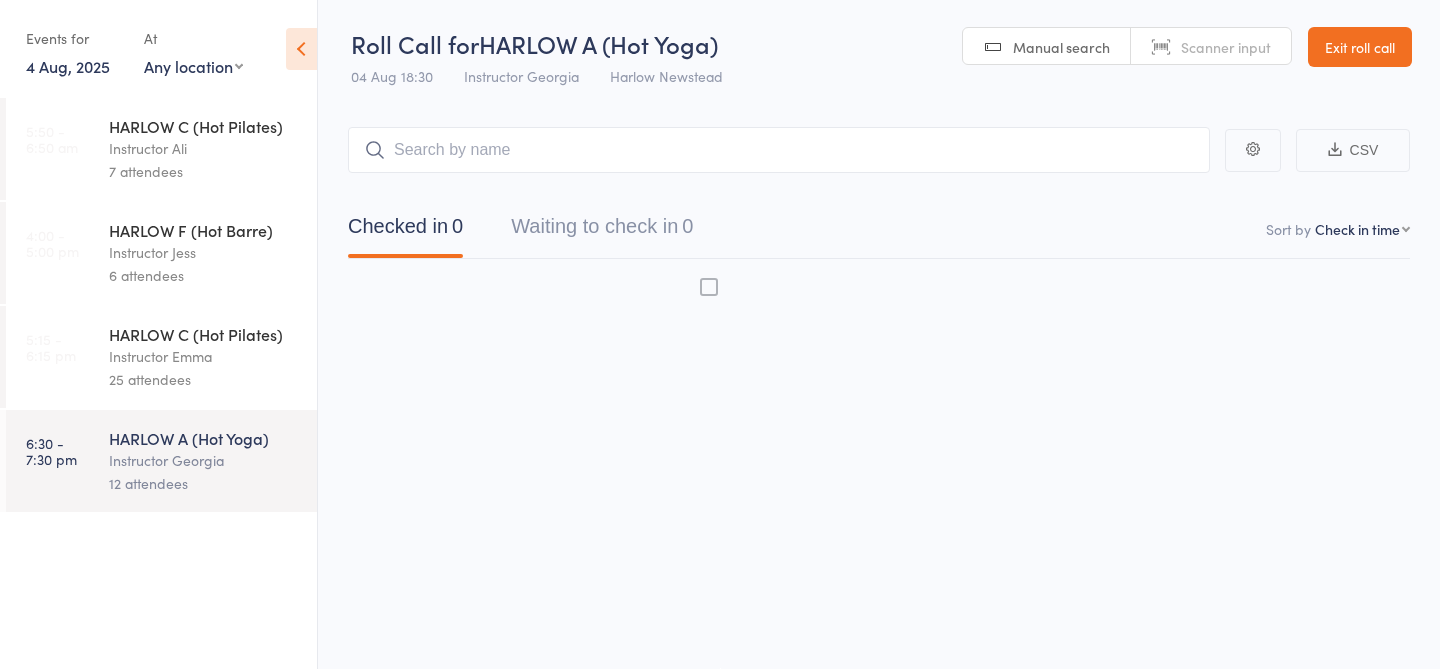 scroll, scrollTop: 1, scrollLeft: 0, axis: vertical 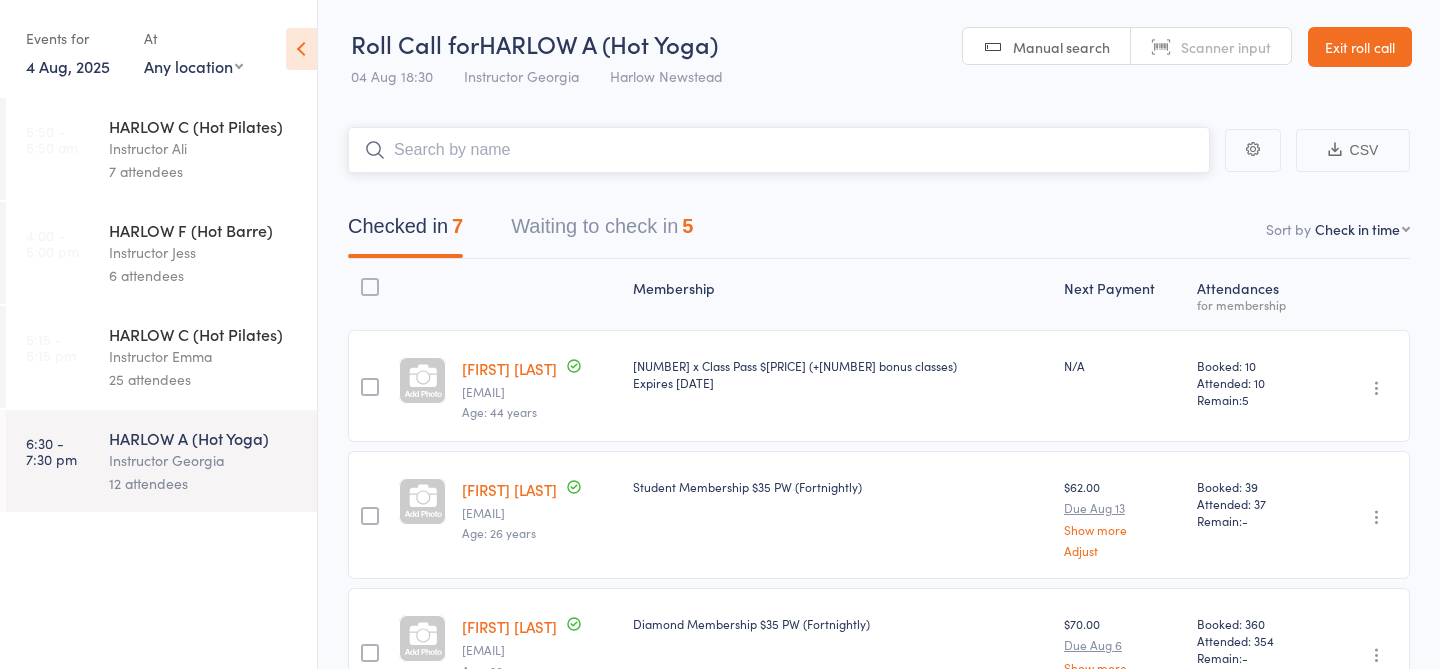 click on "Waiting to check in  5" at bounding box center (602, 231) 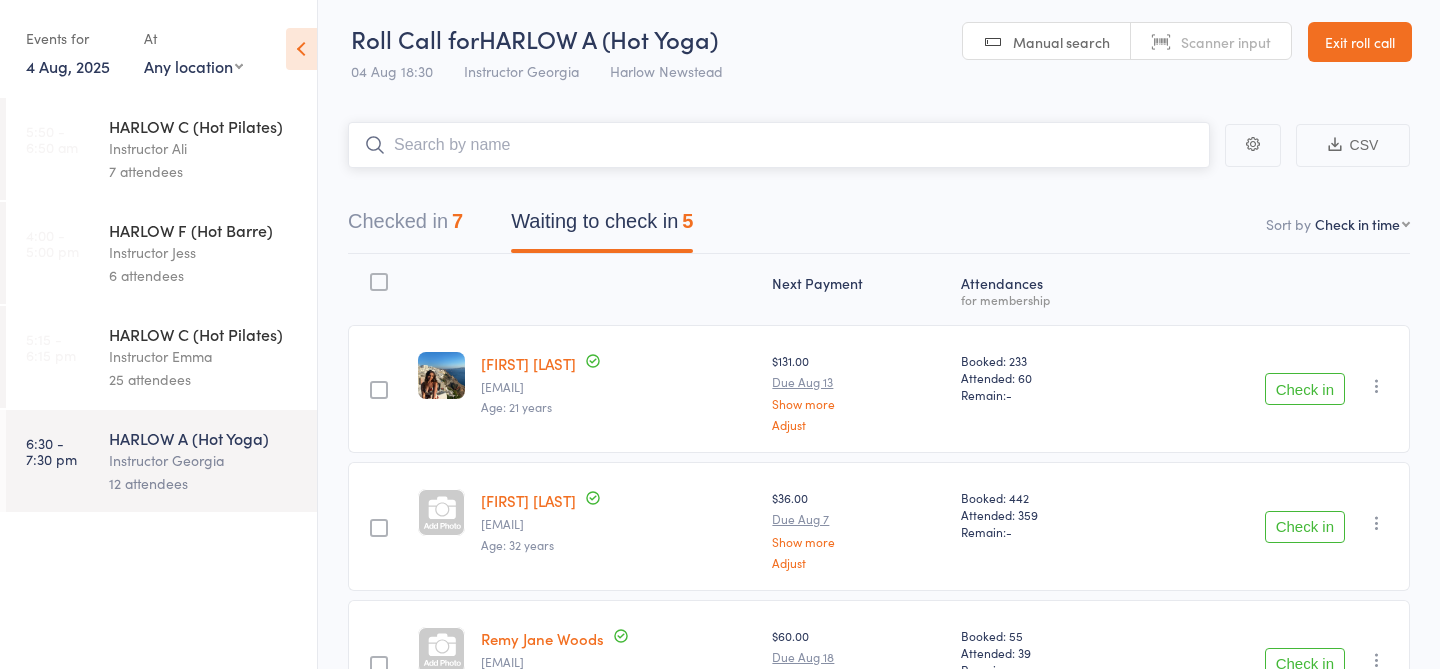 scroll, scrollTop: 0, scrollLeft: 0, axis: both 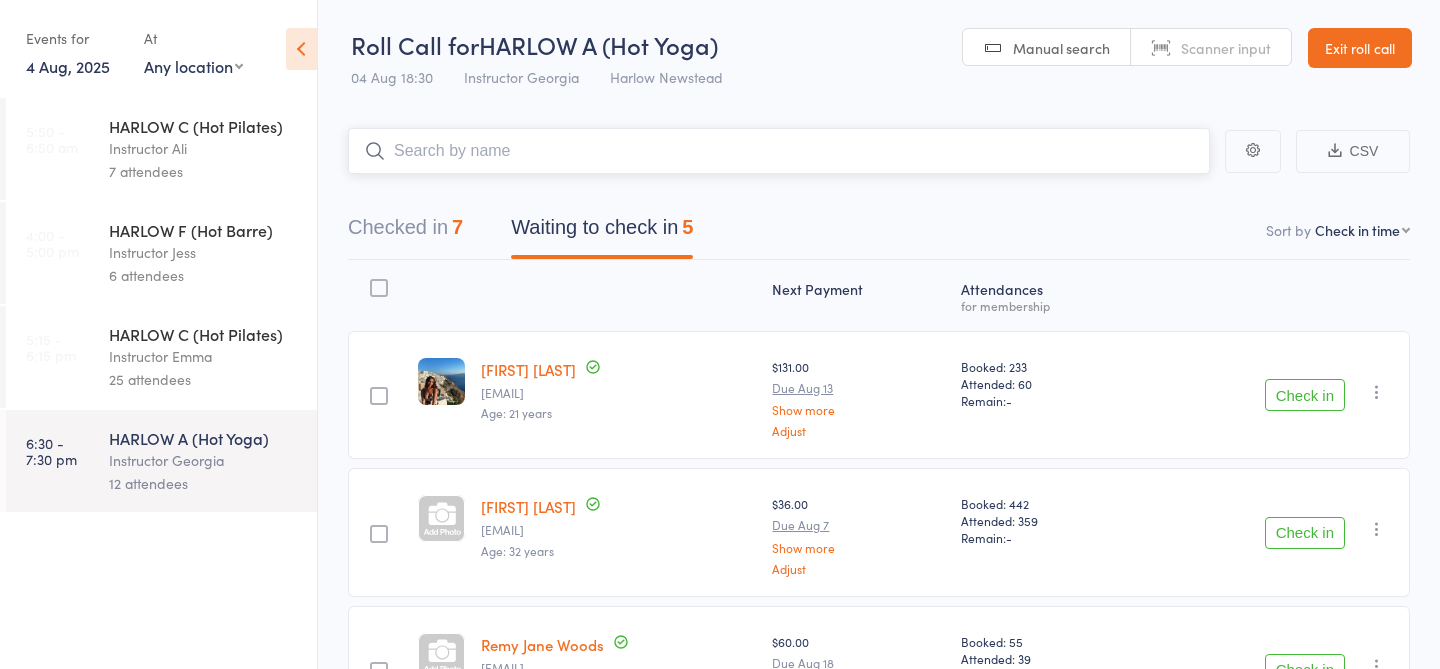 click at bounding box center (779, 151) 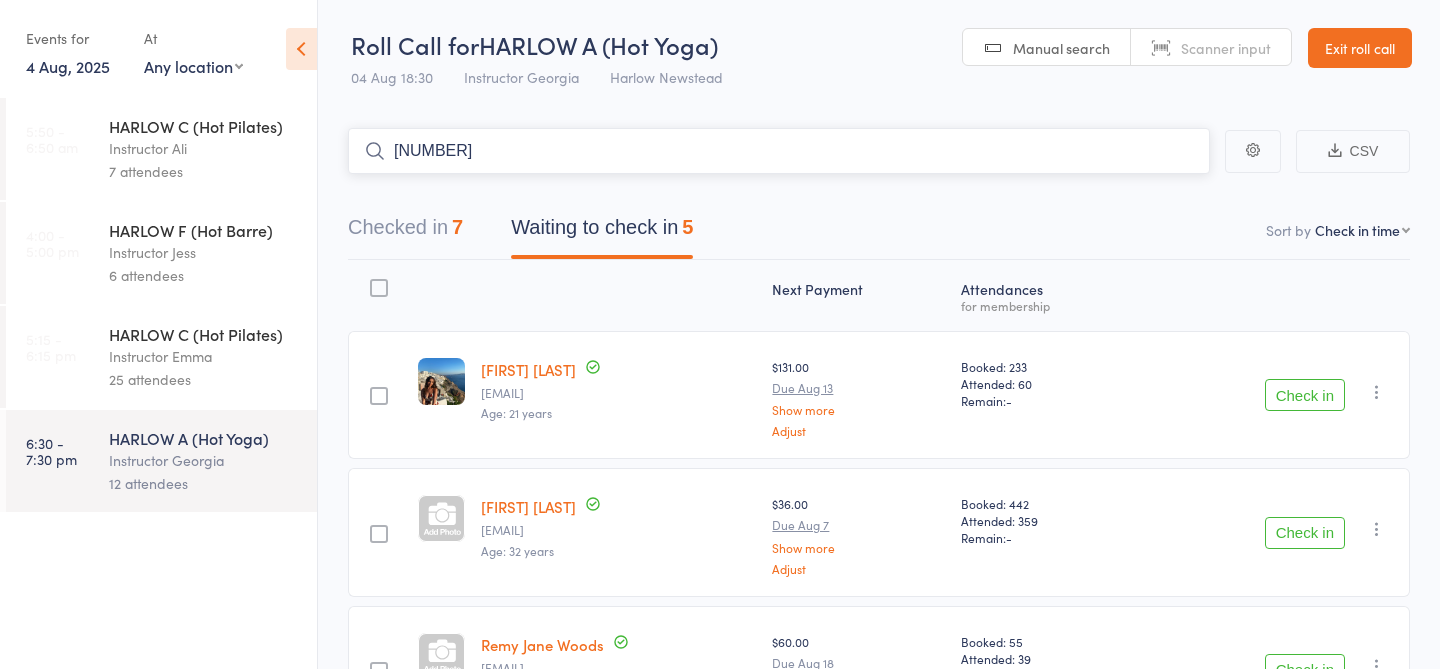 type on "22293" 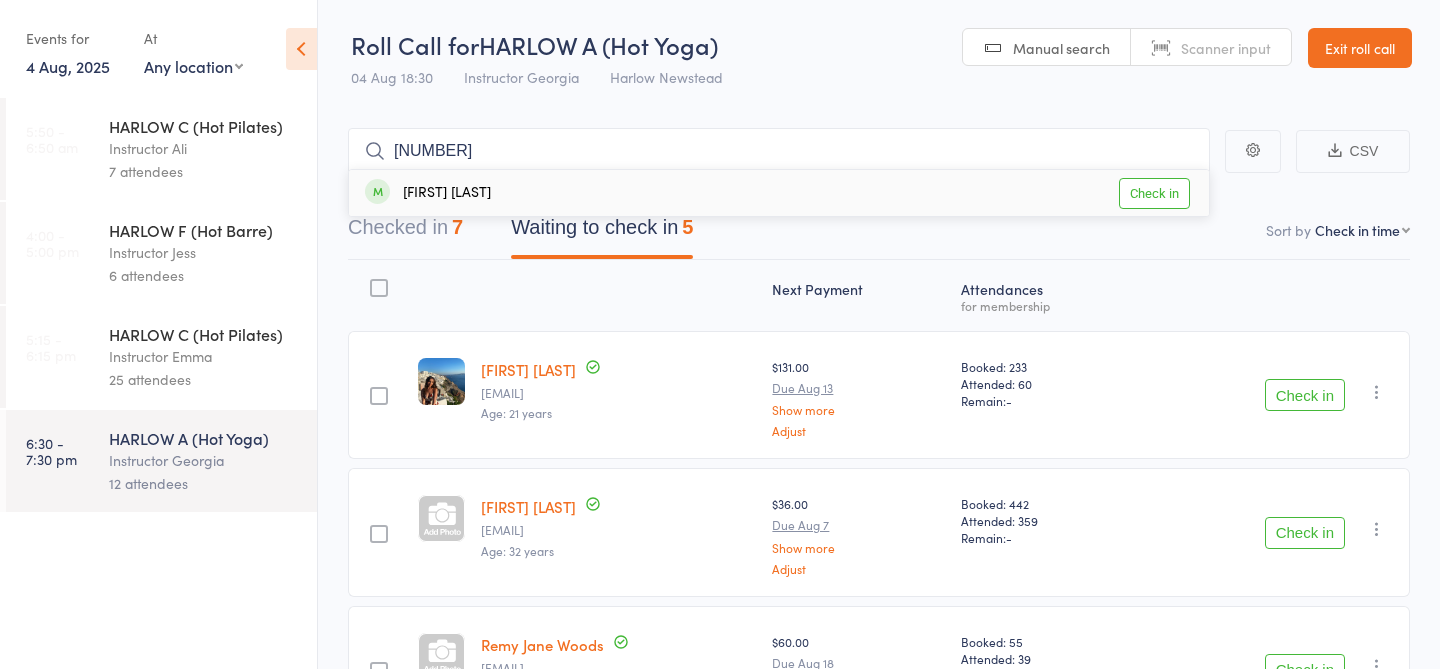 click on "Check in" at bounding box center (1154, 193) 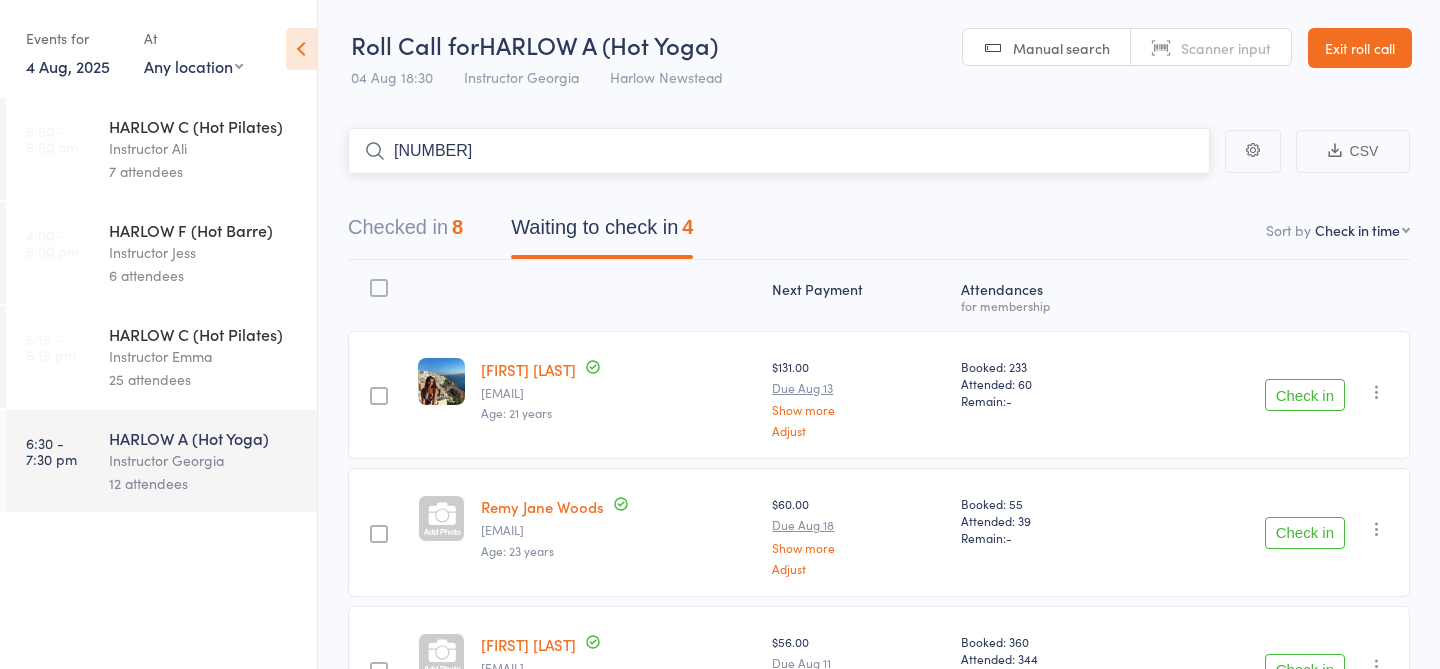 type on "21000" 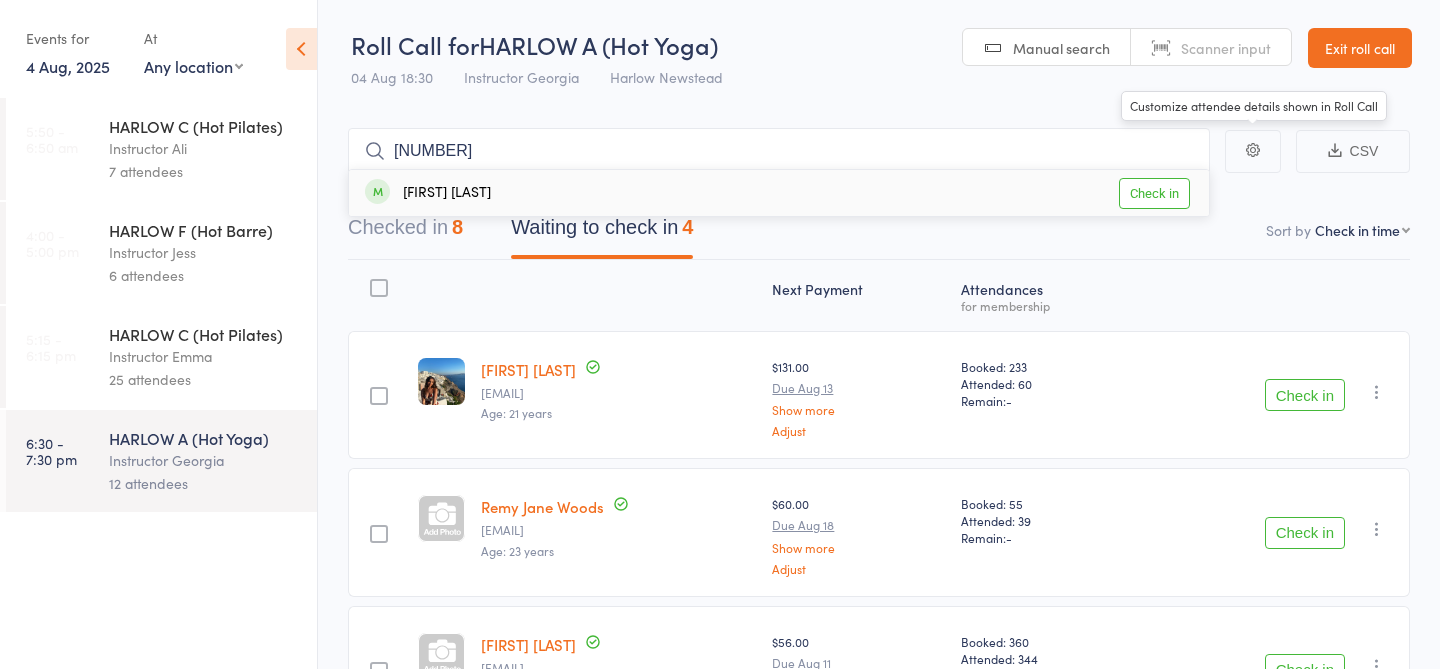 click on "Check in" at bounding box center [1154, 193] 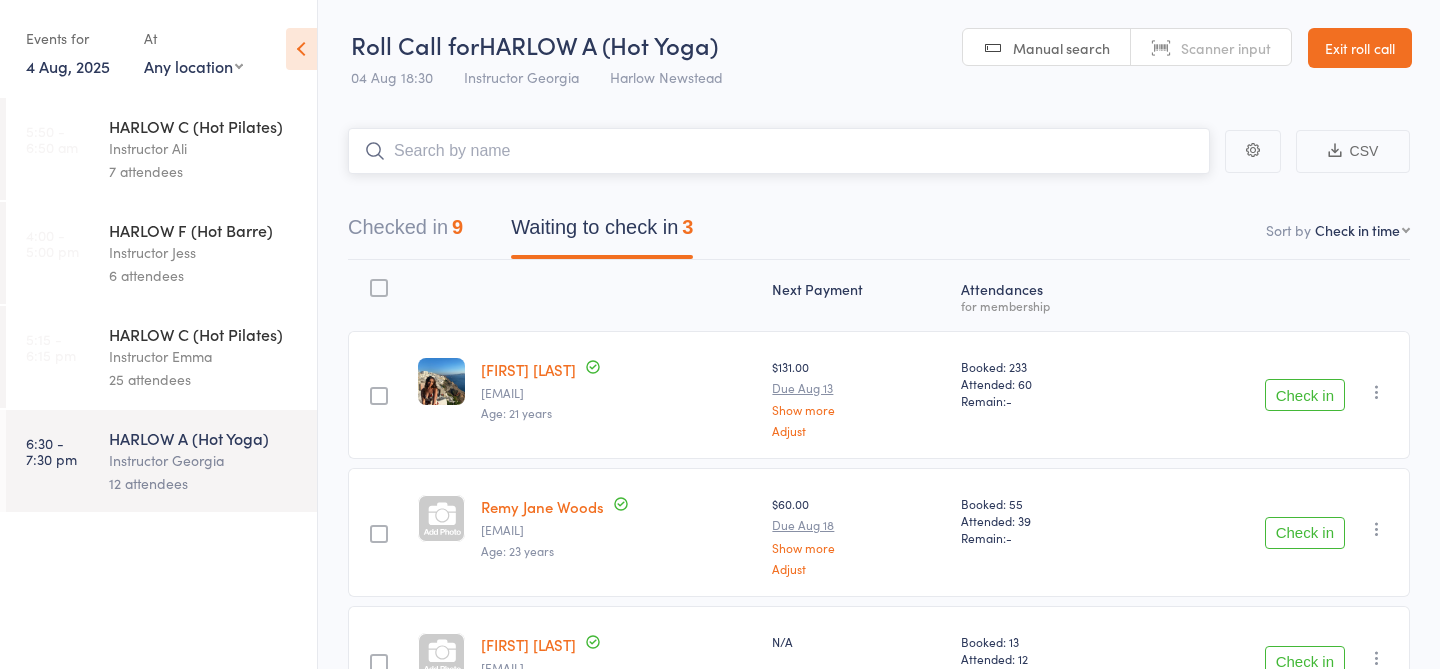 click at bounding box center [779, 151] 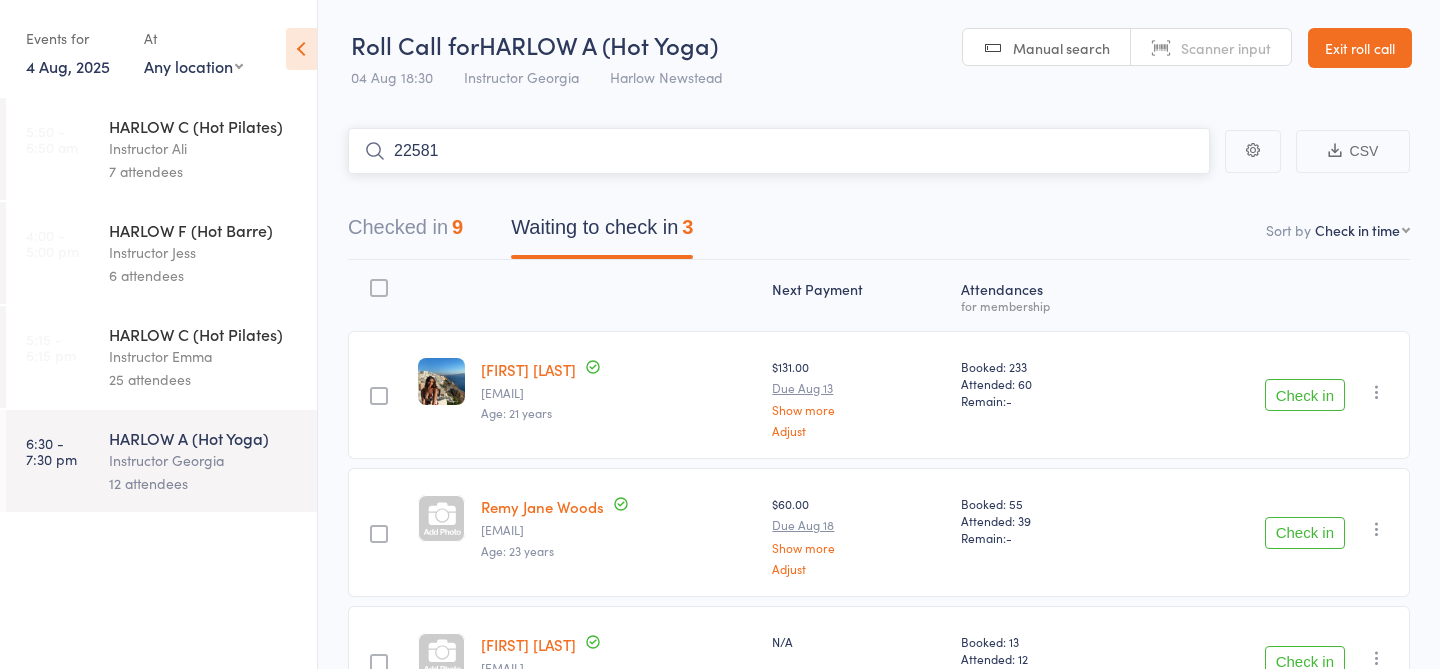 type on "22581" 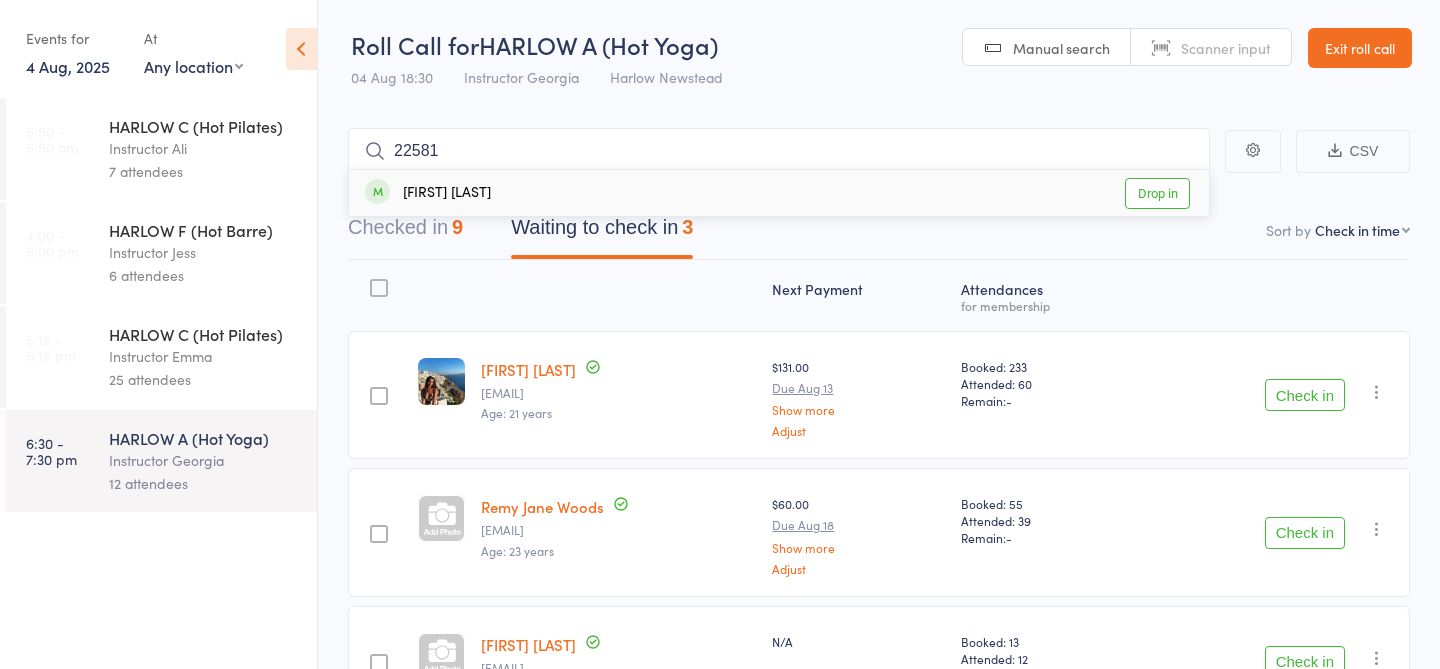 click on "Drop in" at bounding box center [1157, 193] 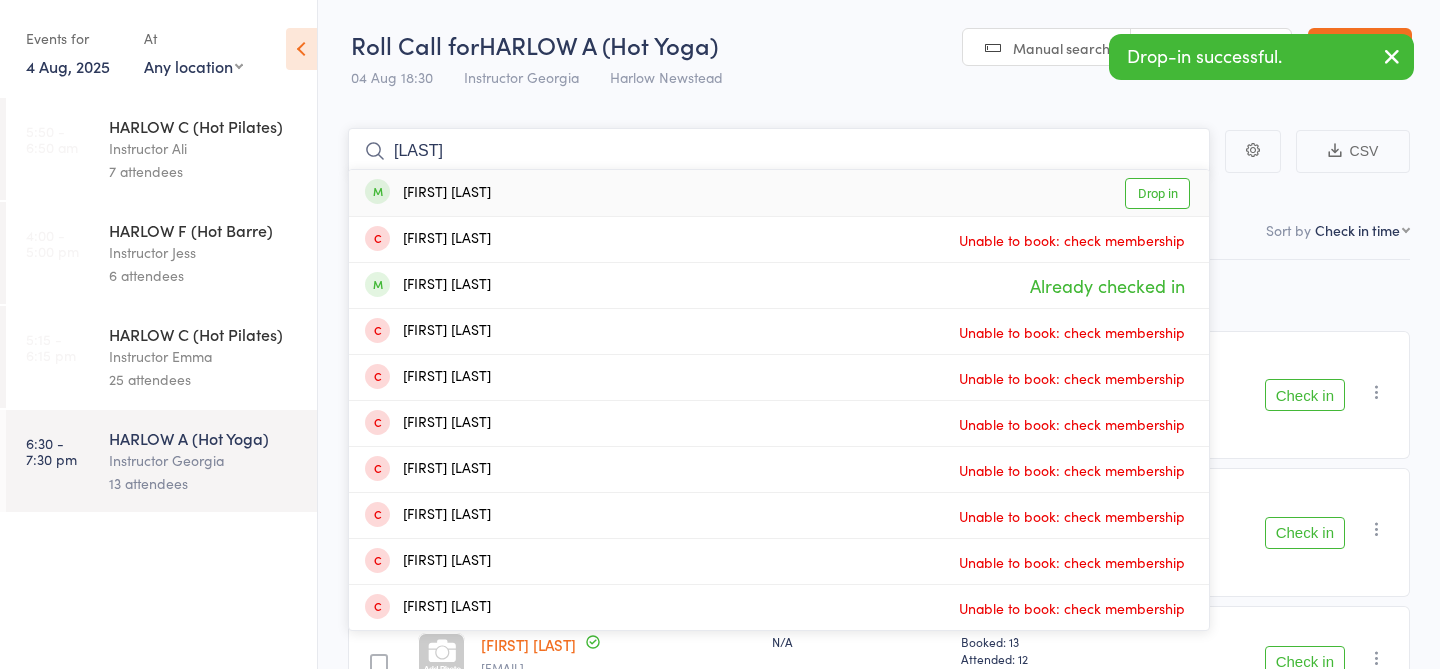 type on "bergman" 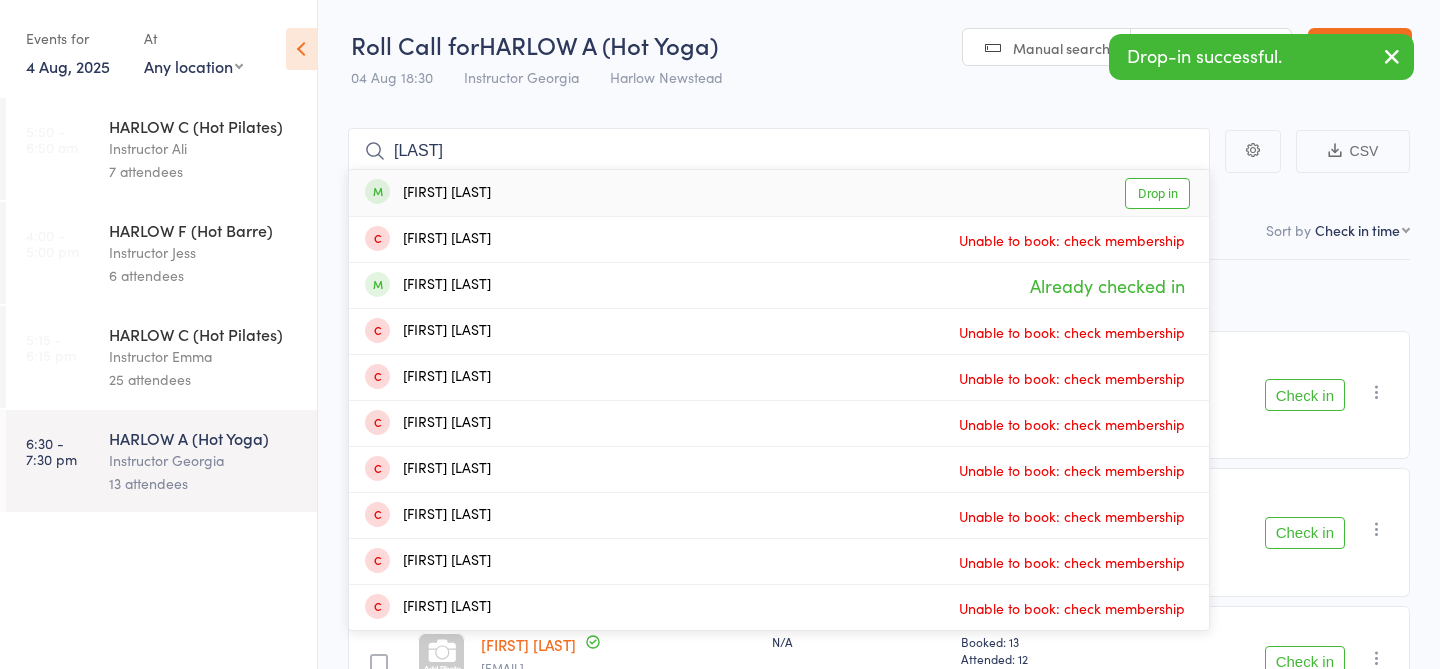 click on "Drop in" at bounding box center [1157, 193] 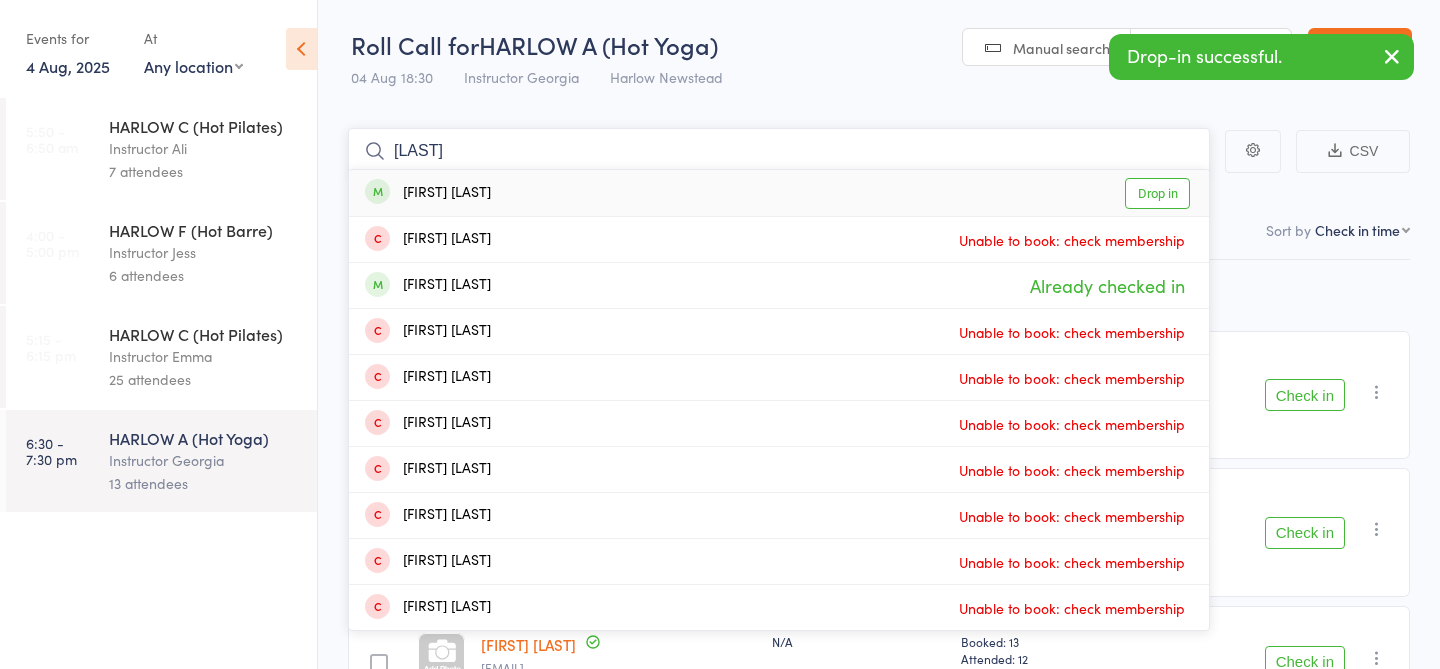 type 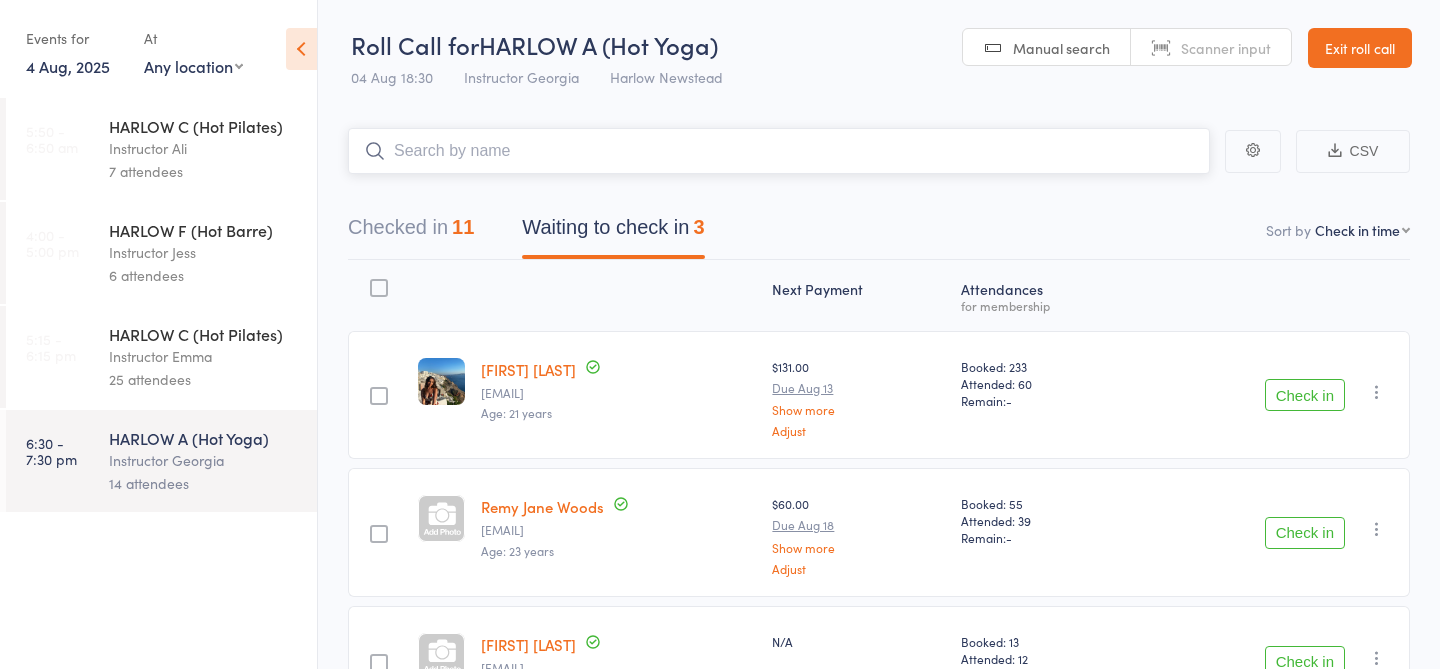 click at bounding box center (779, 151) 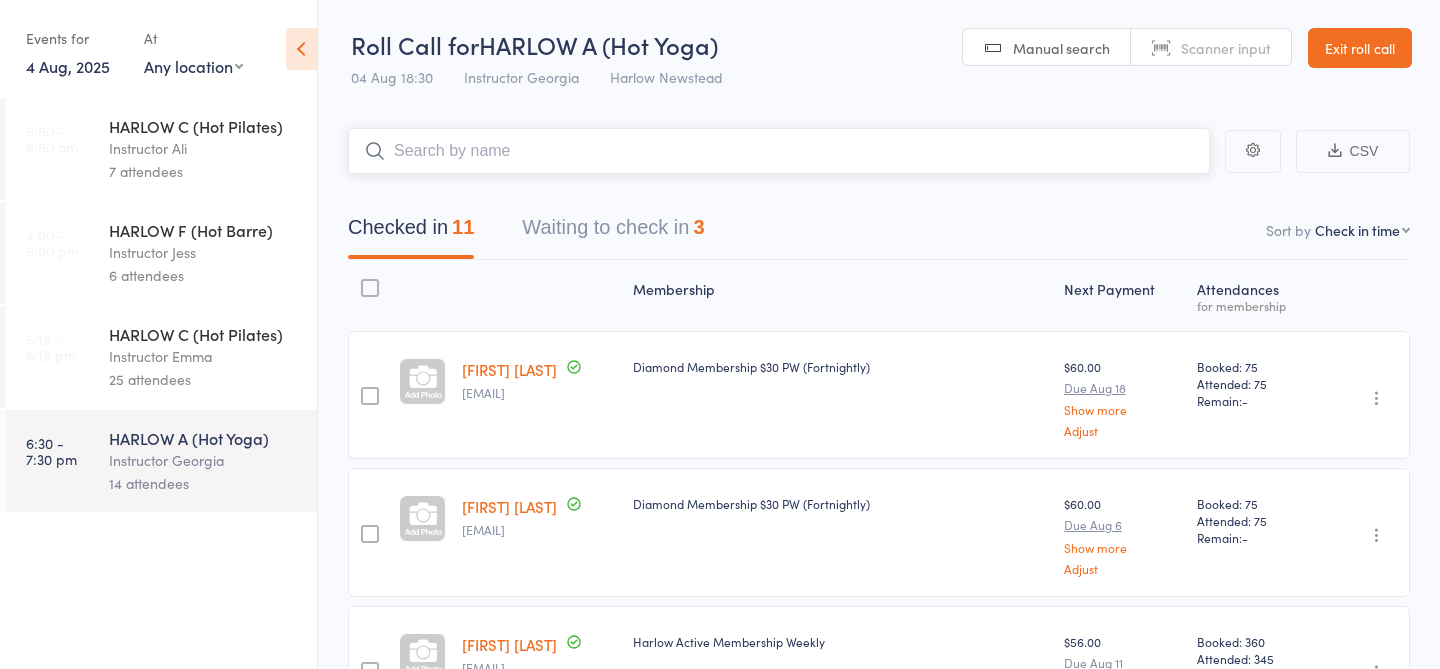 click on "Waiting to check in  3" at bounding box center (613, 232) 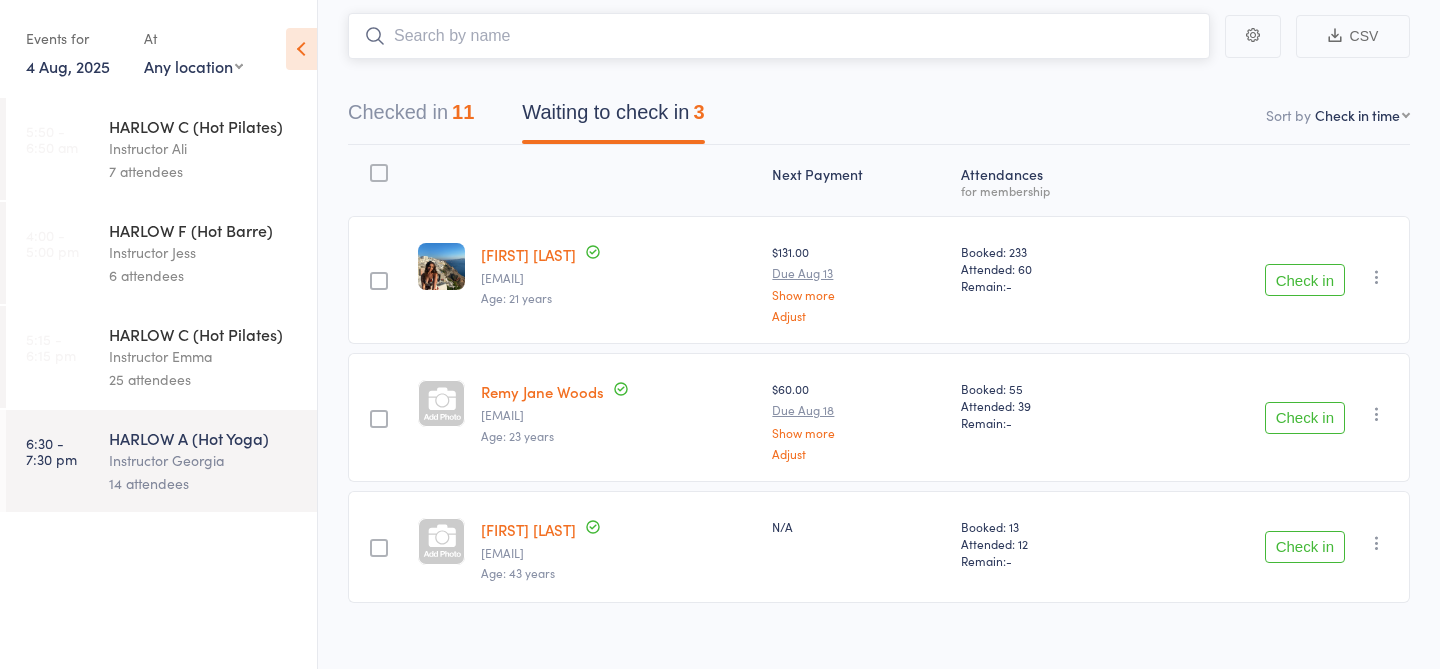 scroll, scrollTop: 136, scrollLeft: 0, axis: vertical 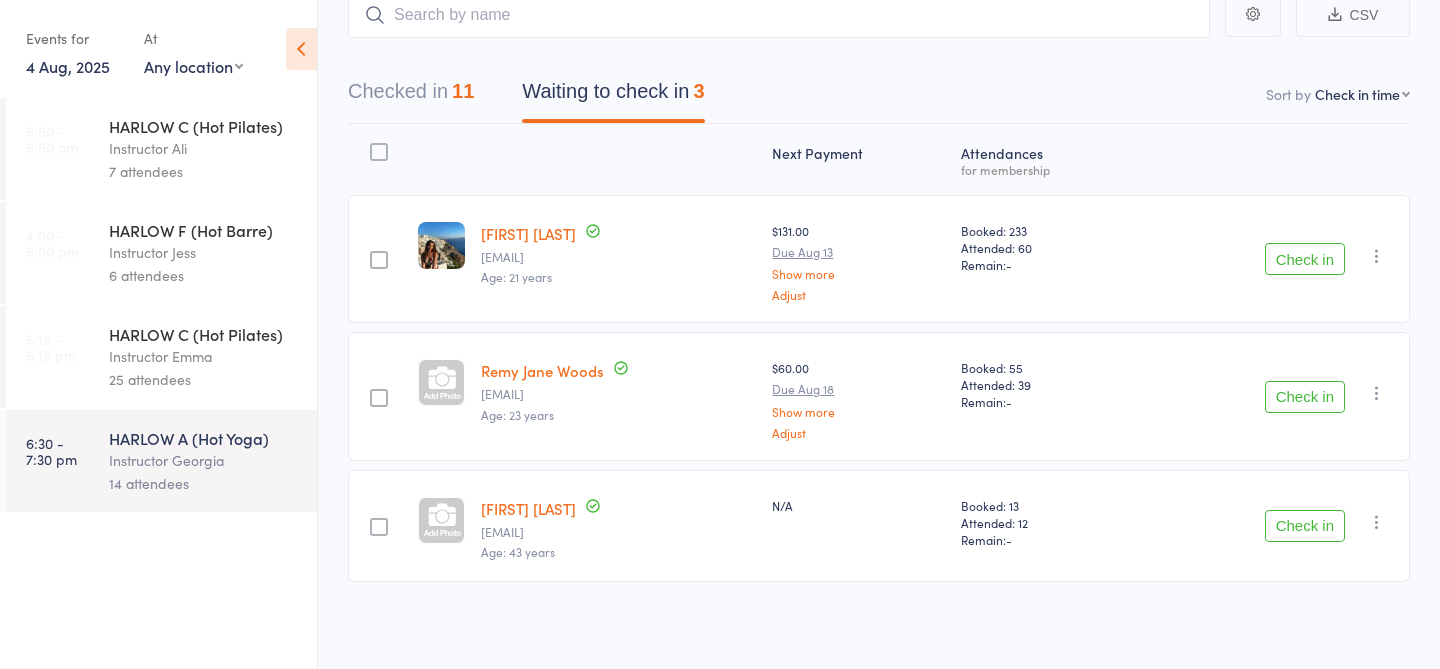 click on "Check in" at bounding box center [1305, 526] 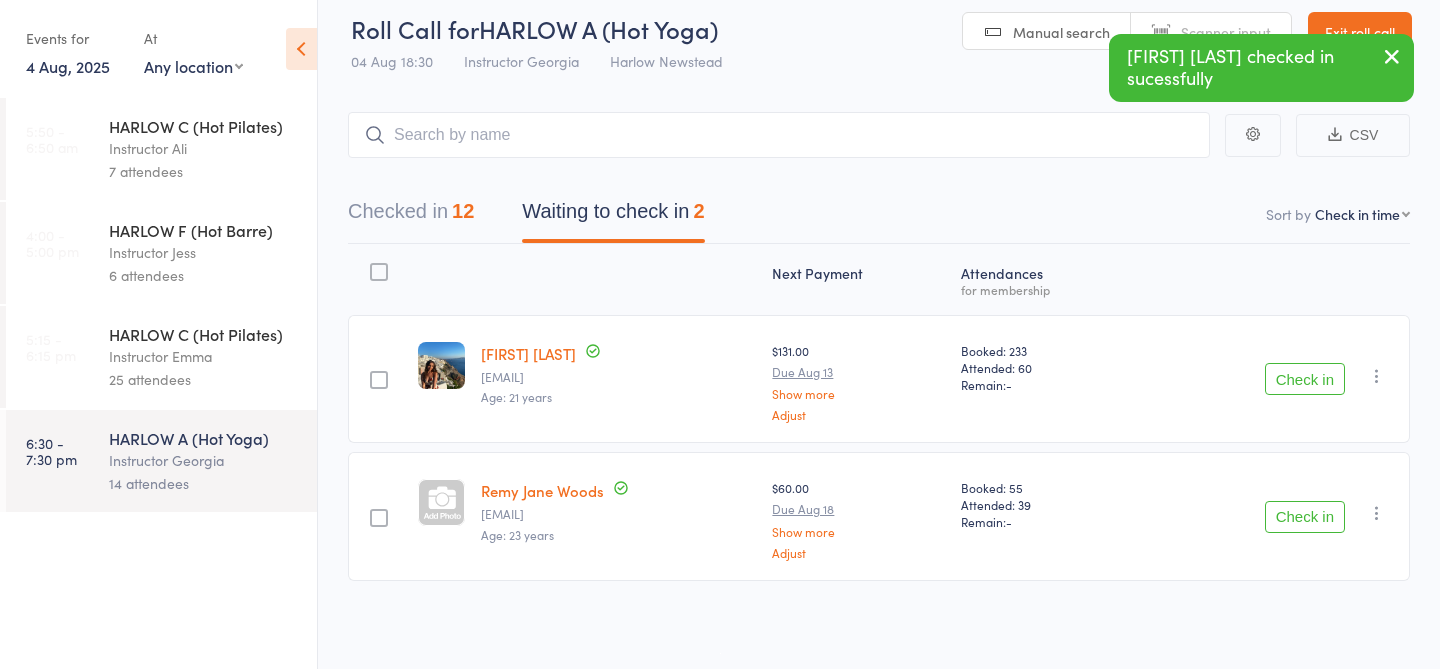 click on "Check in" at bounding box center [1305, 379] 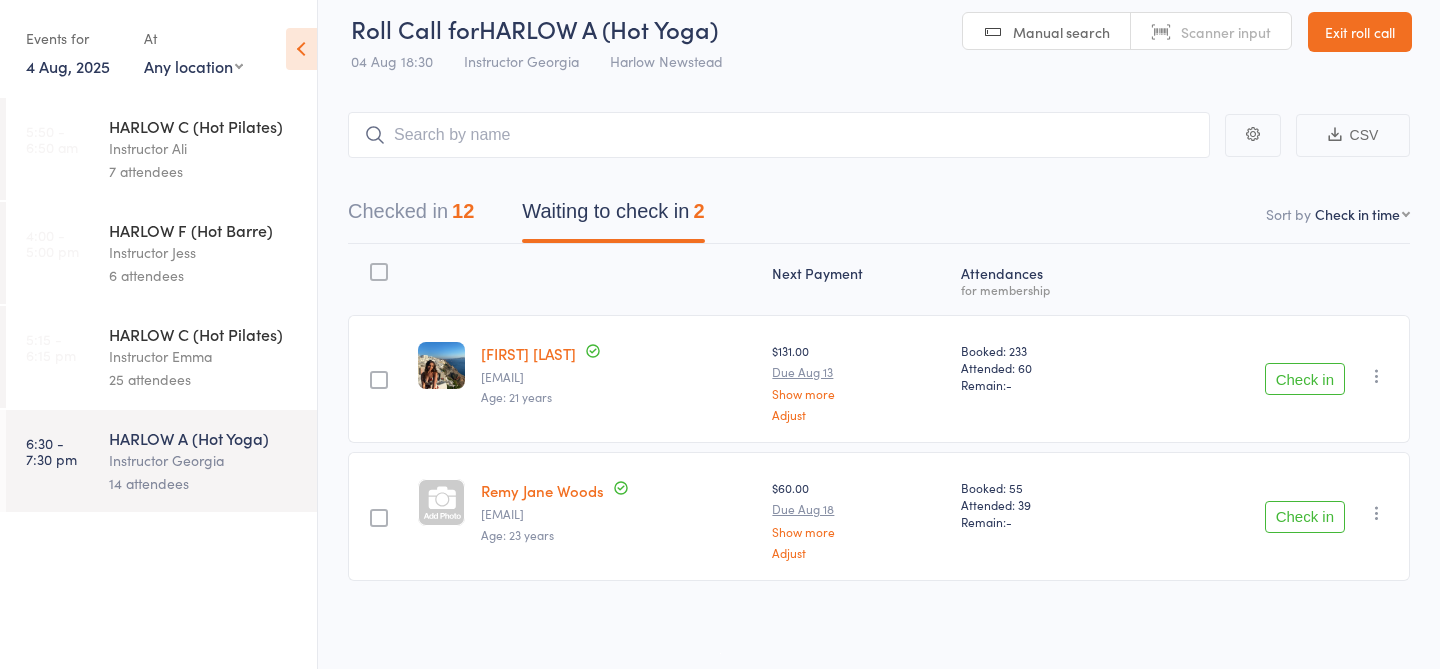 scroll, scrollTop: 1, scrollLeft: 0, axis: vertical 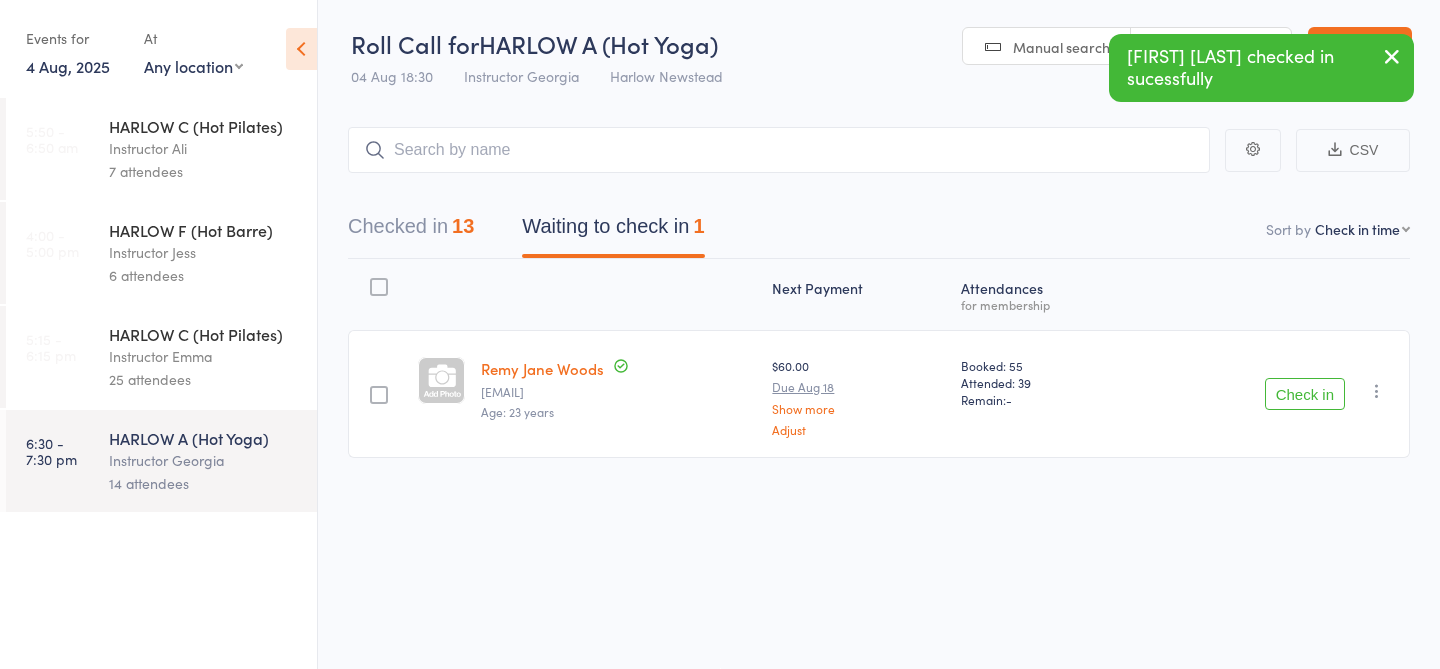 click on "Checked in  13" at bounding box center [411, 231] 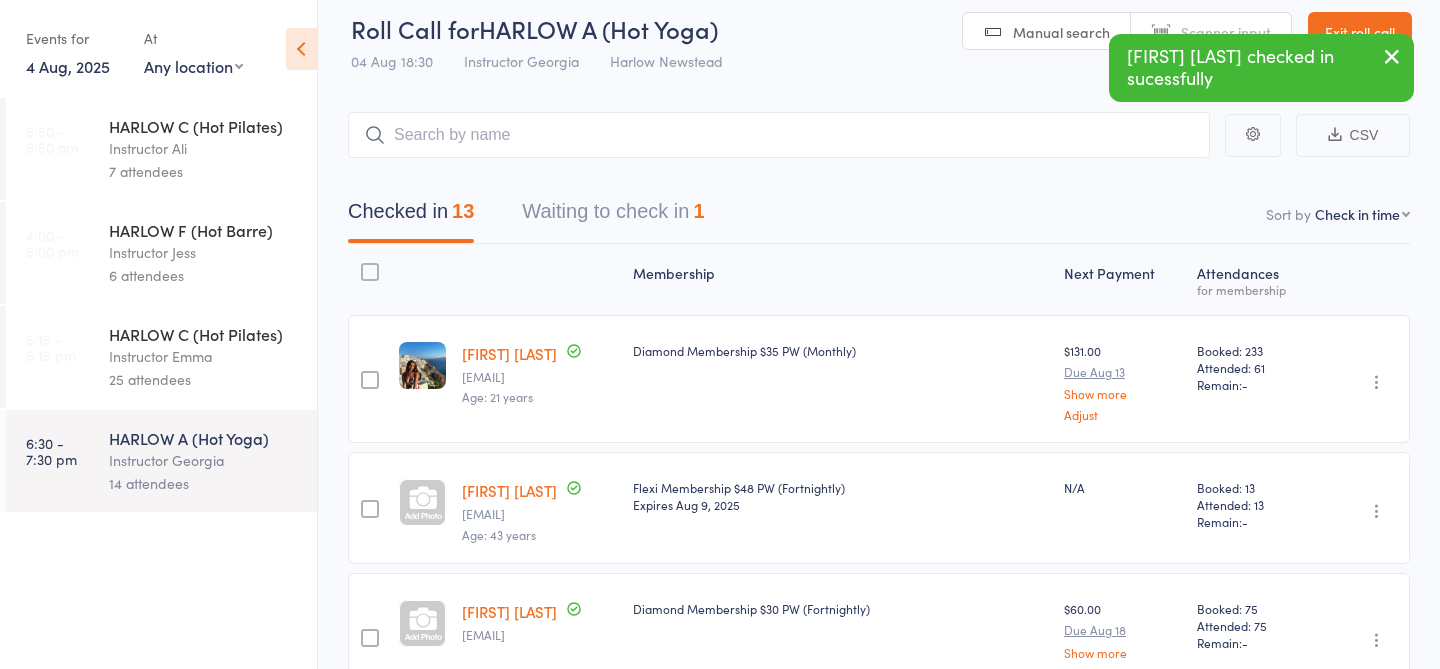 click on "Waiting to check in  1" at bounding box center [613, 216] 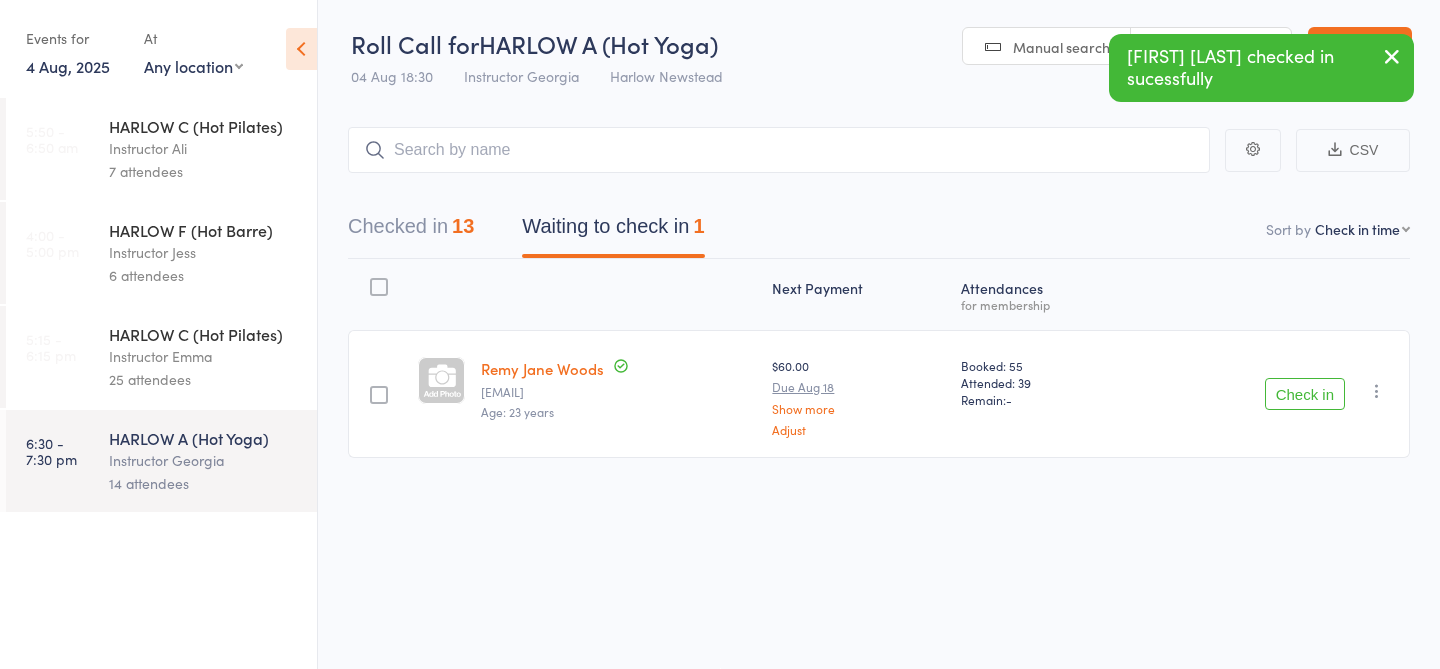 scroll, scrollTop: 1, scrollLeft: 0, axis: vertical 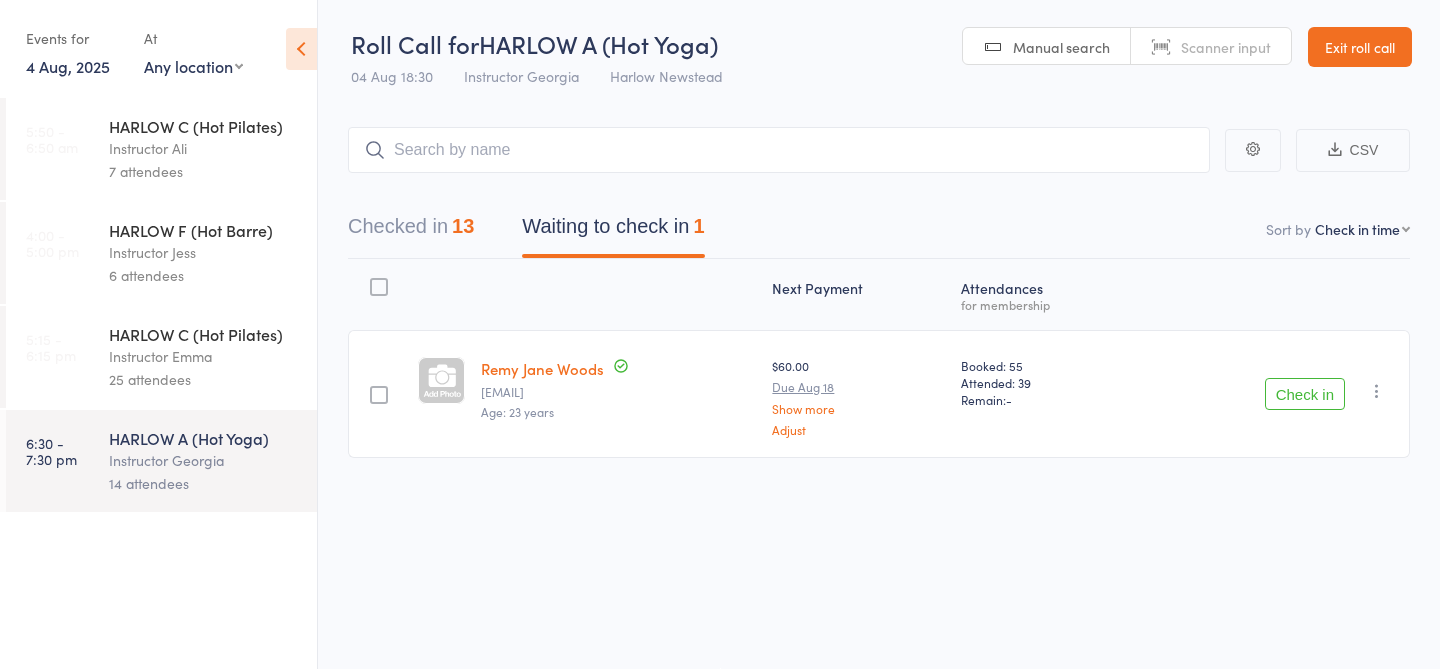 click at bounding box center [1377, 391] 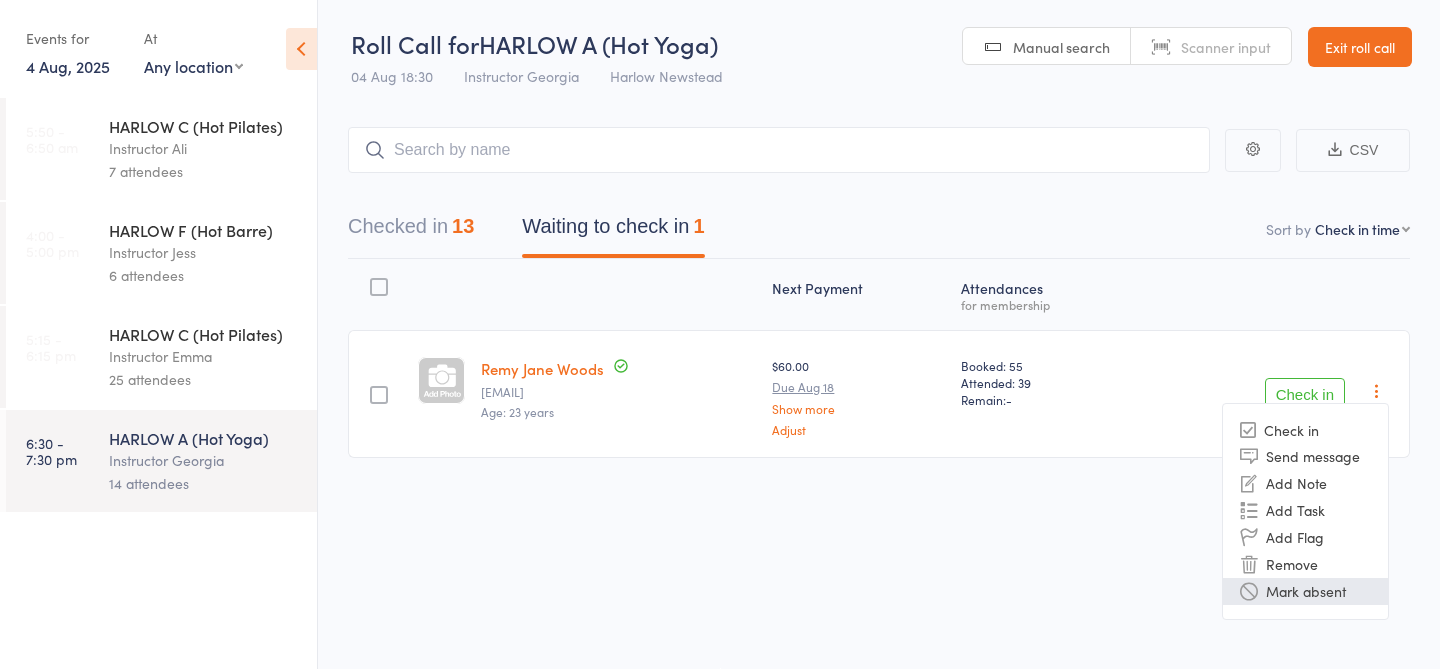click on "Mark absent" at bounding box center [1305, 591] 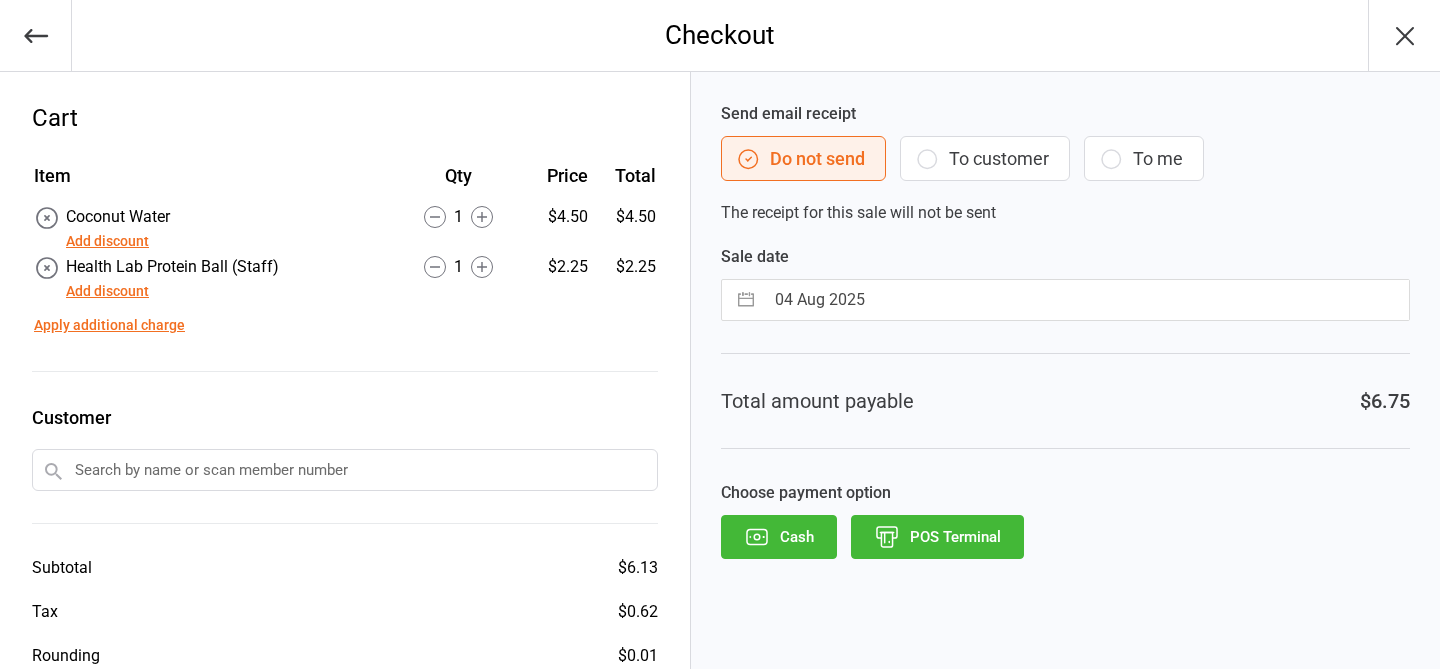 scroll, scrollTop: 0, scrollLeft: 0, axis: both 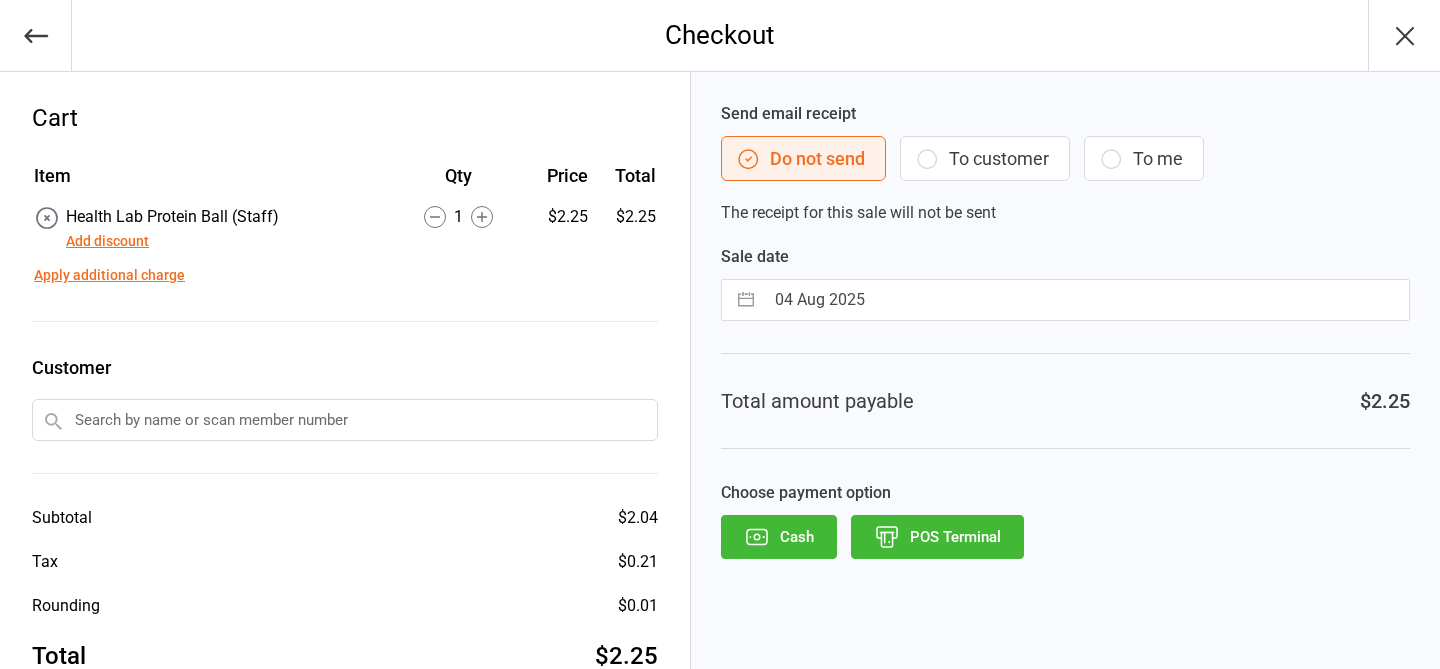 click 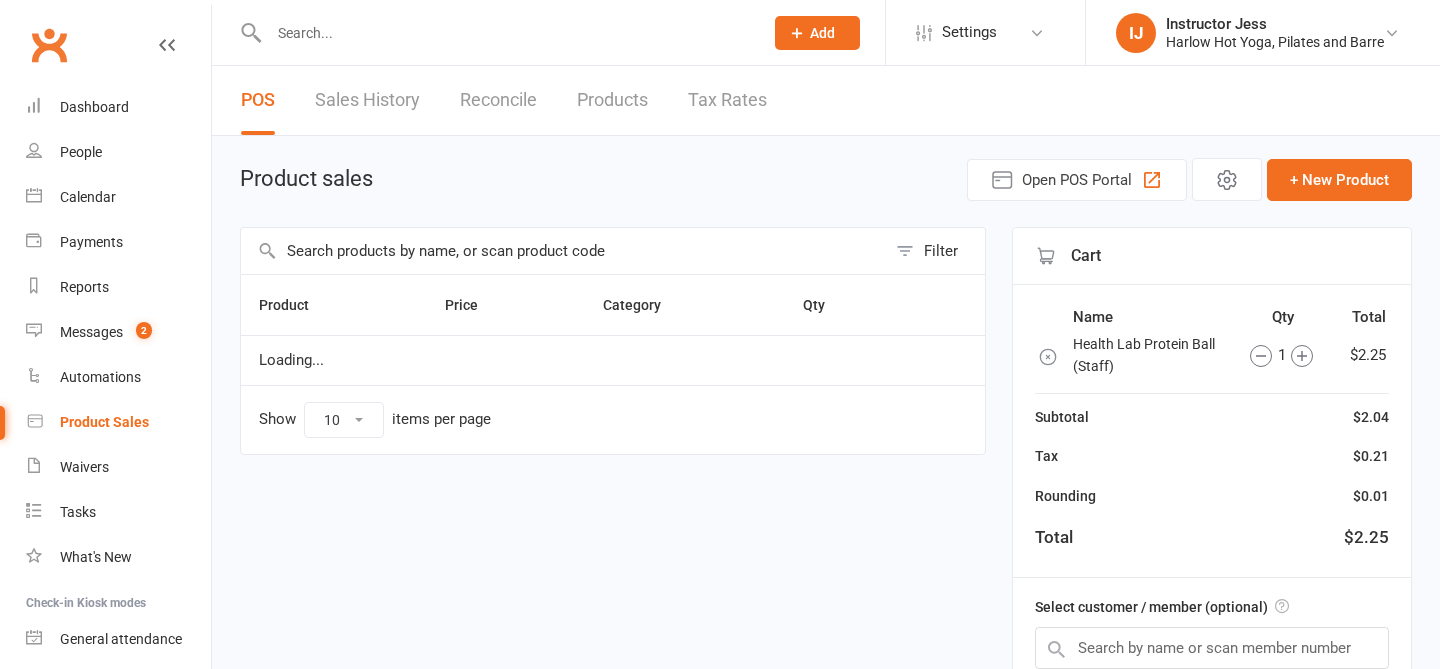 scroll, scrollTop: 0, scrollLeft: 0, axis: both 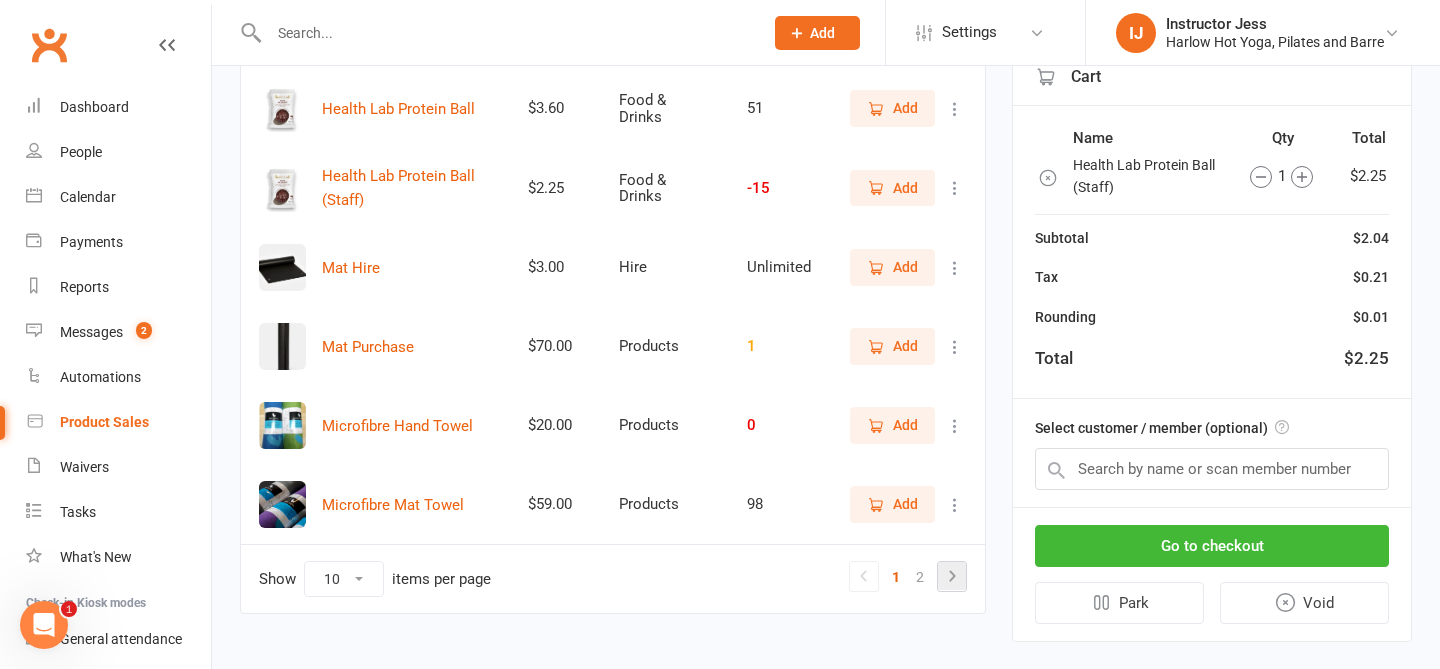 click 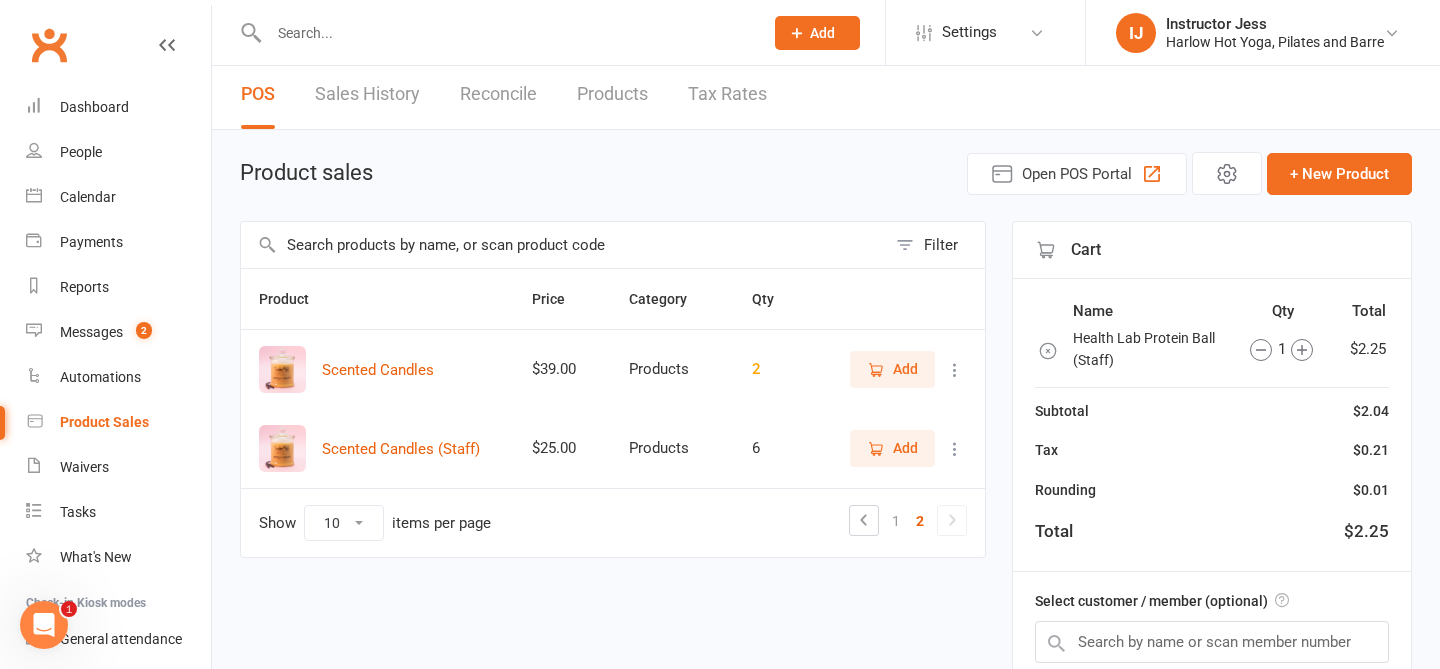 scroll, scrollTop: 0, scrollLeft: 0, axis: both 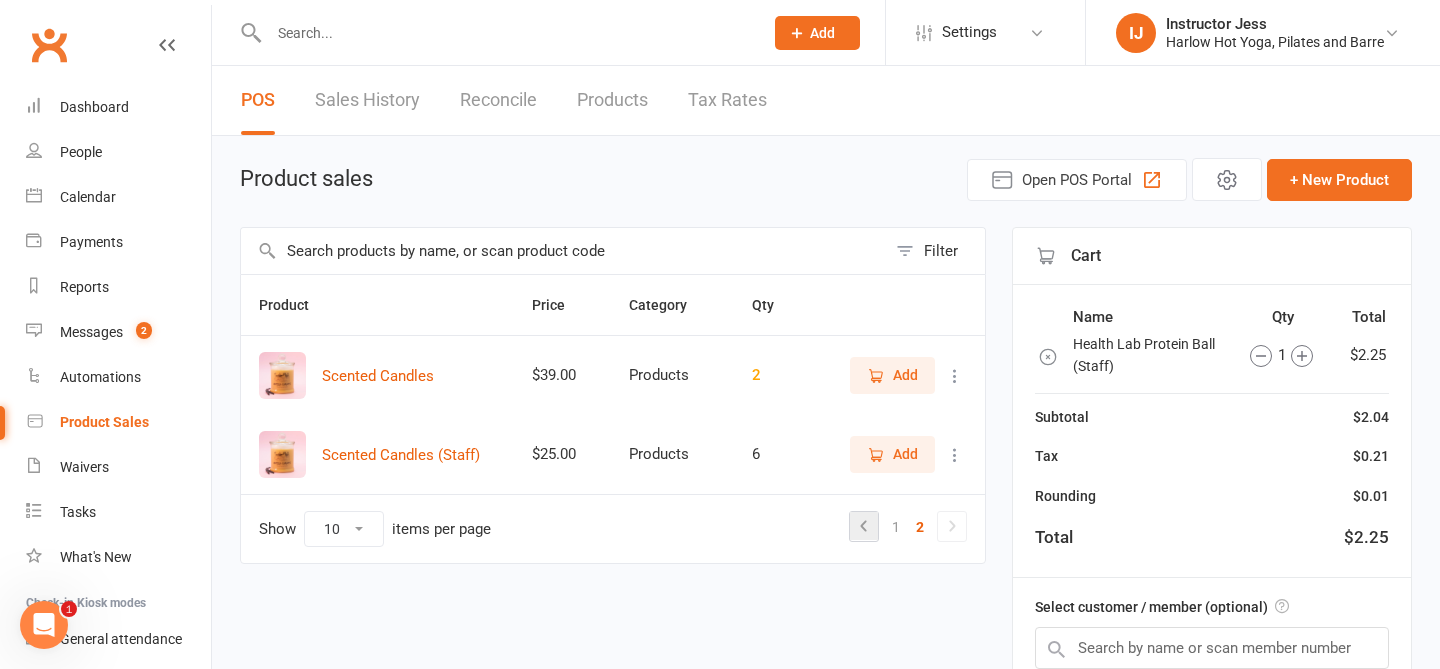 click 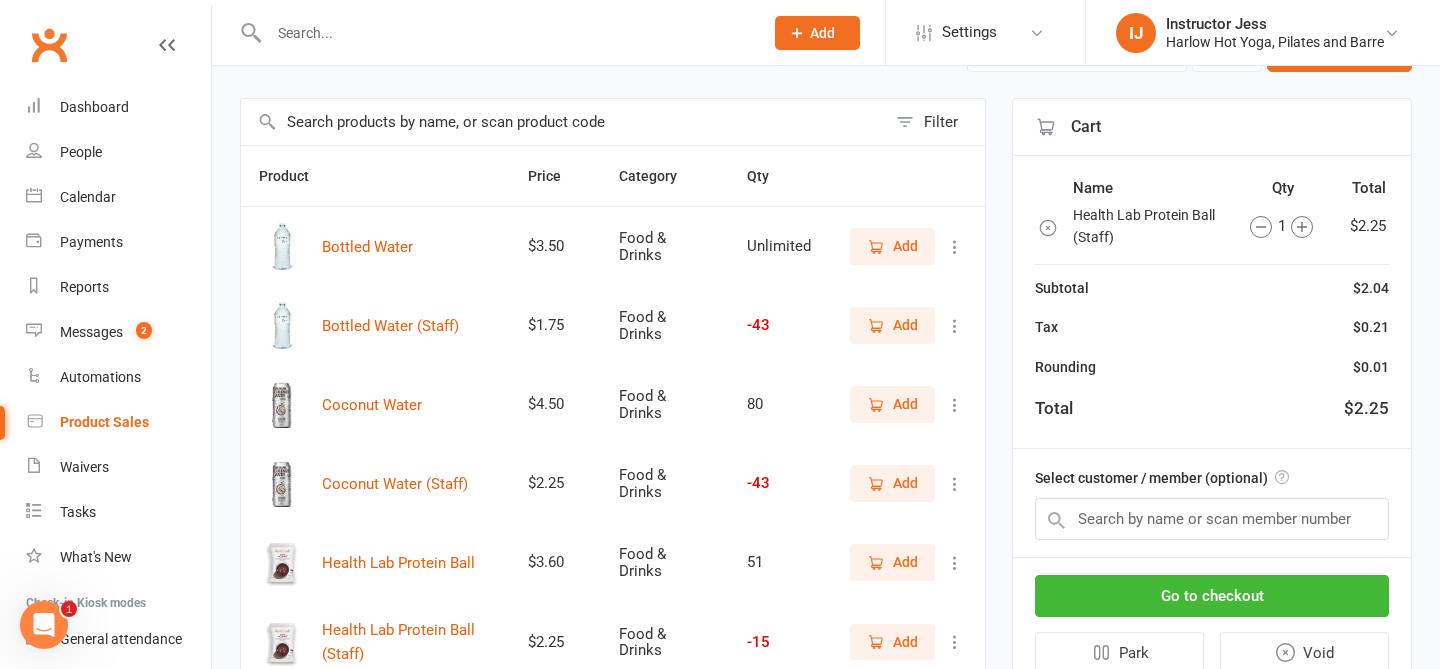 scroll, scrollTop: 0, scrollLeft: 0, axis: both 